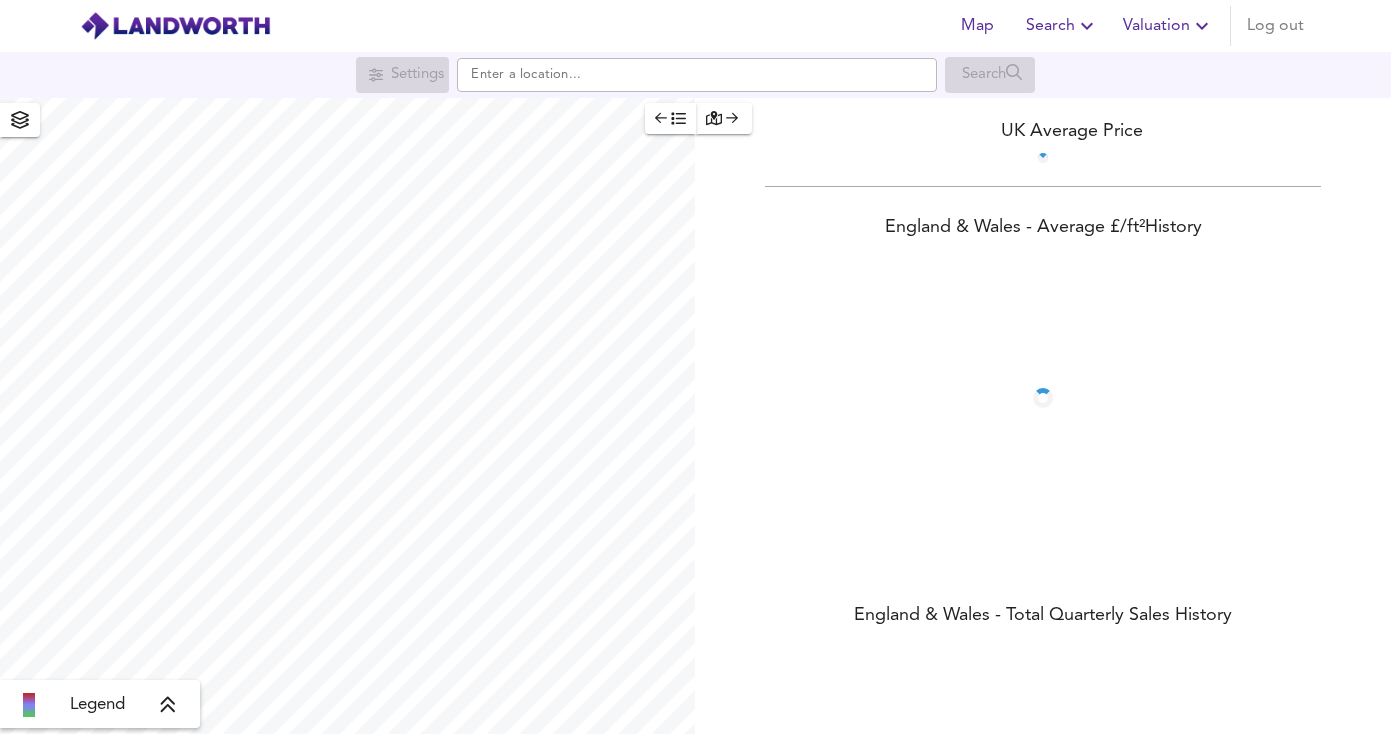 scroll, scrollTop: 0, scrollLeft: 0, axis: both 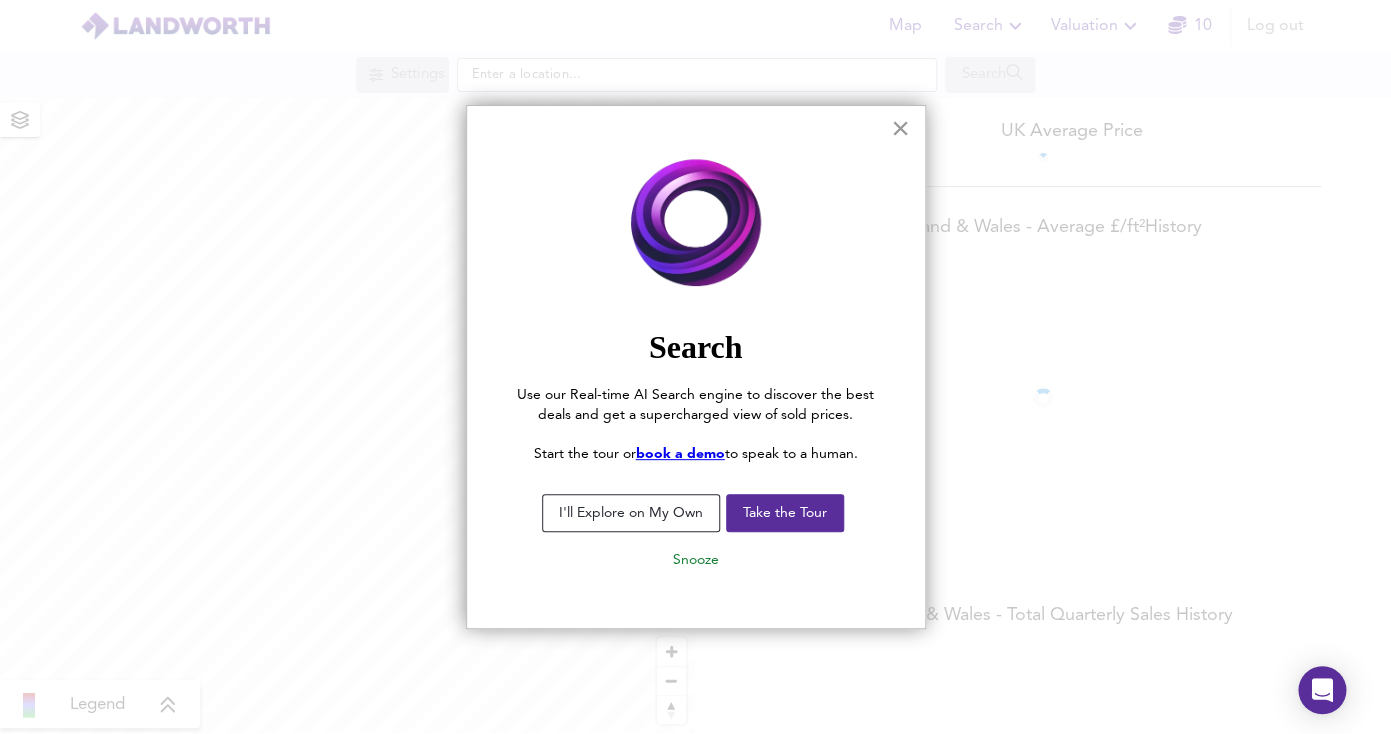 click on "×" at bounding box center [900, 128] 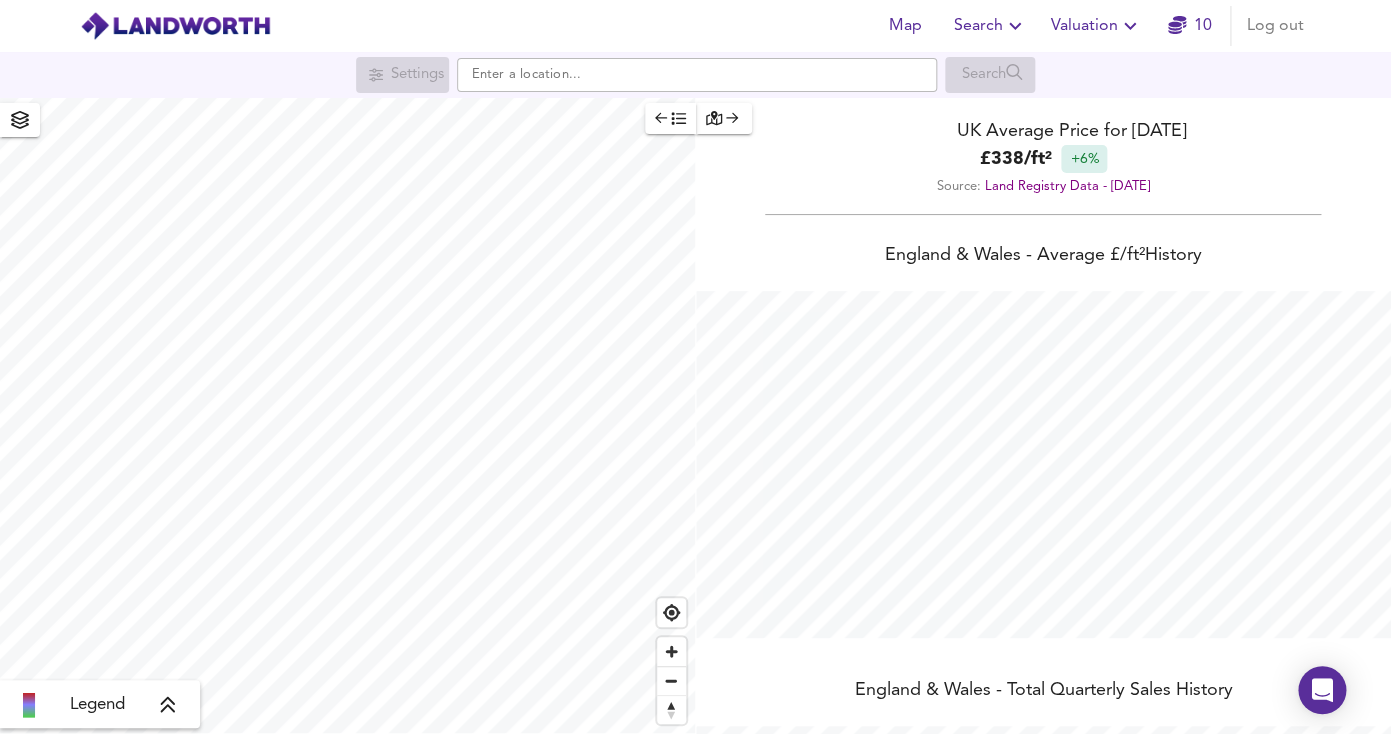 scroll, scrollTop: 999267, scrollLeft: 998609, axis: both 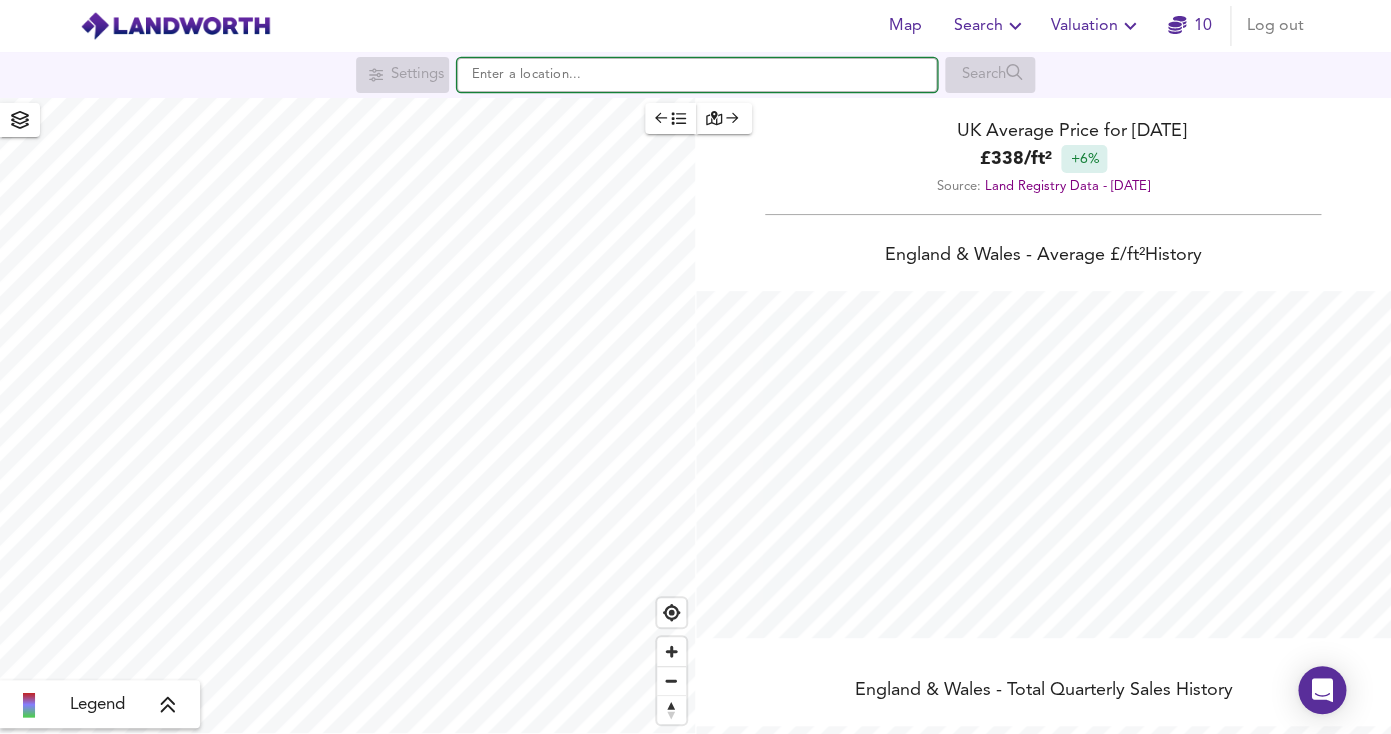 click at bounding box center [697, 75] 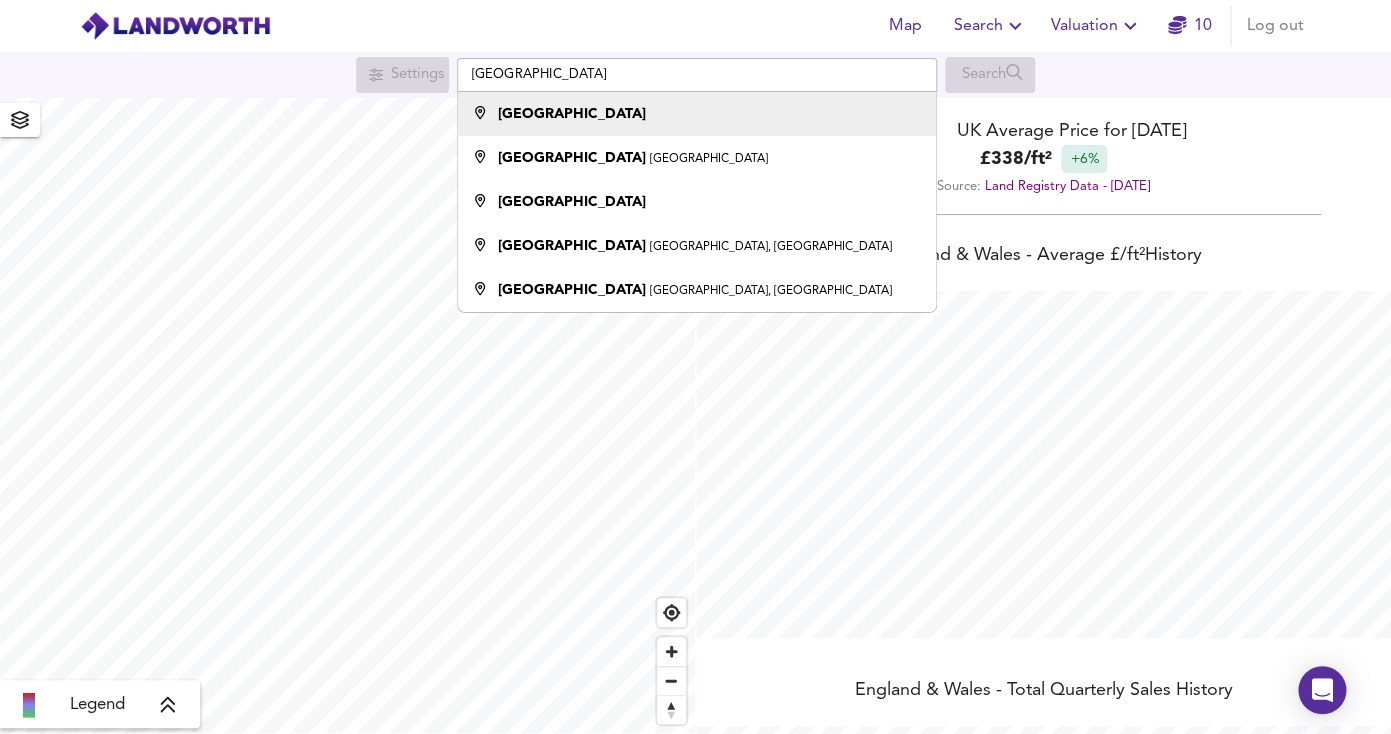 click on "[GEOGRAPHIC_DATA]" at bounding box center (692, 114) 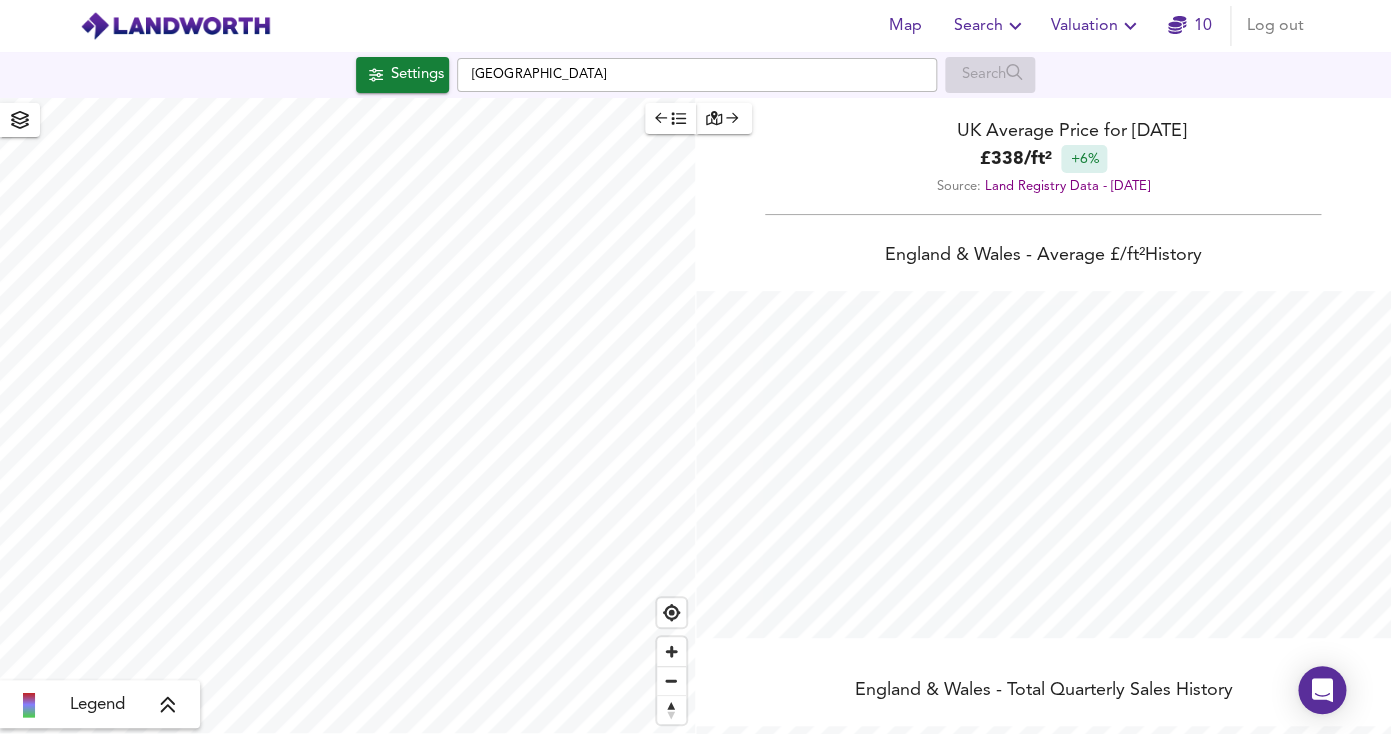 checkbox on "false" 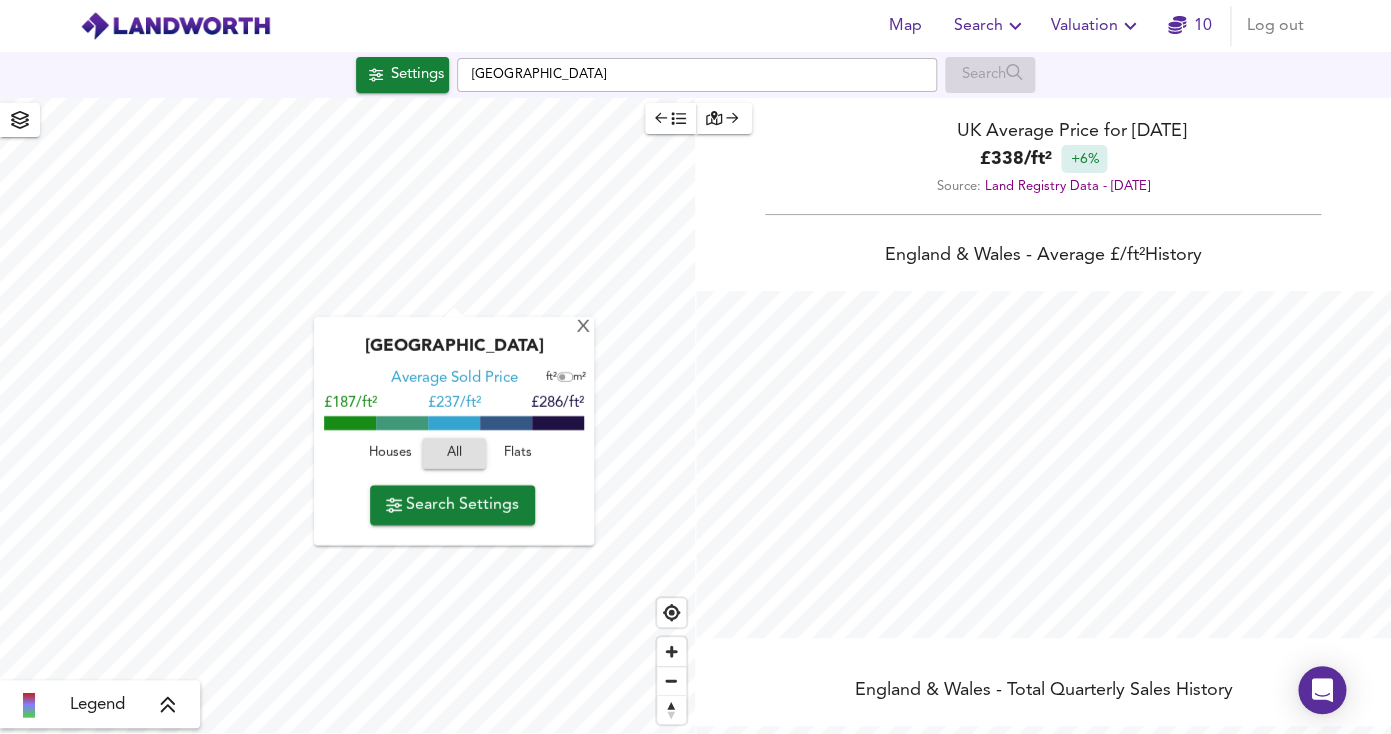 click 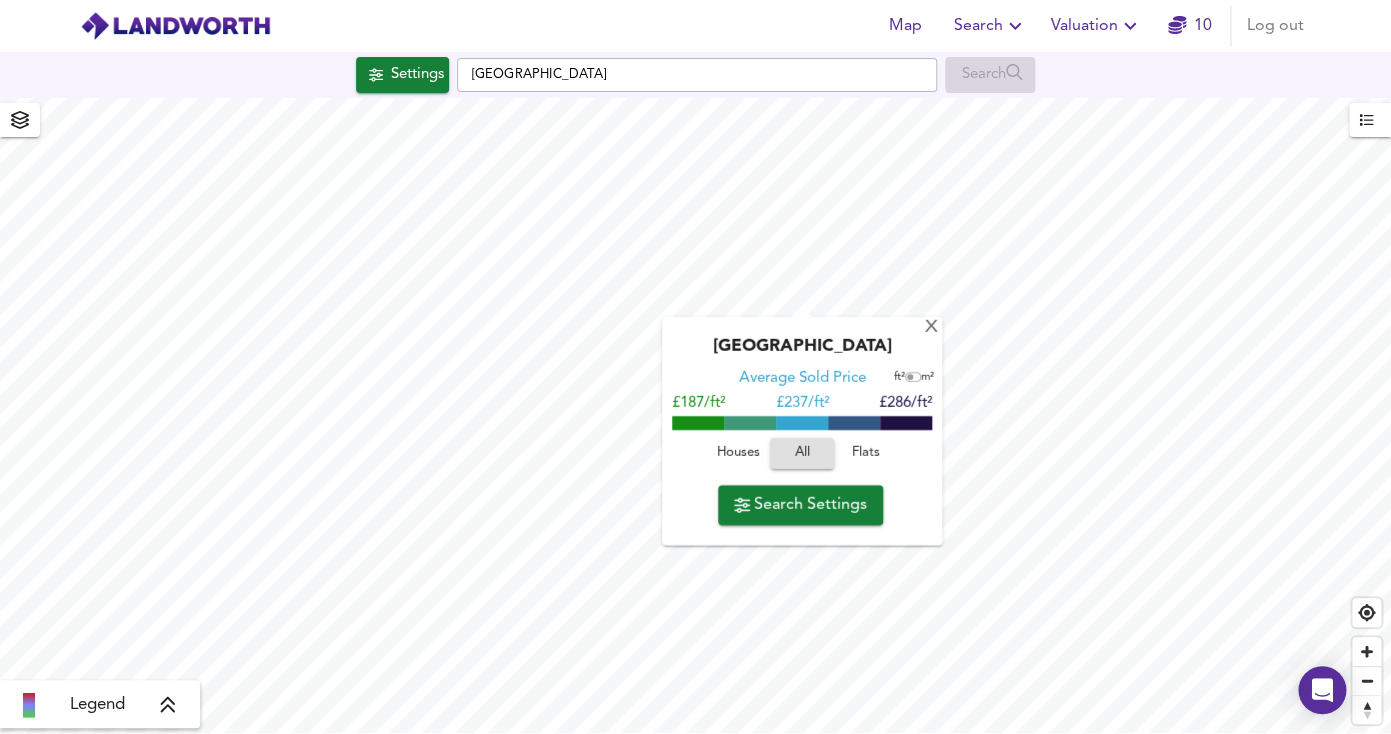 type on "4620" 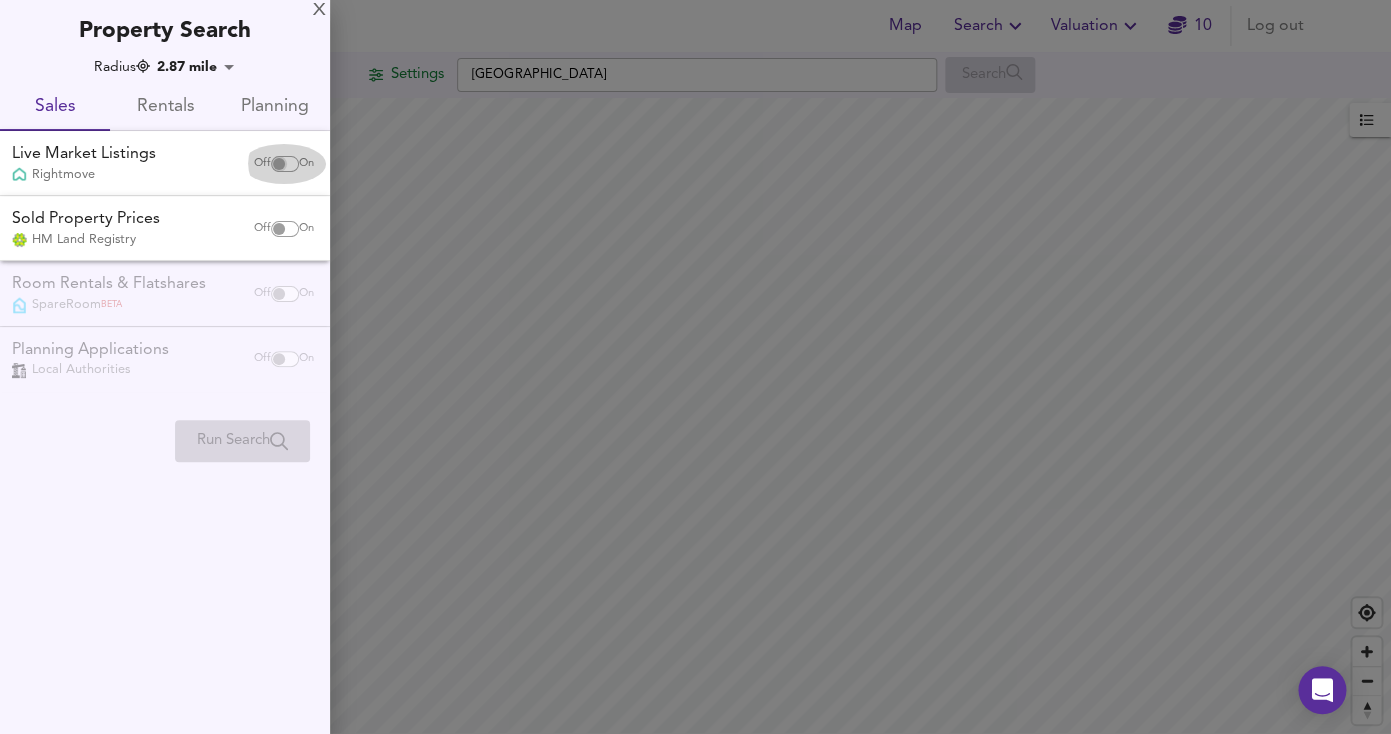 click at bounding box center [279, 164] 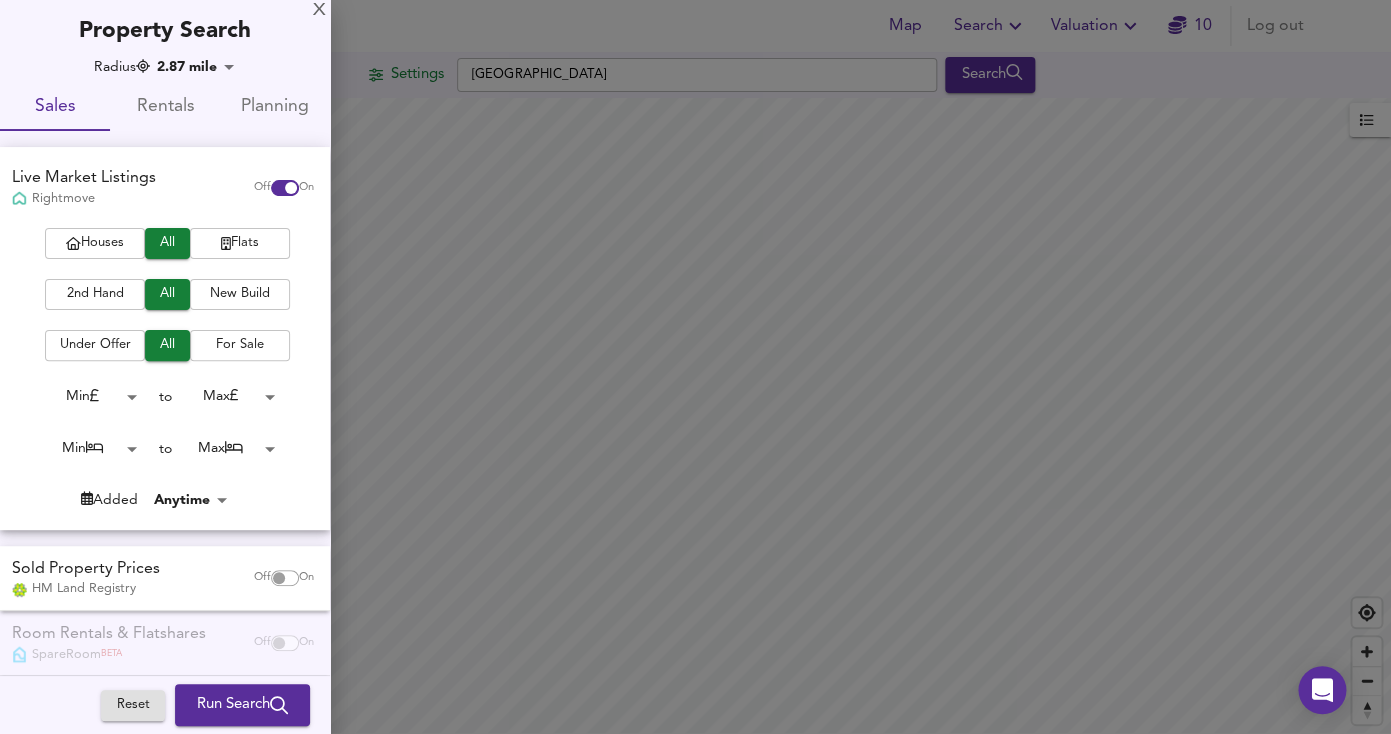 click on "For Sale" at bounding box center (240, 345) 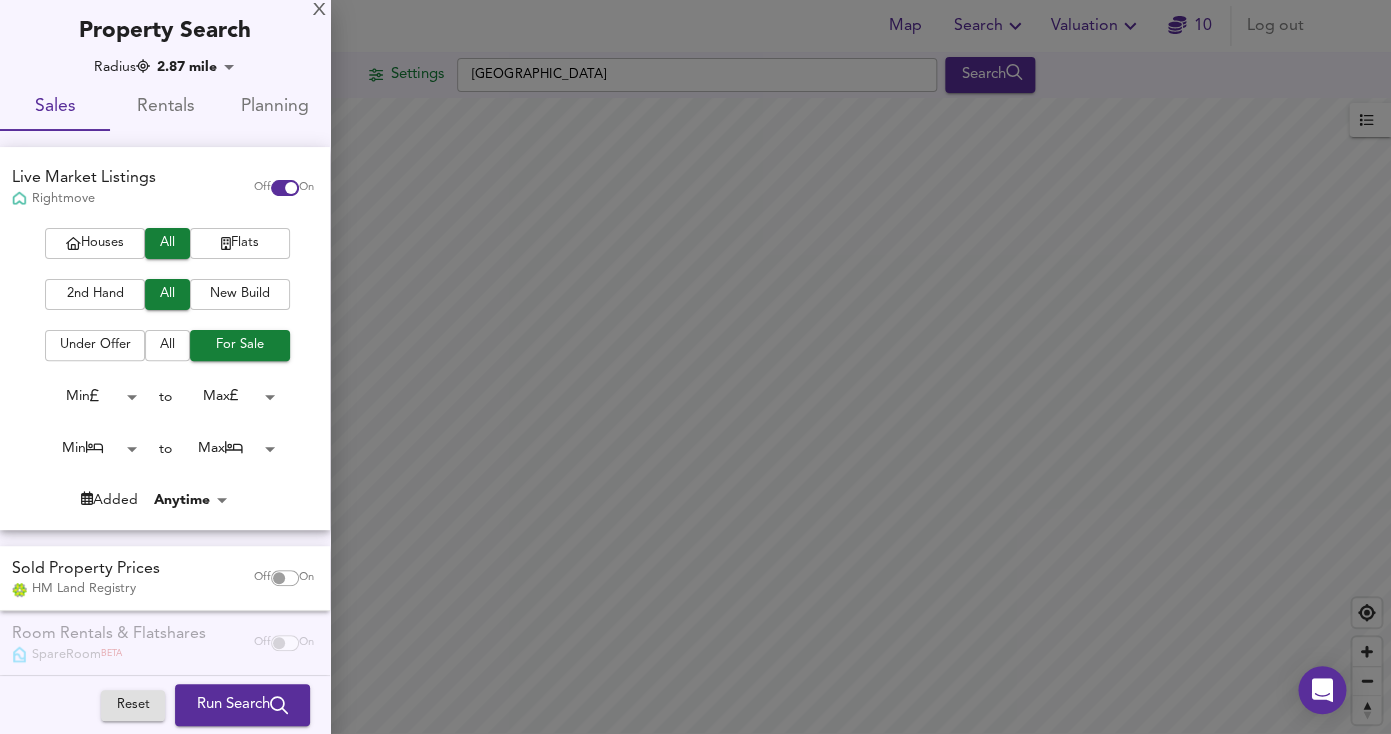 click on "Map Search Valuation    10 Log out        Settings     [GEOGRAPHIC_DATA]        Search              Legend       UK Average Price   for [DATE] £ 338 / ft²      +6% Source:   Land Registry Data - [DATE] [GEOGRAPHIC_DATA] & [GEOGRAPHIC_DATA] - Average £/ ft²  History [GEOGRAPHIC_DATA] & [GEOGRAPHIC_DATA] - Total Quarterly Sales History
X Map Settings Basemap          Default hybrid Heatmap          Average Price landworth 2D   View Dynamic Heatmap   On Show Postcodes Show Boroughs 2D 3D Find Me X Property Search Radius   2.87 mile 4620 Sales Rentals Planning    Live Market Listings   Rightmove Off   On    Houses All   Flats 2nd Hand All New Build Under Offer All For Sale Min   0 to Max   200000000   Min   0 to Max   50   Added Anytime -1    Sold Property Prices   HM Land Registry Off   On     Room Rentals & Flatshares   SpareRoom   BETA Off   On     Planning Applications Local Authorities Off   On  Reset Run Search" at bounding box center [695, 367] 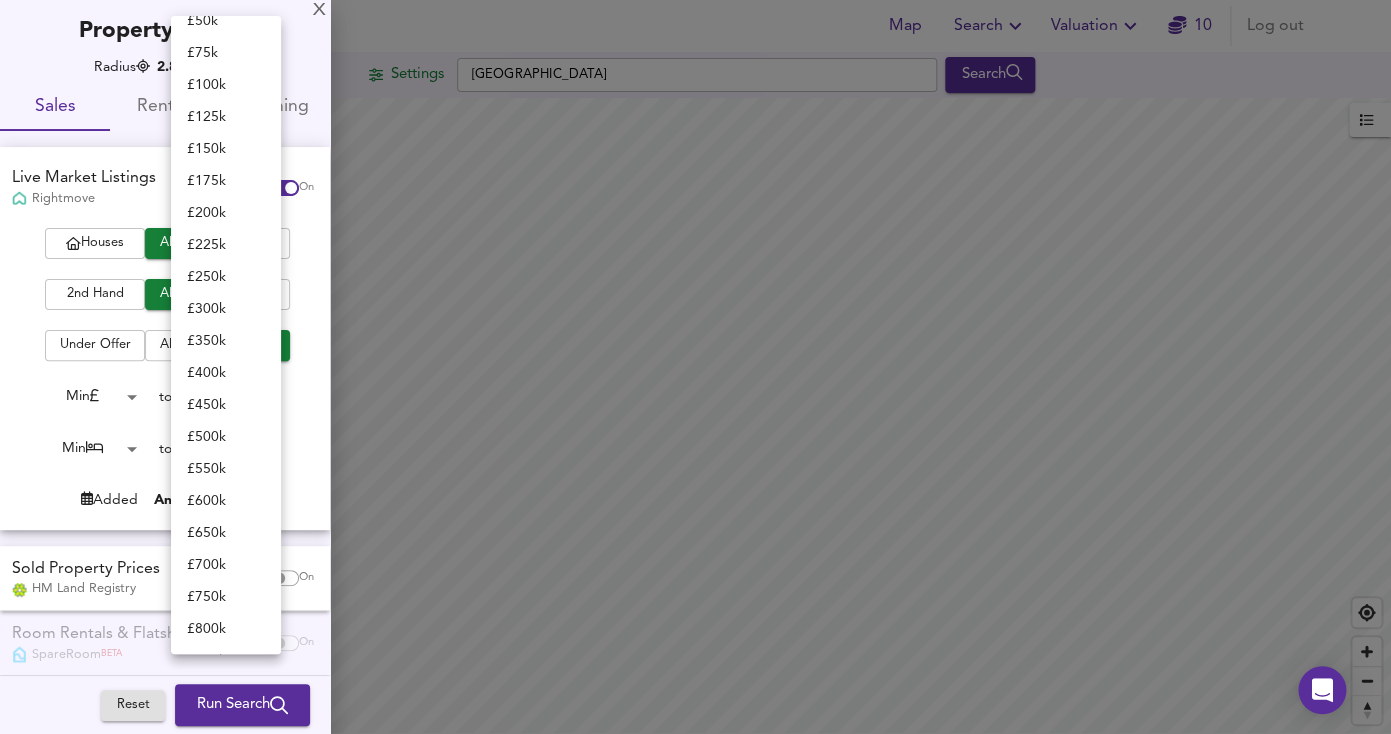 scroll, scrollTop: 108, scrollLeft: 0, axis: vertical 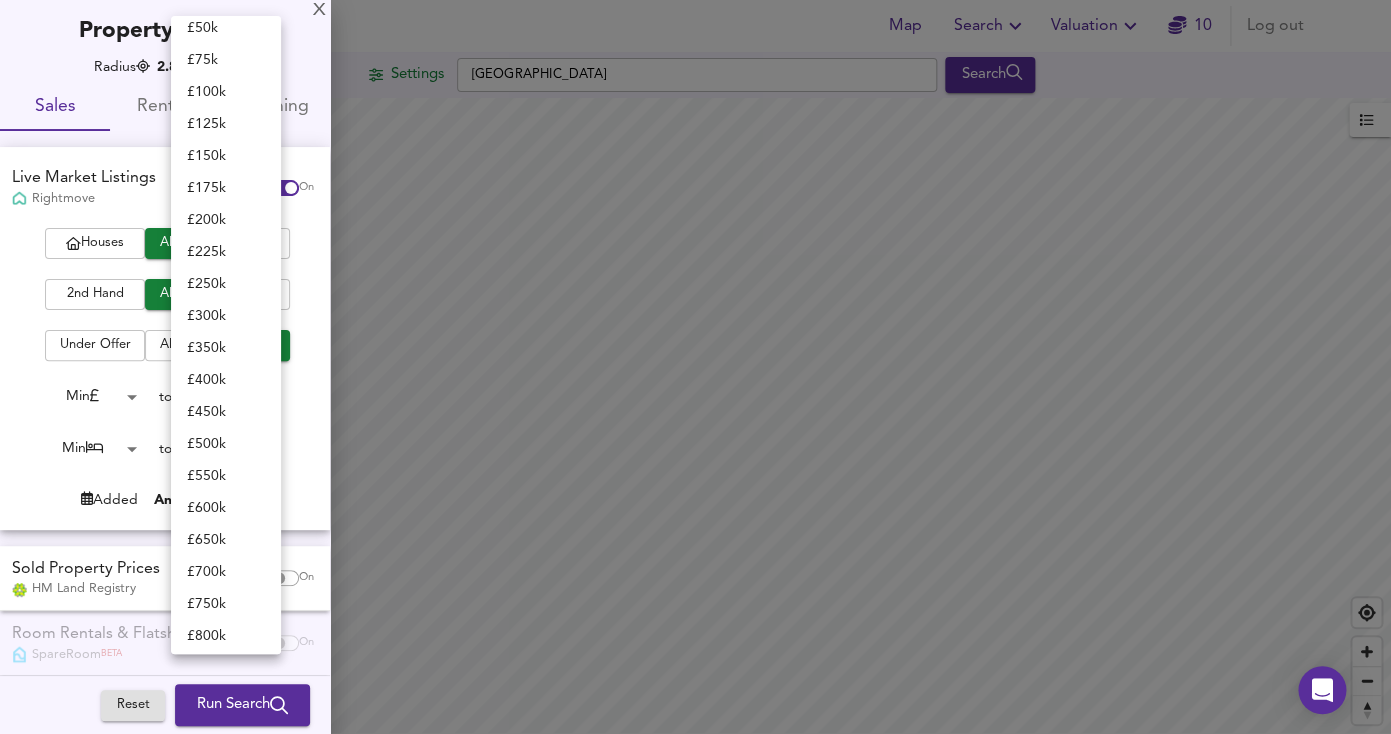 click on "£ 250k" at bounding box center (226, 284) 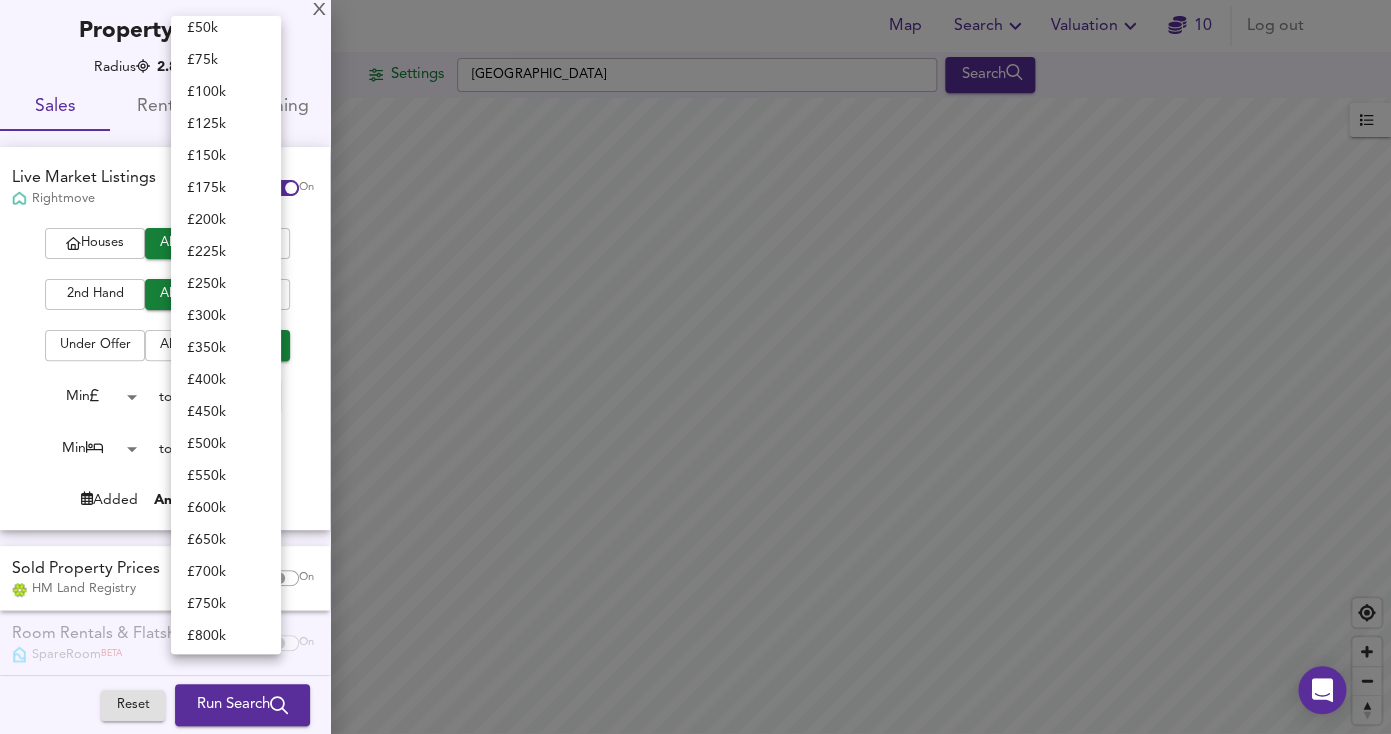 type on "250000" 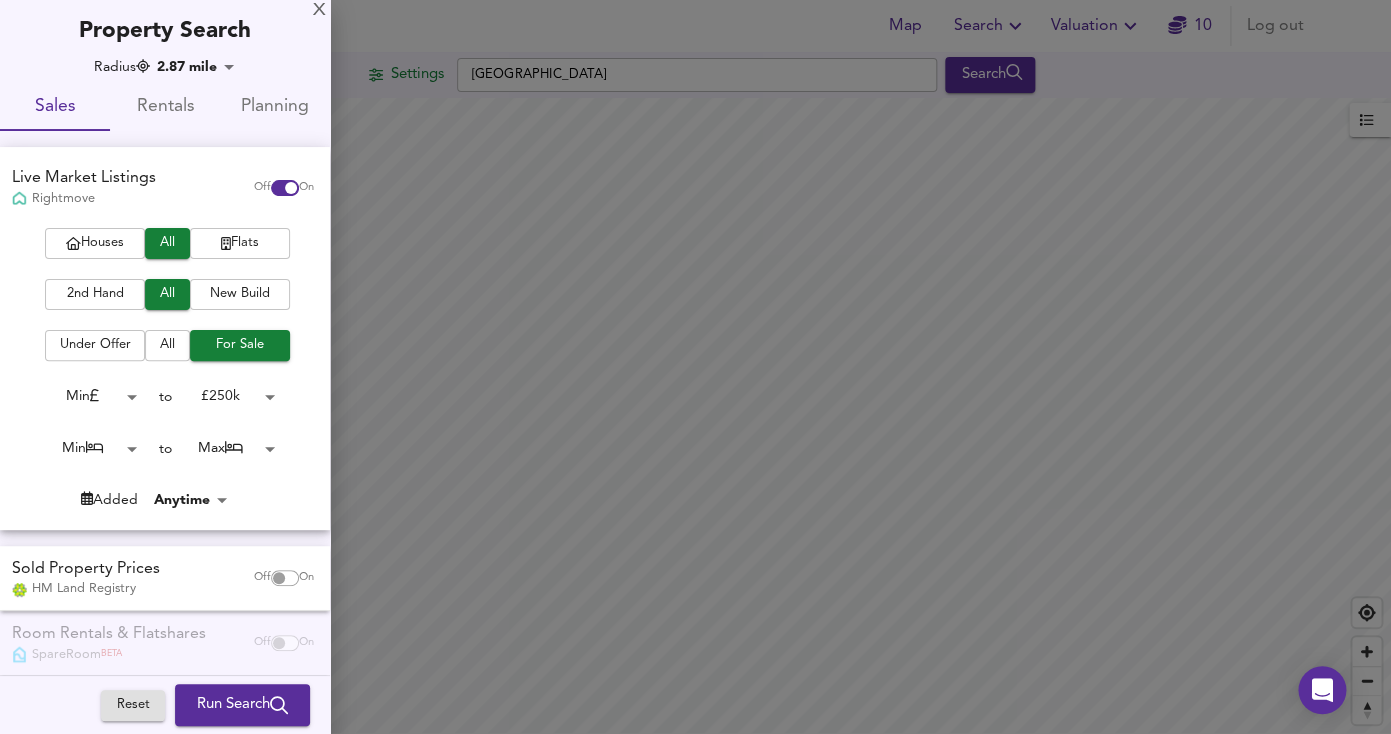 click on "Run Search" at bounding box center (242, 705) 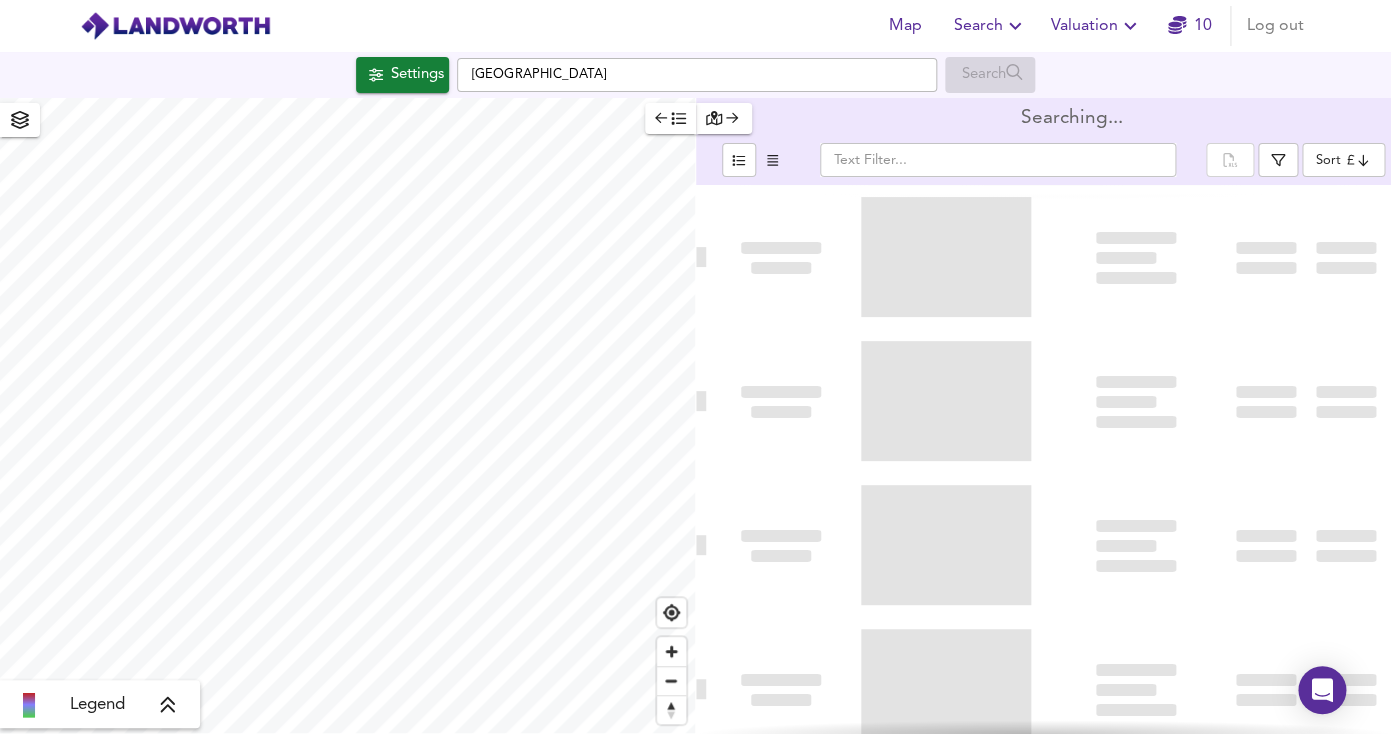 type on "bestdeal" 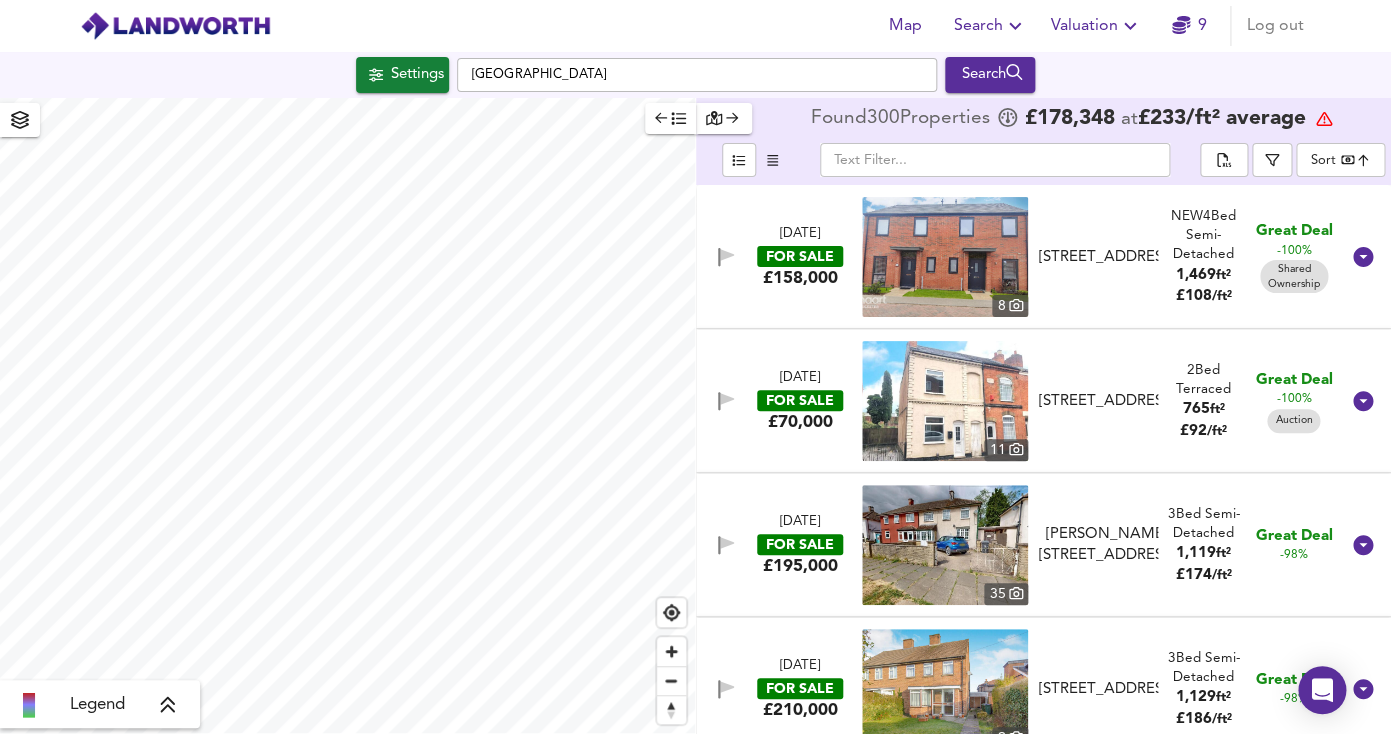 click at bounding box center [945, 257] 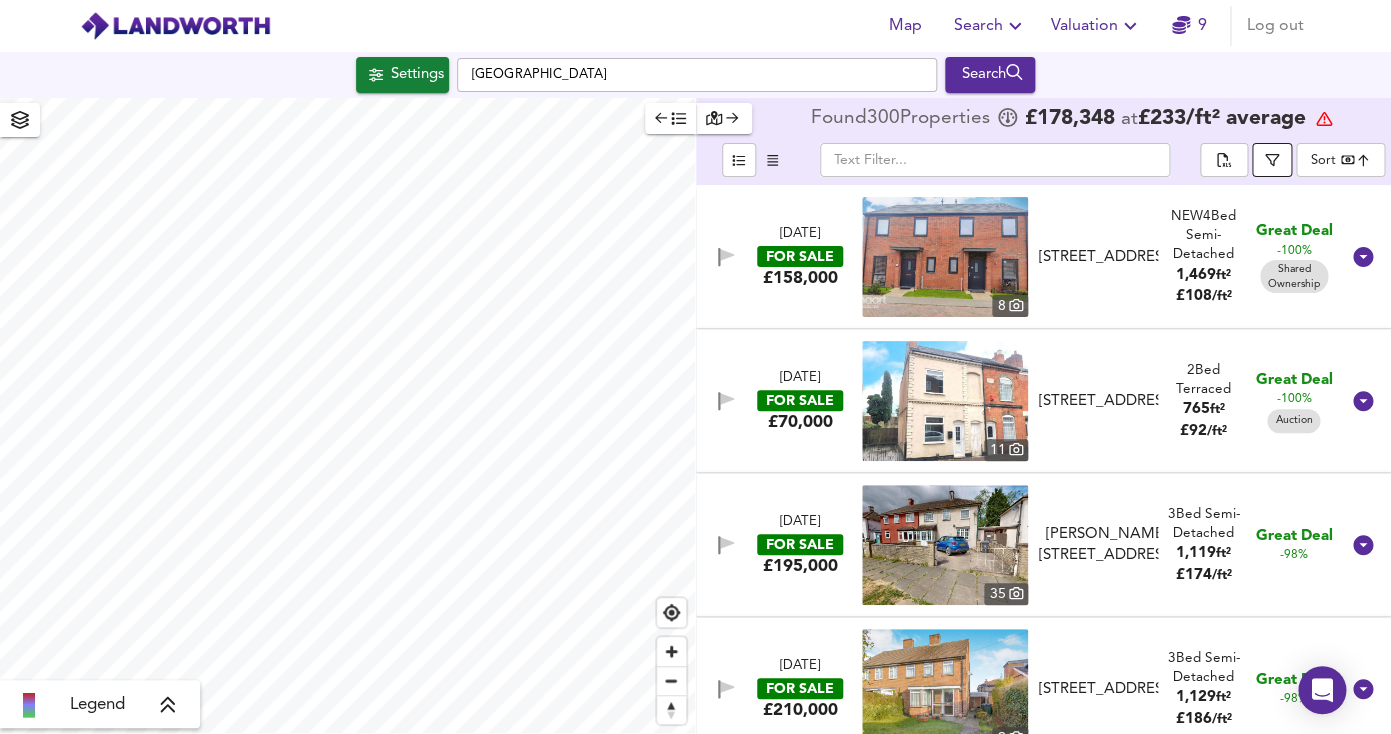 click at bounding box center (1272, 160) 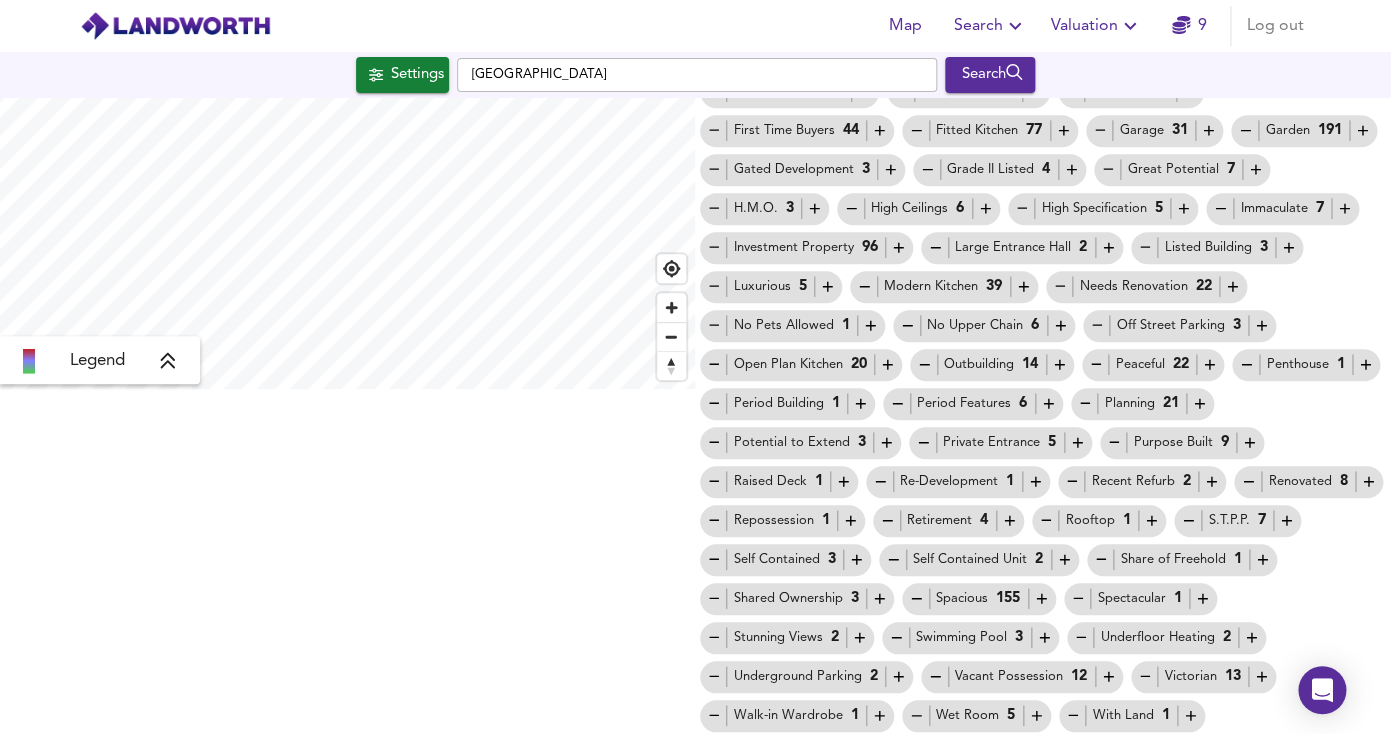 scroll, scrollTop: 0, scrollLeft: 0, axis: both 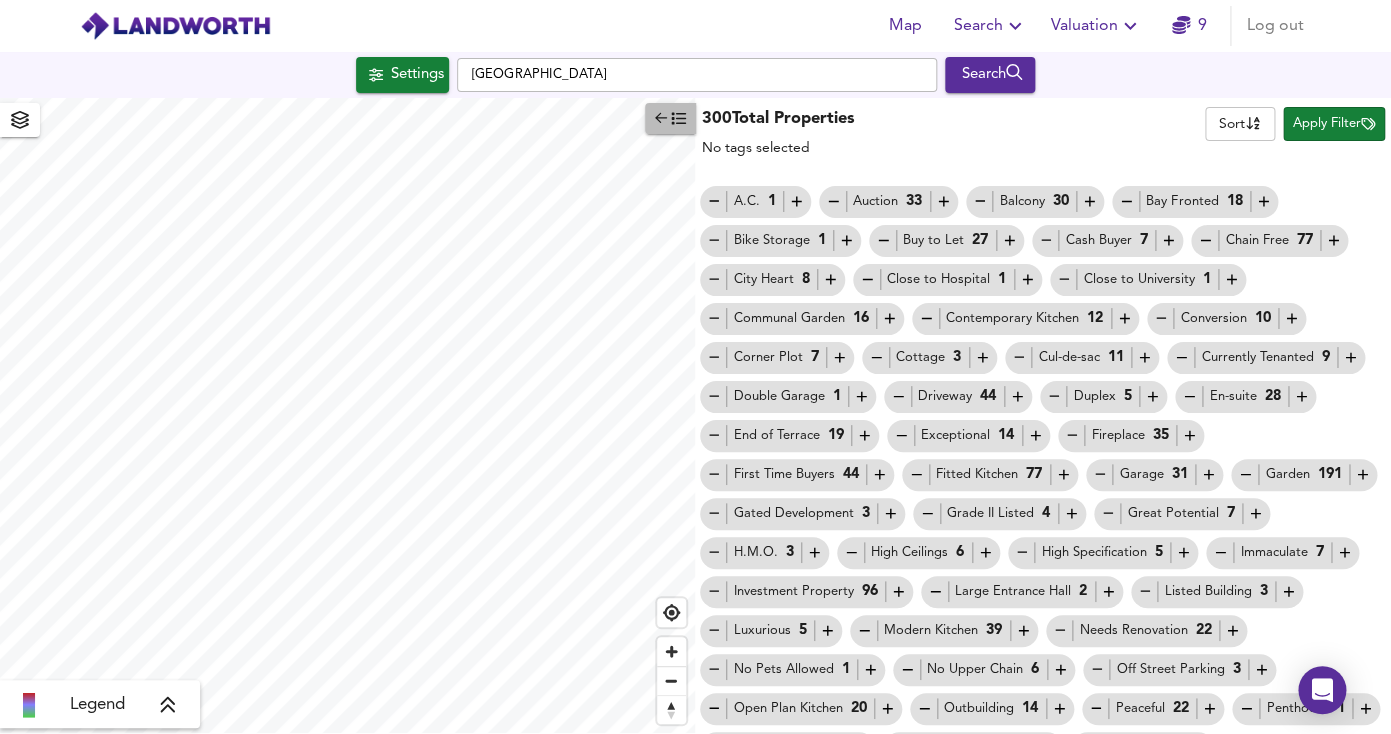 click at bounding box center (670, 118) 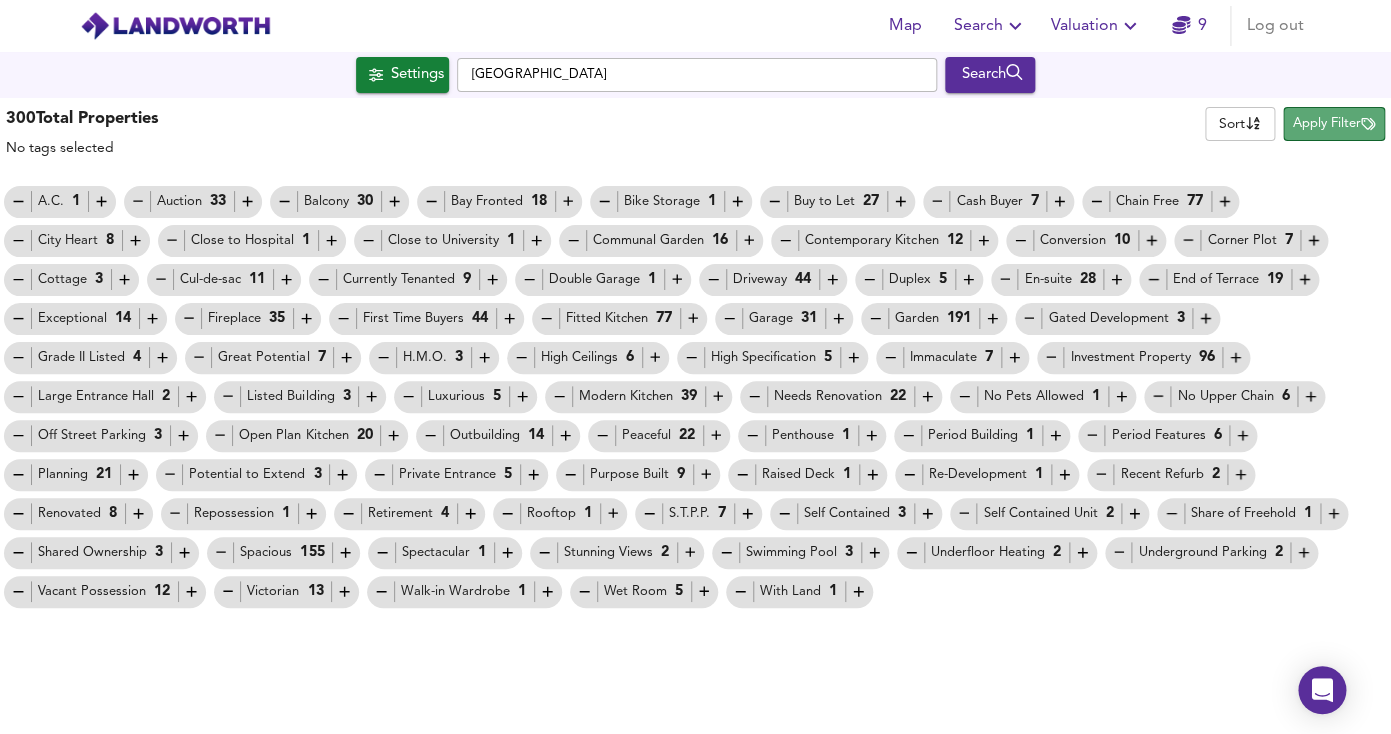 click on "Apply Filter" at bounding box center [1334, 124] 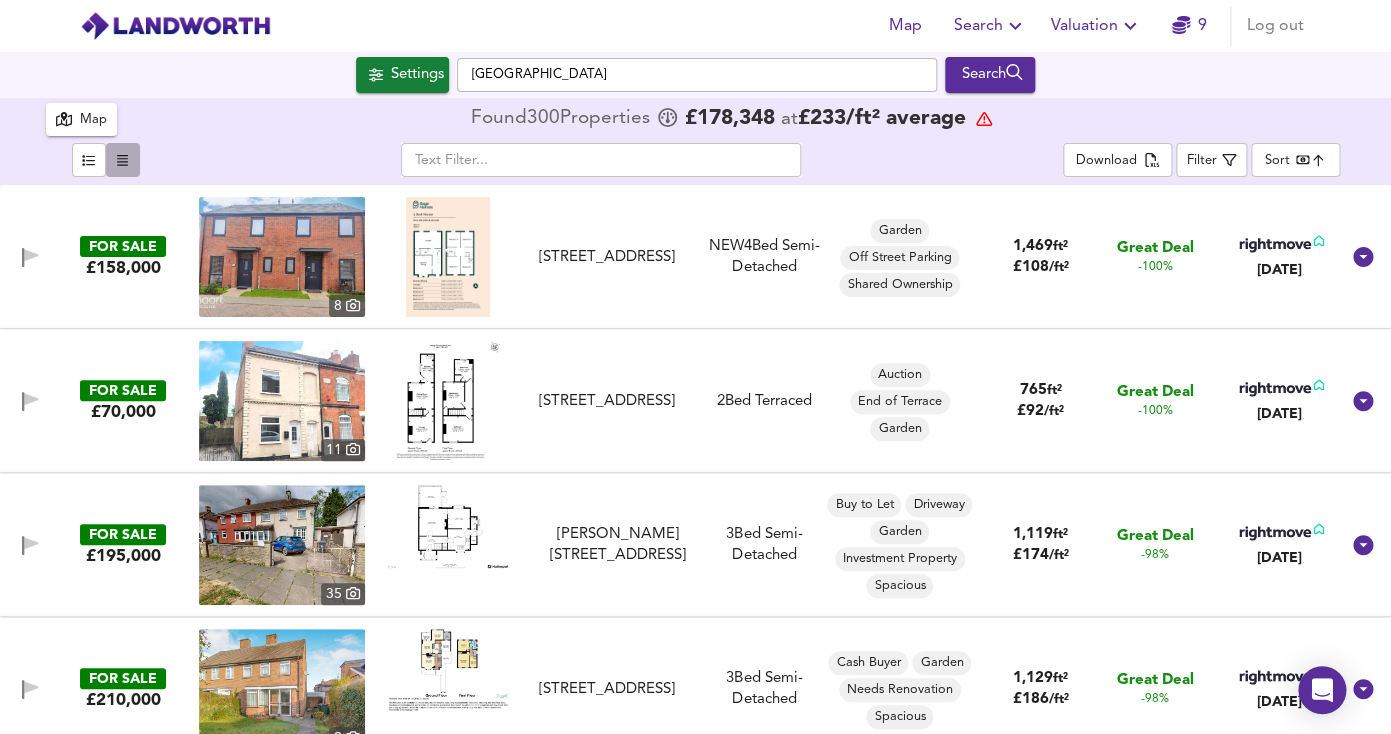 drag, startPoint x: 117, startPoint y: 166, endPoint x: 141, endPoint y: 163, distance: 24.186773 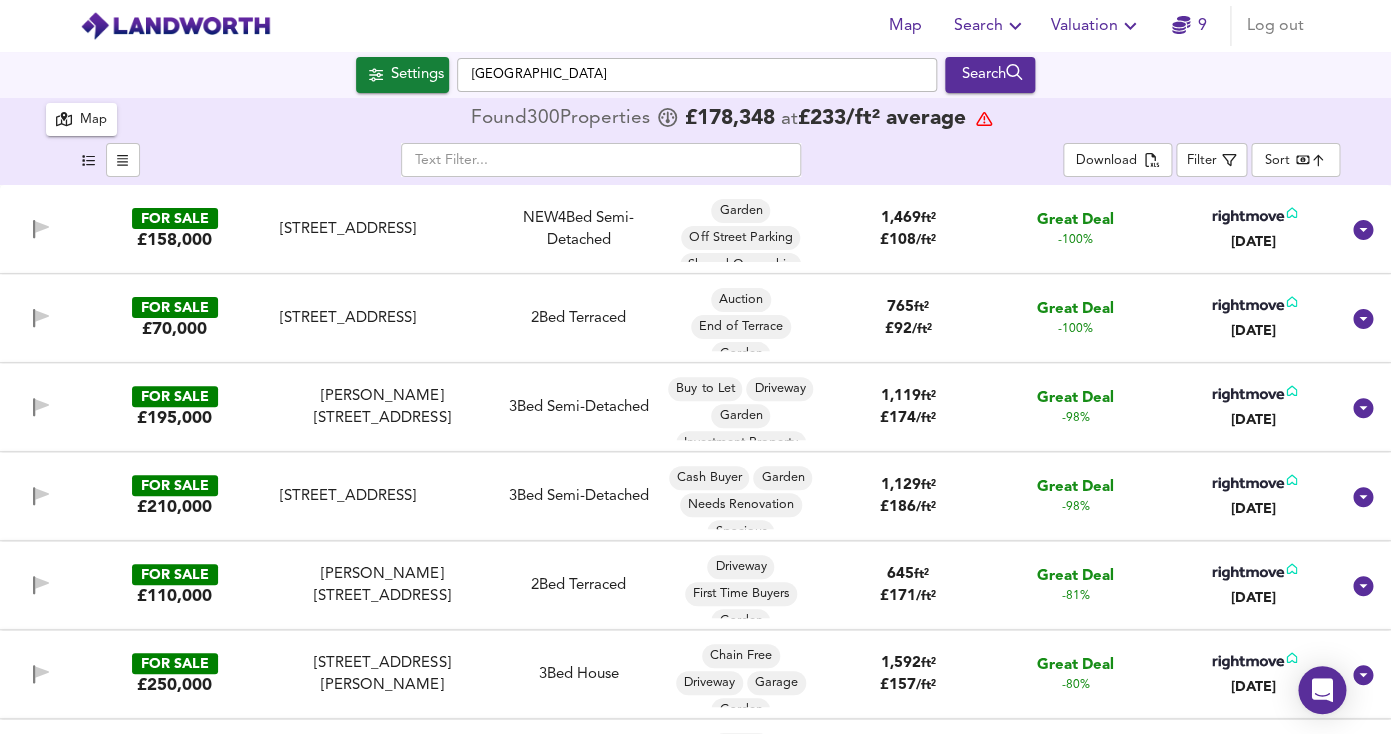 click 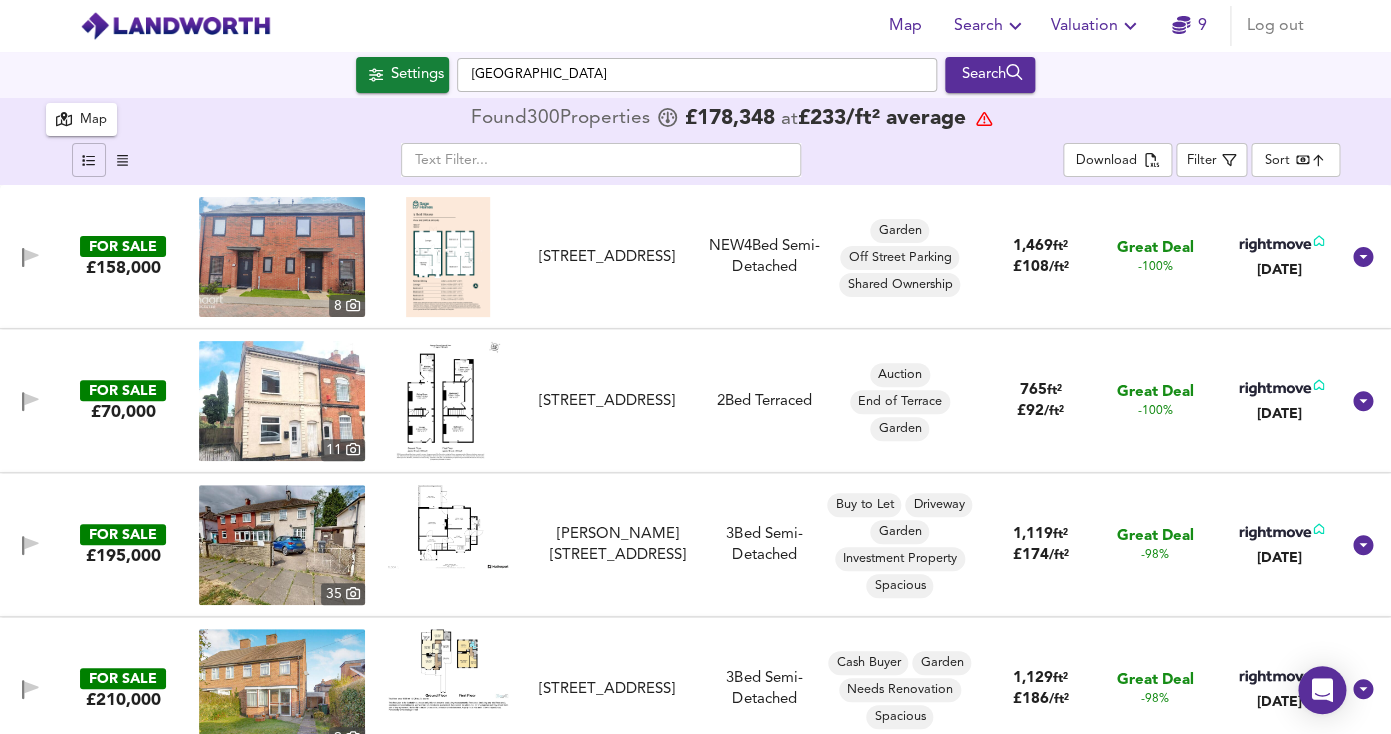 click on "Map" at bounding box center [93, 120] 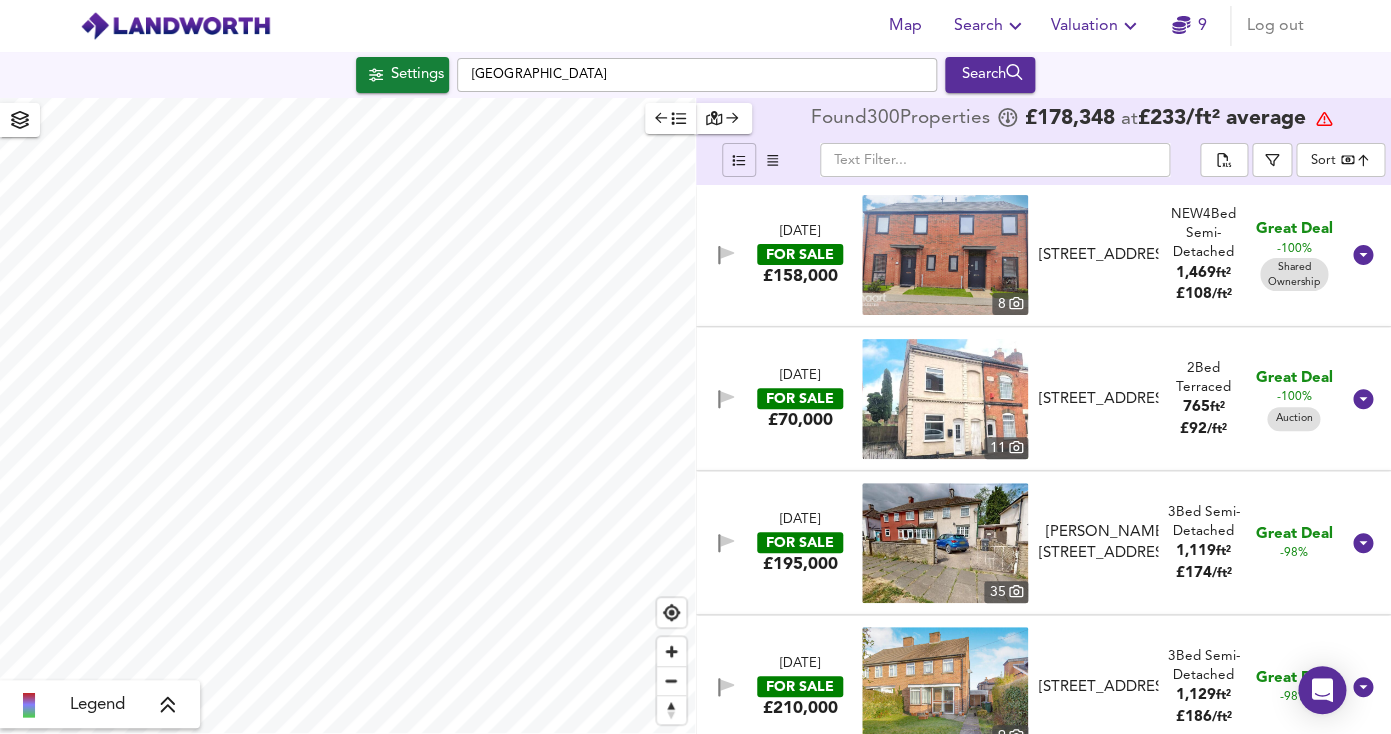 scroll, scrollTop: 0, scrollLeft: 0, axis: both 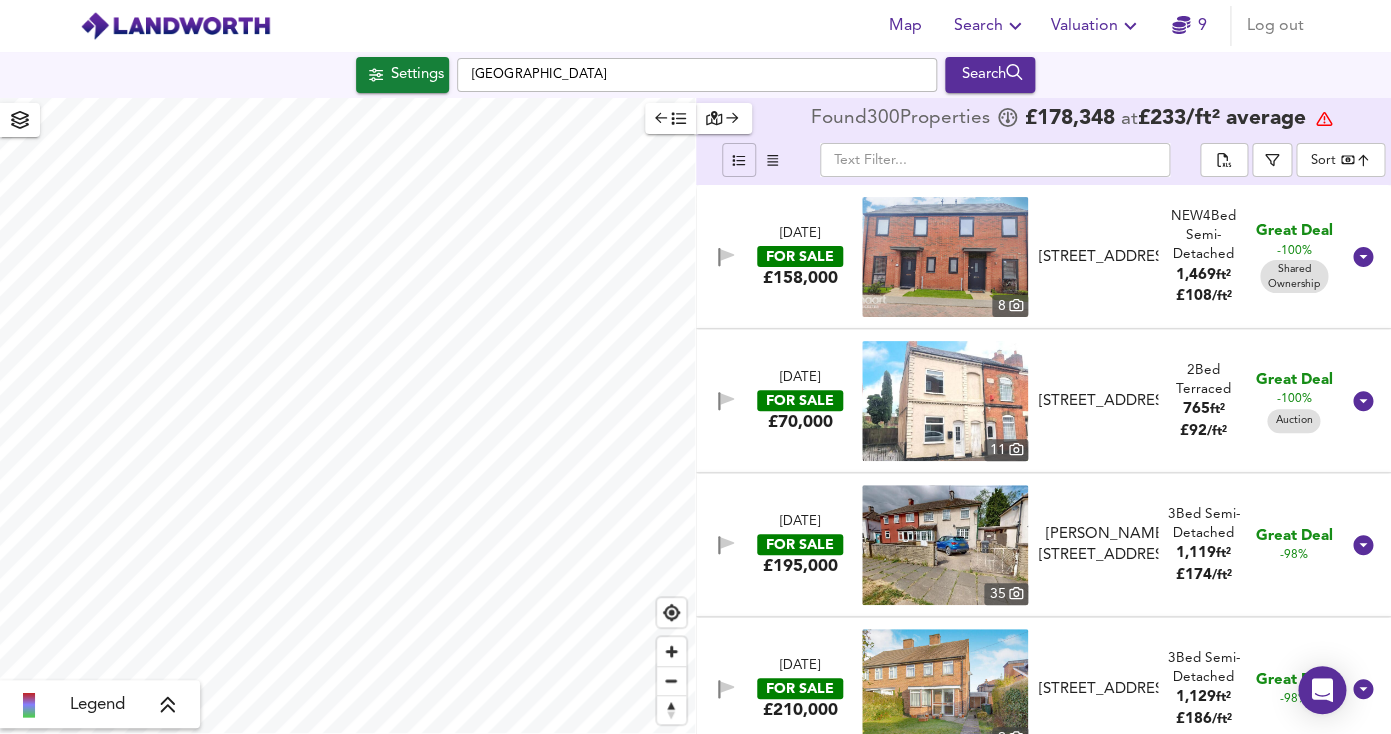 click at bounding box center [945, 545] 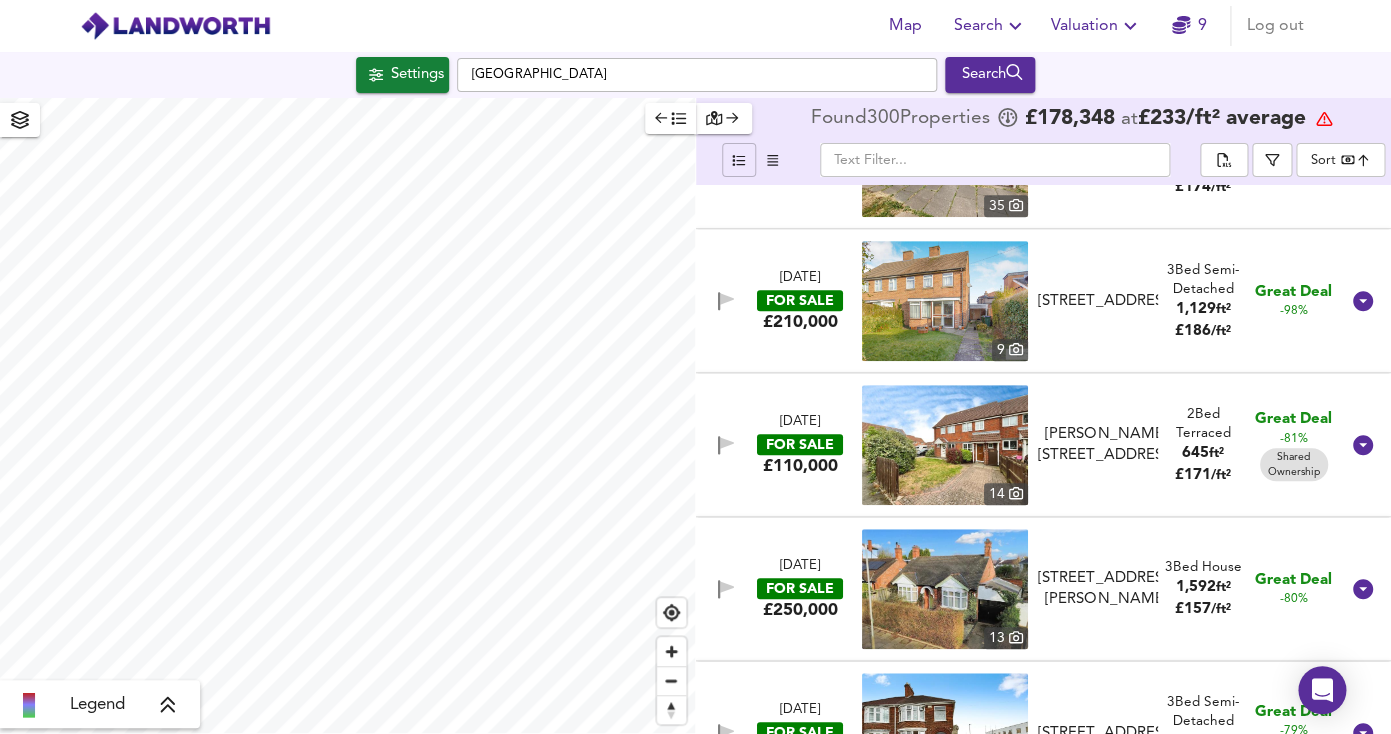 scroll, scrollTop: 397, scrollLeft: 0, axis: vertical 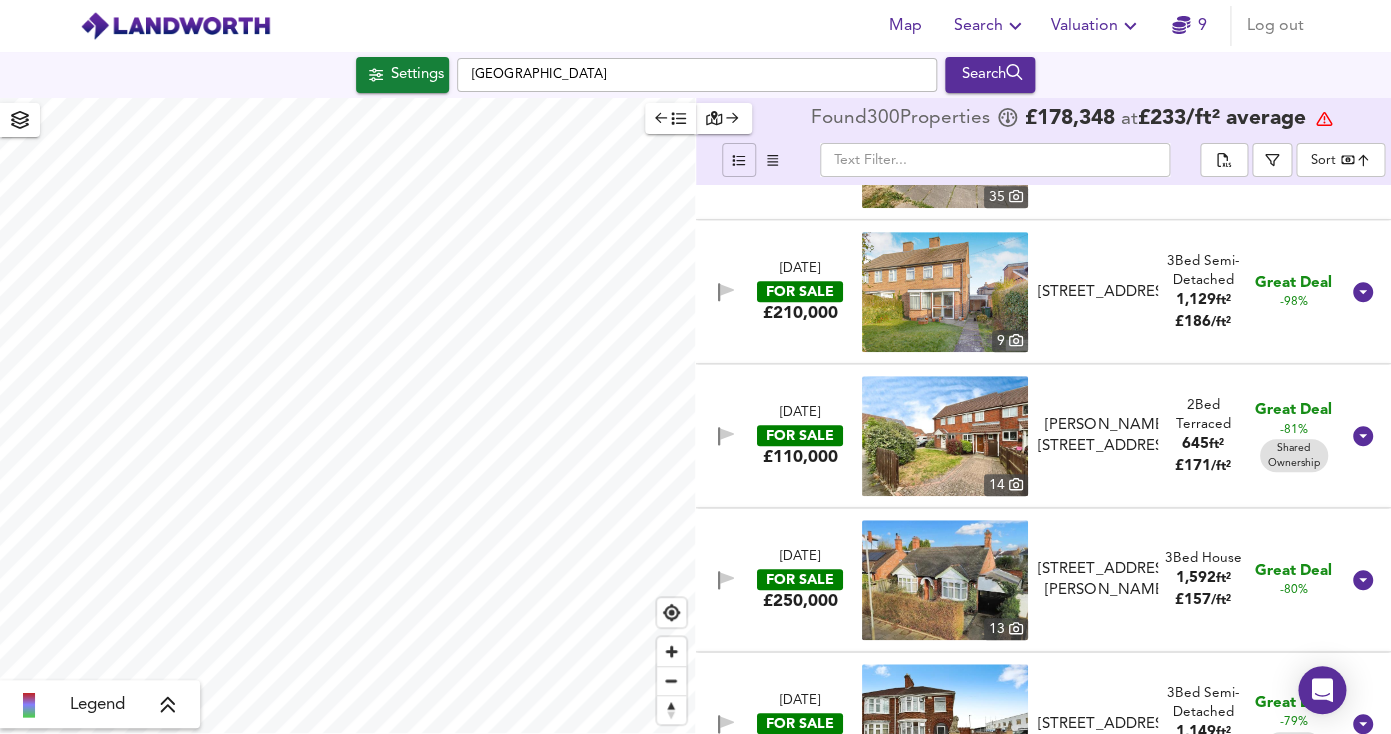 click at bounding box center [945, 580] 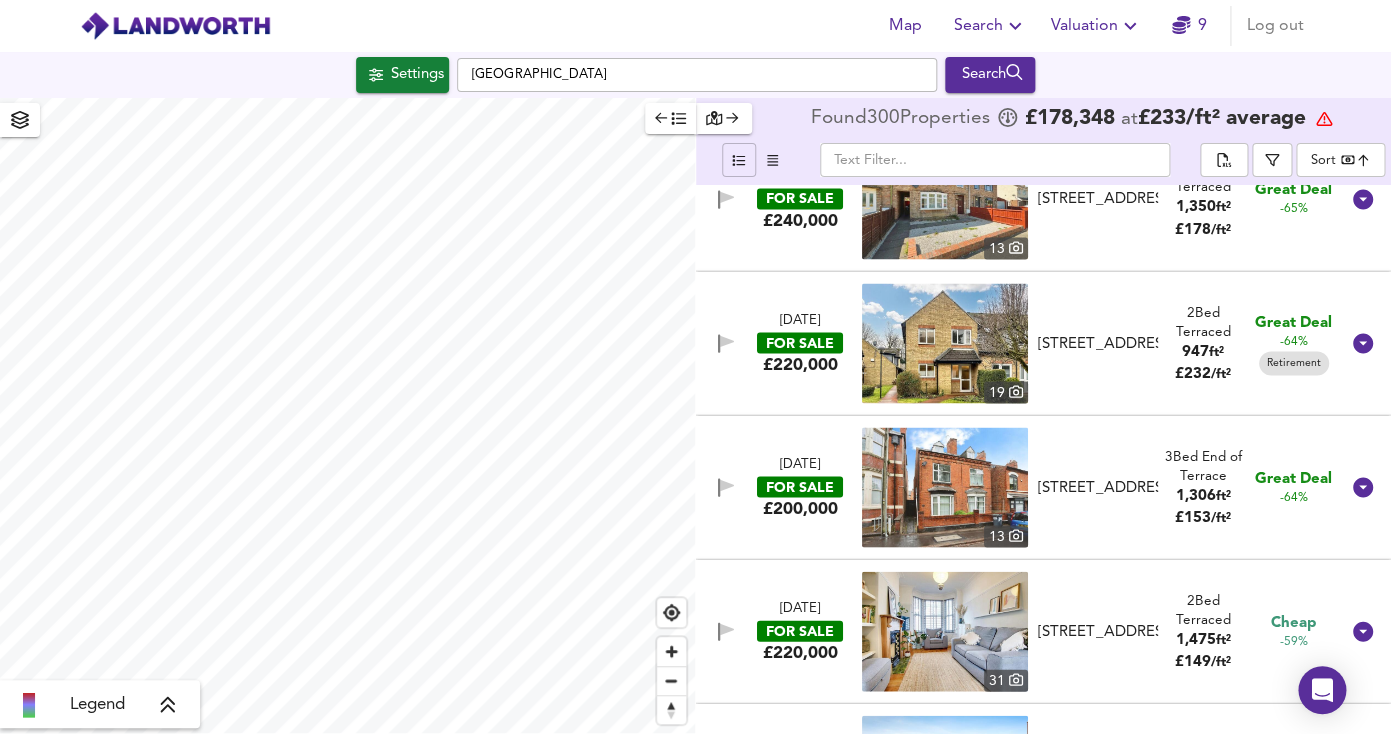 scroll, scrollTop: 1358, scrollLeft: 0, axis: vertical 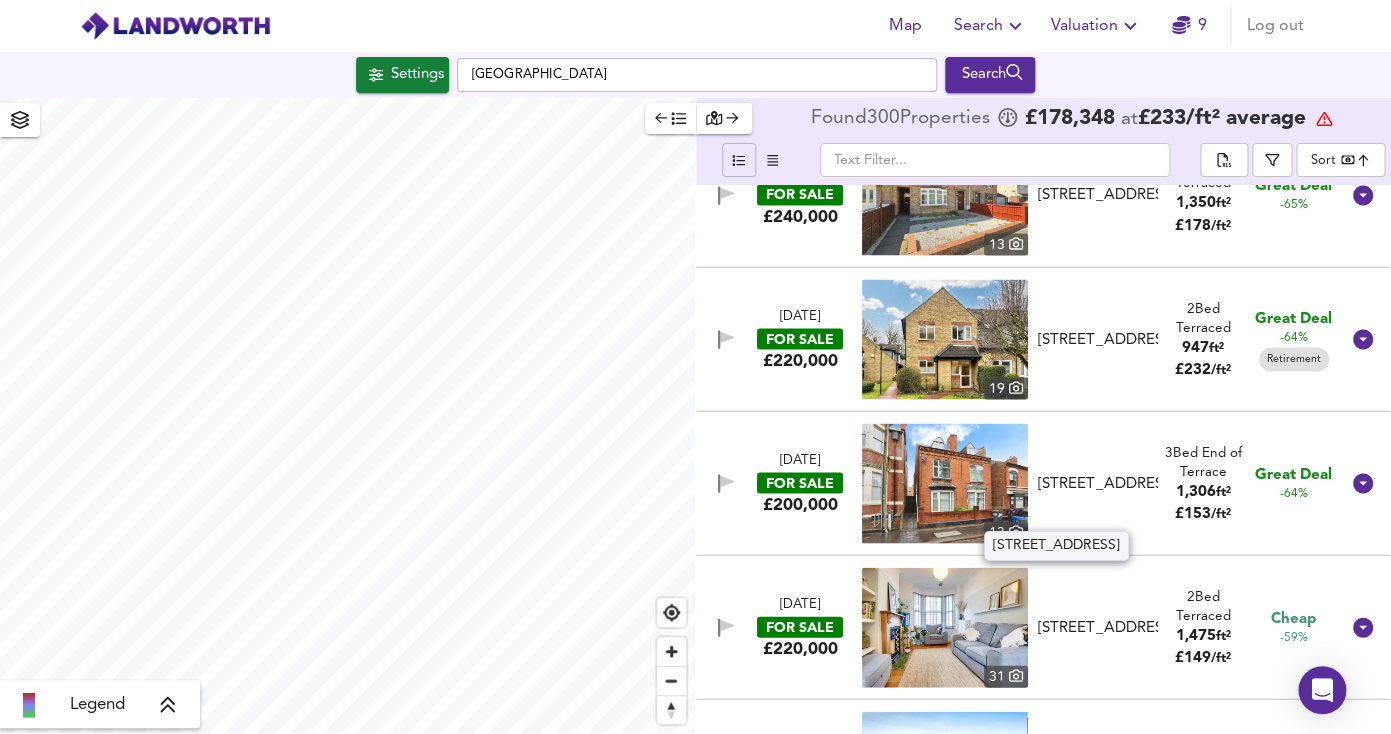click on "[STREET_ADDRESS]" at bounding box center (1106, 483) 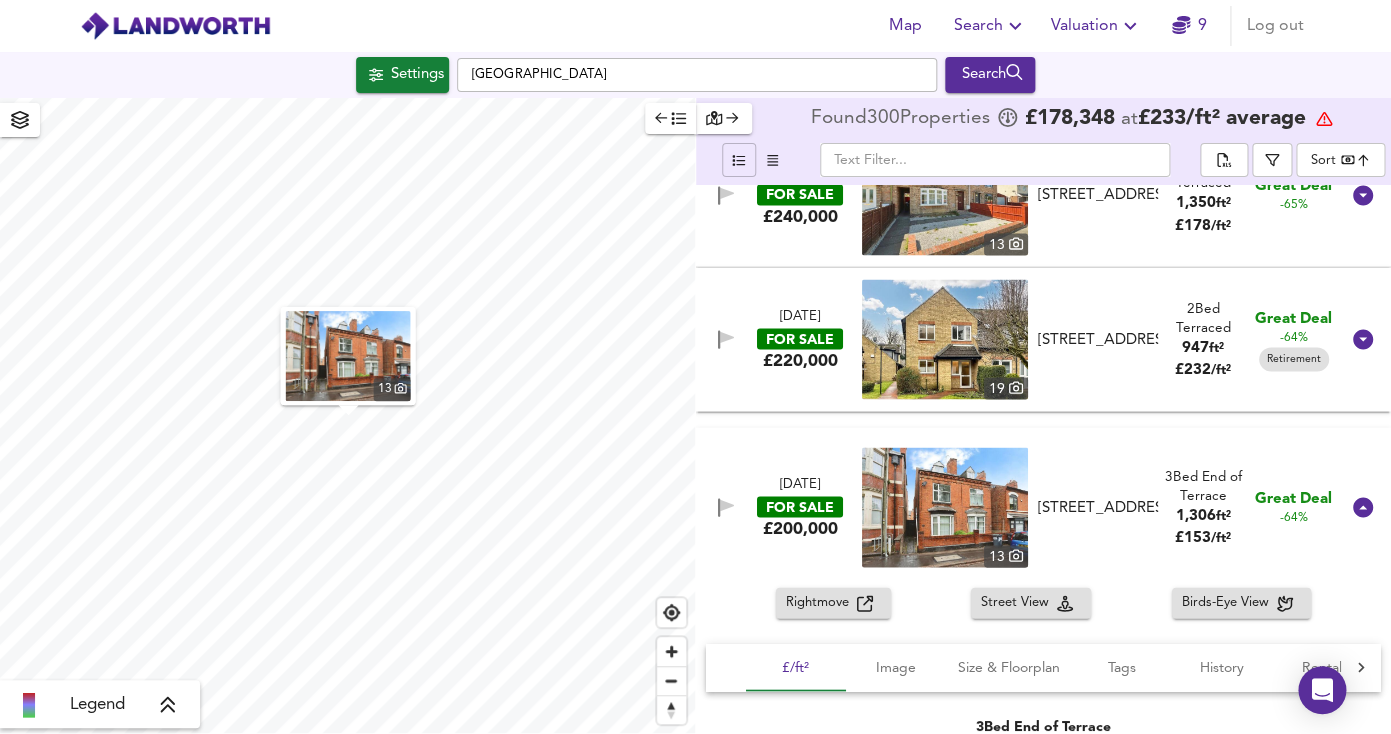 click at bounding box center (945, 507) 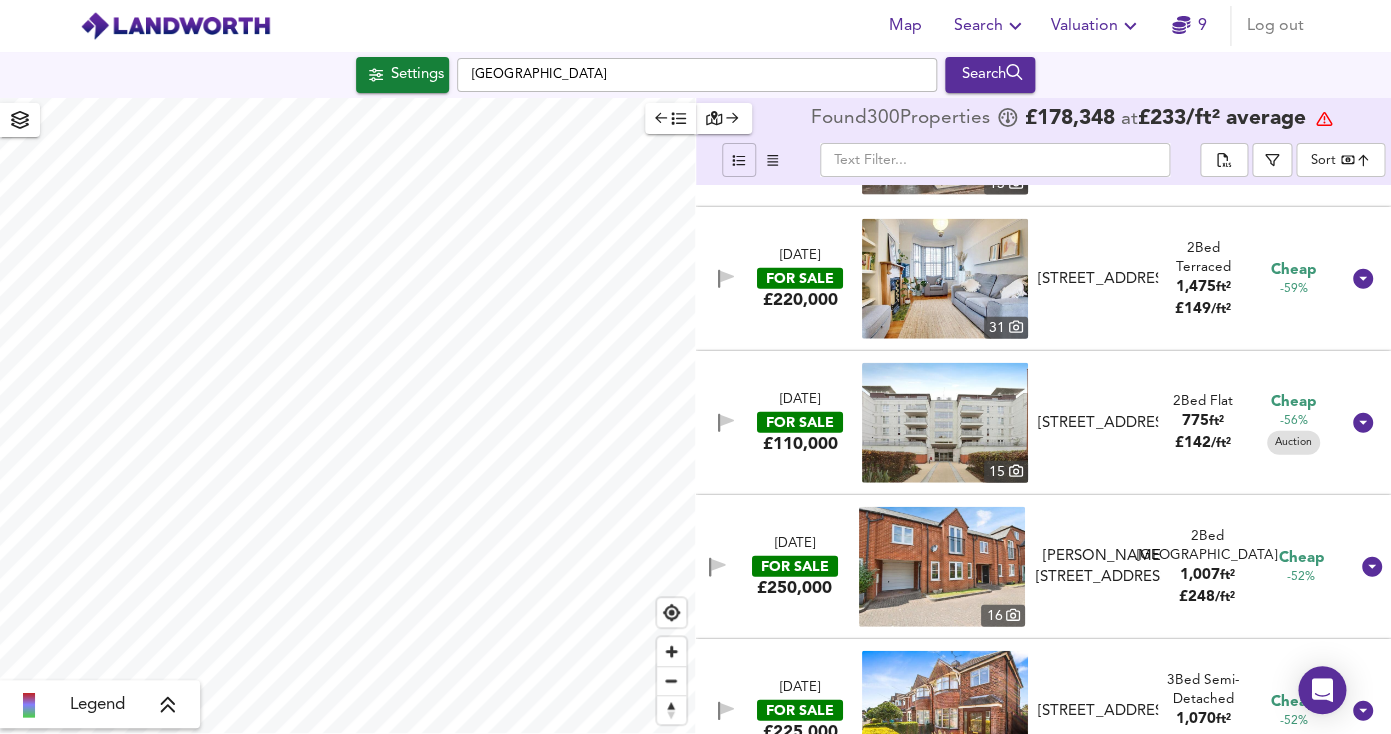 scroll, scrollTop: 1708, scrollLeft: 0, axis: vertical 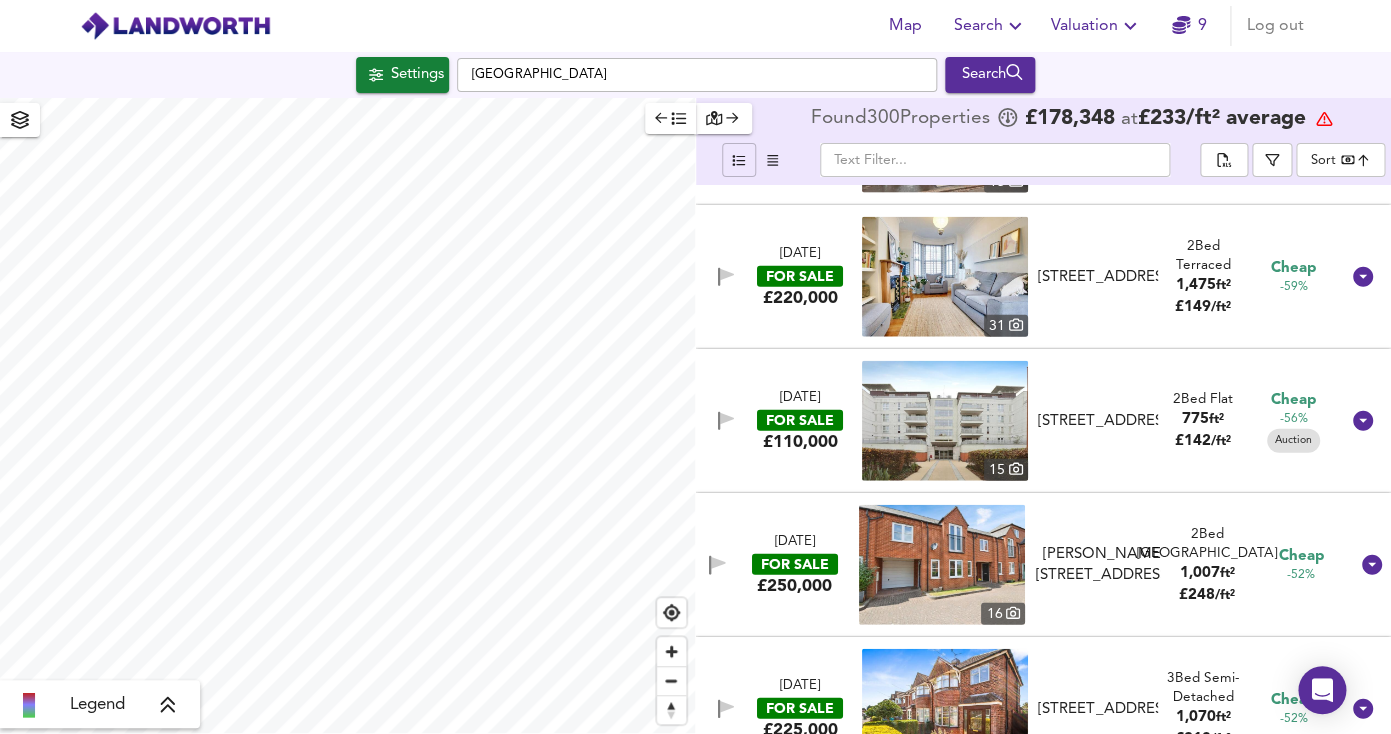 click on "[DATE] FOR SALE £200,000     [STREET_ADDRESS] 3  Bed   End of Terrace 1,306 ft² £ 153 / ft²   Great Deal -64%" at bounding box center [1044, 133] 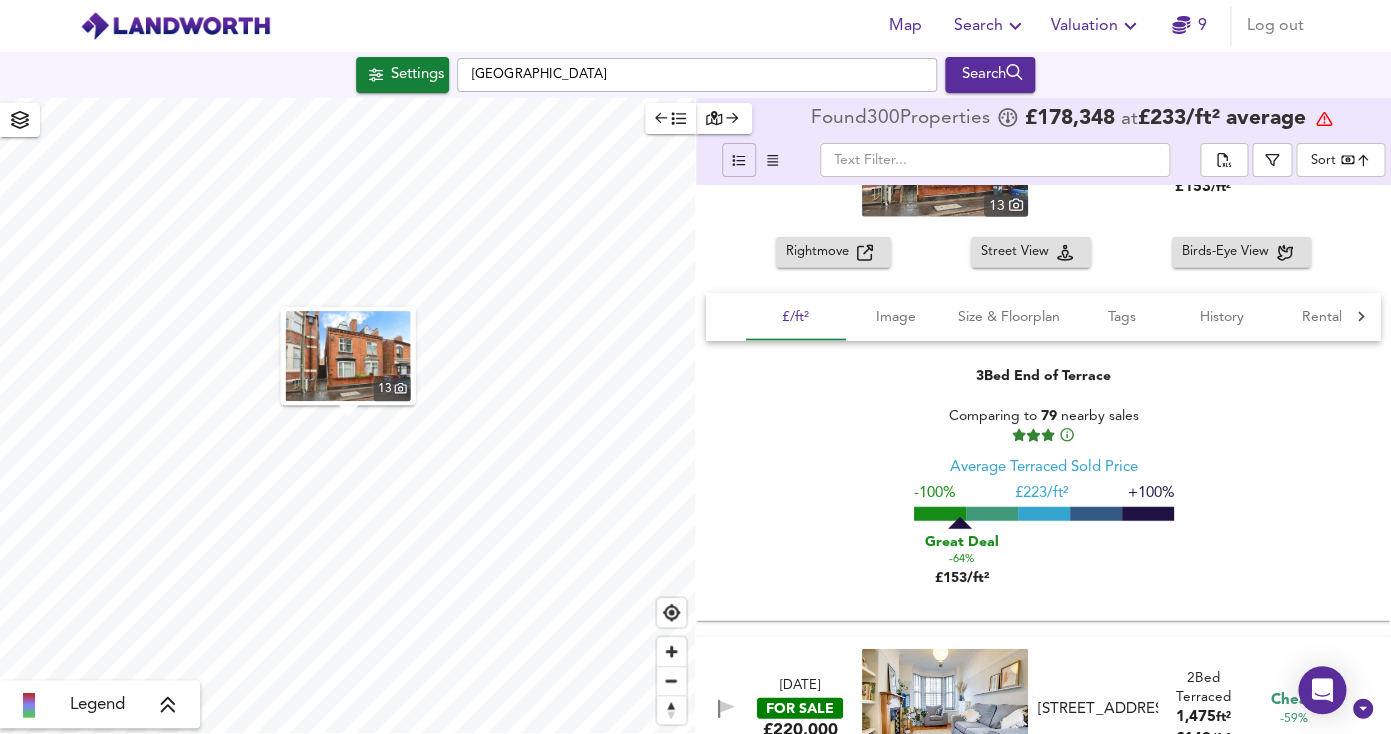 click on "[DATE] FOR SALE £158,000     [STREET_ADDRESS] NEW  4  Bed   Semi-Detached 1,469 ft² £ 108 / ft²   Great Deal -100% Shared Ownership [DATE] FOR SALE £70,000     11     [STREET_ADDRESS][GEOGRAPHIC_DATA][STREET_ADDRESS] 2  Bed   Terraced 765 ft² £ 92 / ft²   Great Deal -100% Auction [DATE] FOR SALE £195,000     [STREET_ADDRESS][PERSON_NAME][PERSON_NAME] 3  Bed   Semi-Detached 1,119 ft² £ 174 / ft²   Great Deal -98% [DATE] FOR SALE £210,000     [STREET_ADDRESS] 3  Bed   Semi-Detached 1,129 ft² £ 186 / ft²   Great Deal -98% [DATE] FOR SALE £110,000     [STREET_ADDRESS][PERSON_NAME][PERSON_NAME] 2  Bed   Terraced 645 ft² £ 171 / ft²   Great Deal -81% Shared Ownership [DATE] FOR SALE £250,000" at bounding box center (1044, 459) 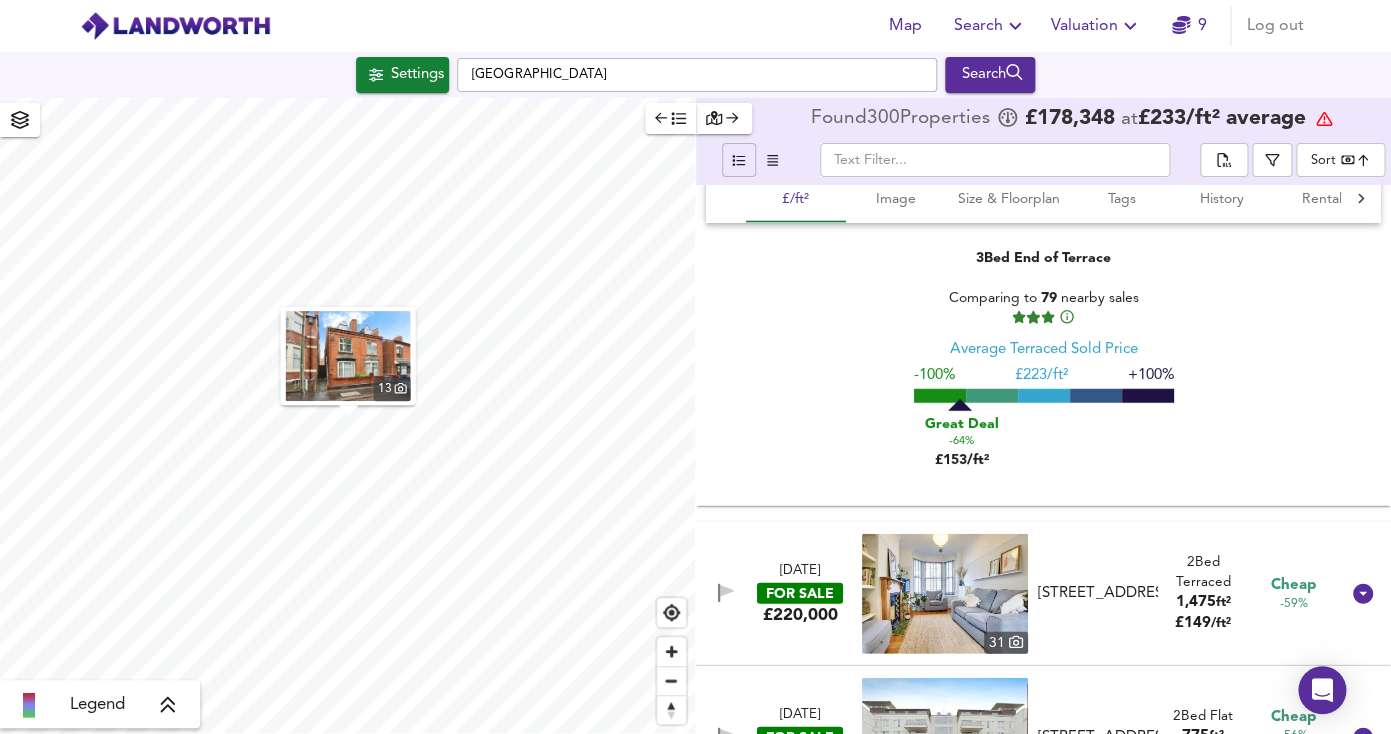 scroll, scrollTop: 1828, scrollLeft: 0, axis: vertical 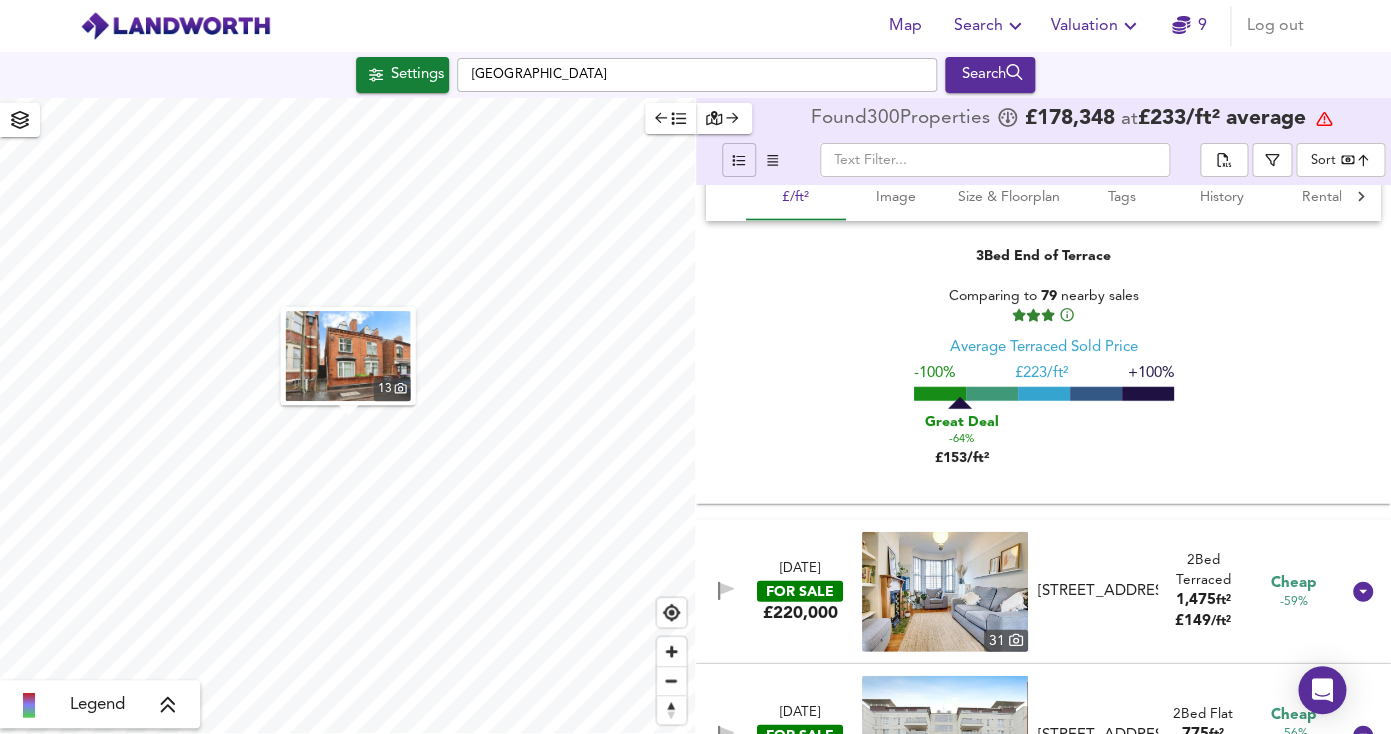 click at bounding box center [945, 592] 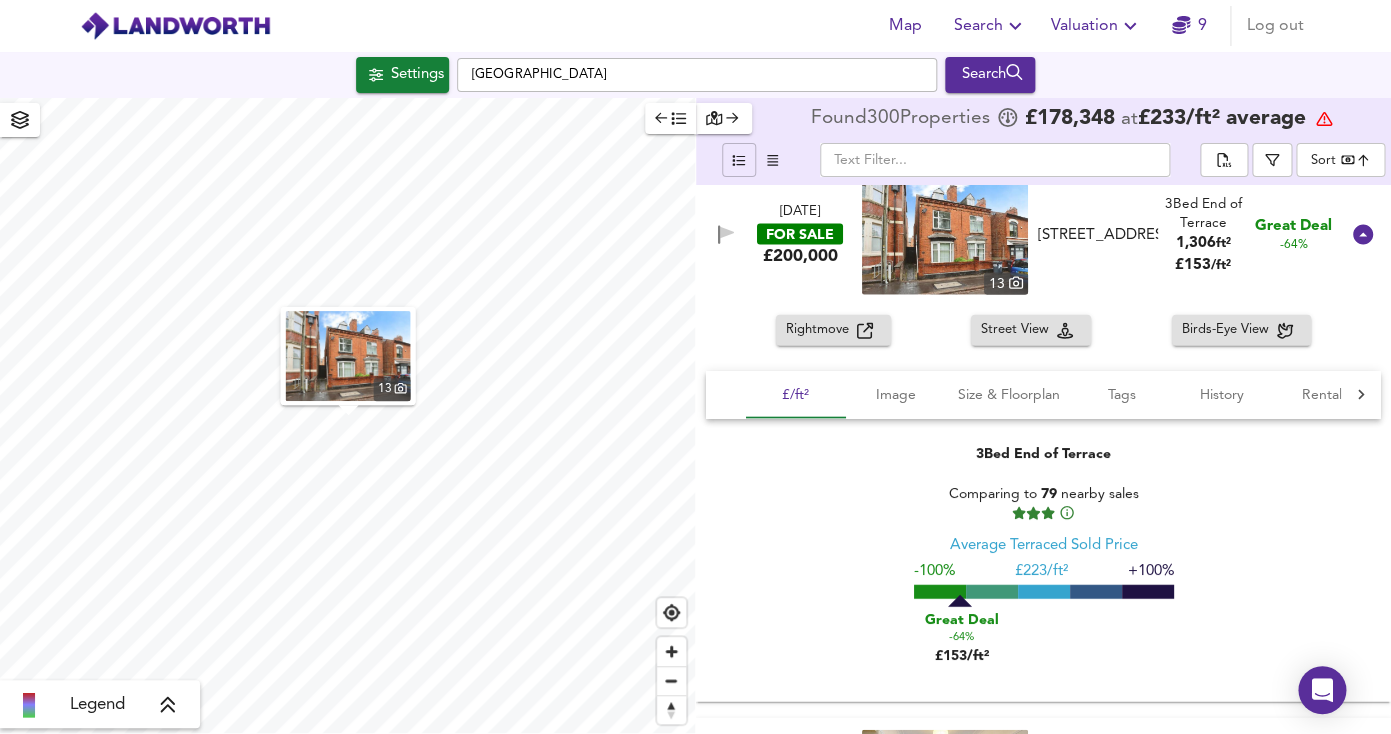 scroll, scrollTop: 1613, scrollLeft: 0, axis: vertical 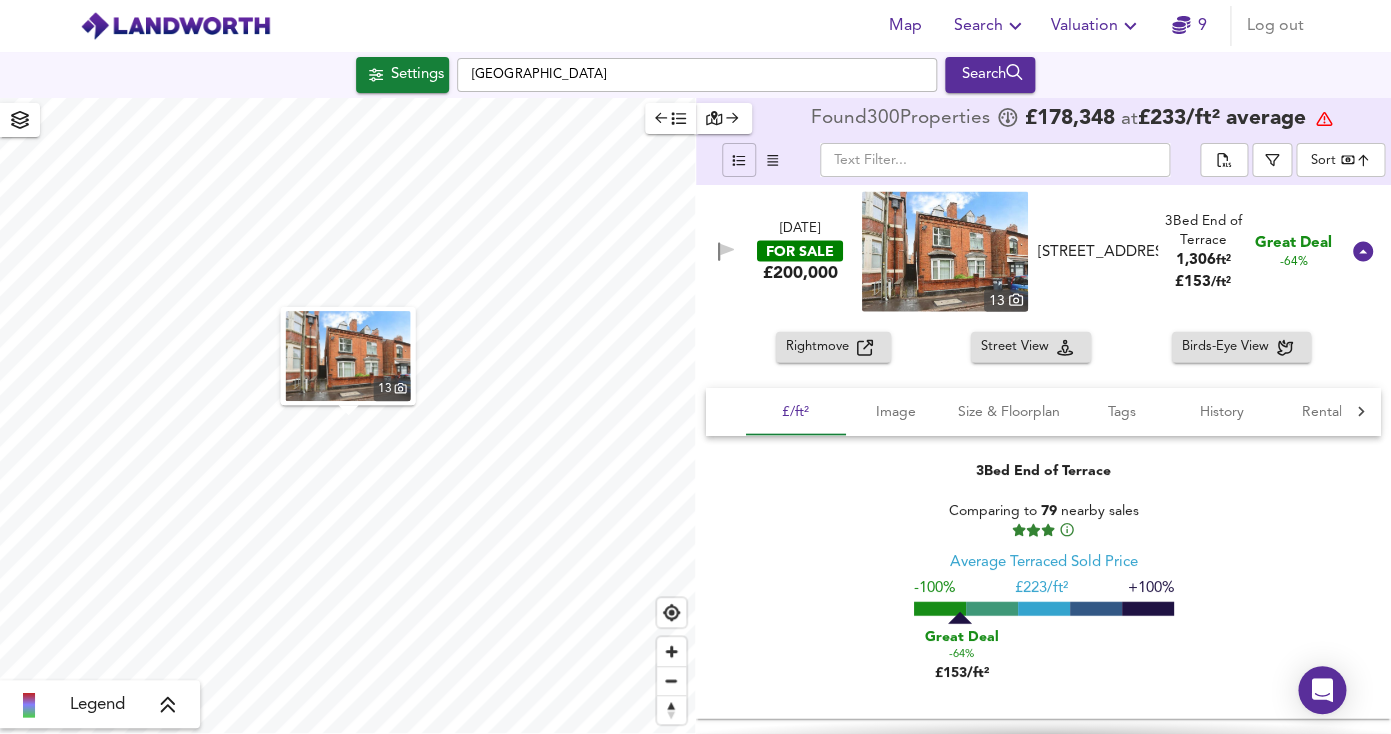 click on "[DATE] FOR SALE £200,000     [STREET_ADDRESS] 3  Bed   End of Terrace 1,306 ft² £ 153 / ft²   Great Deal -64%" at bounding box center (1020, 252) 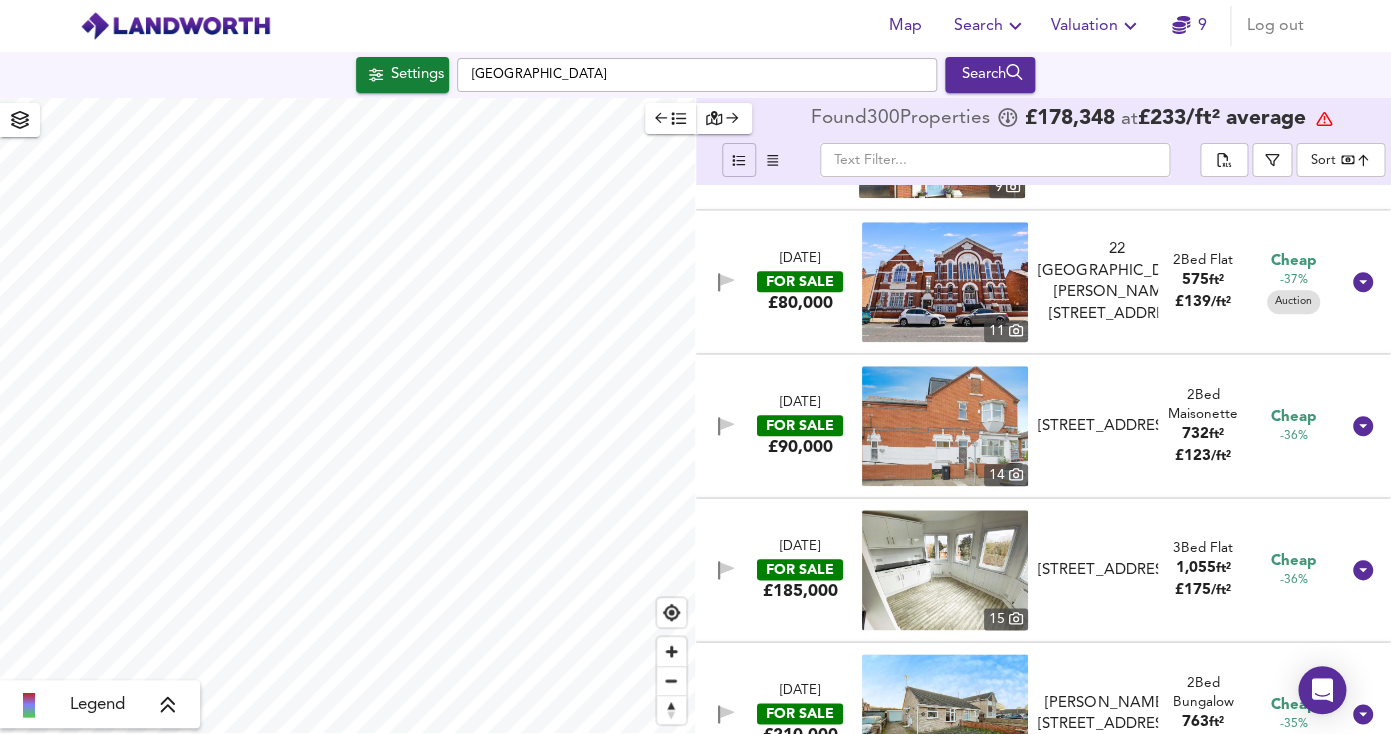 scroll, scrollTop: 3439, scrollLeft: 0, axis: vertical 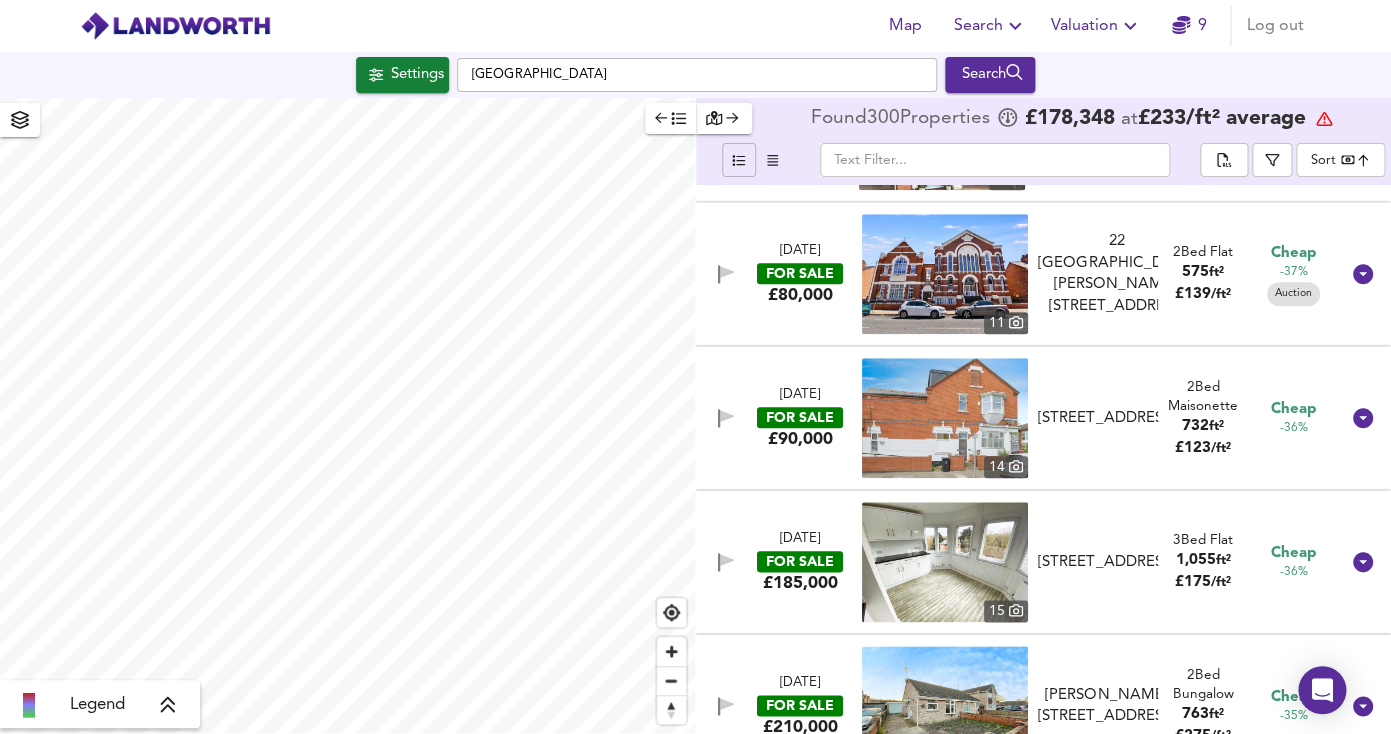 click at bounding box center [945, 562] 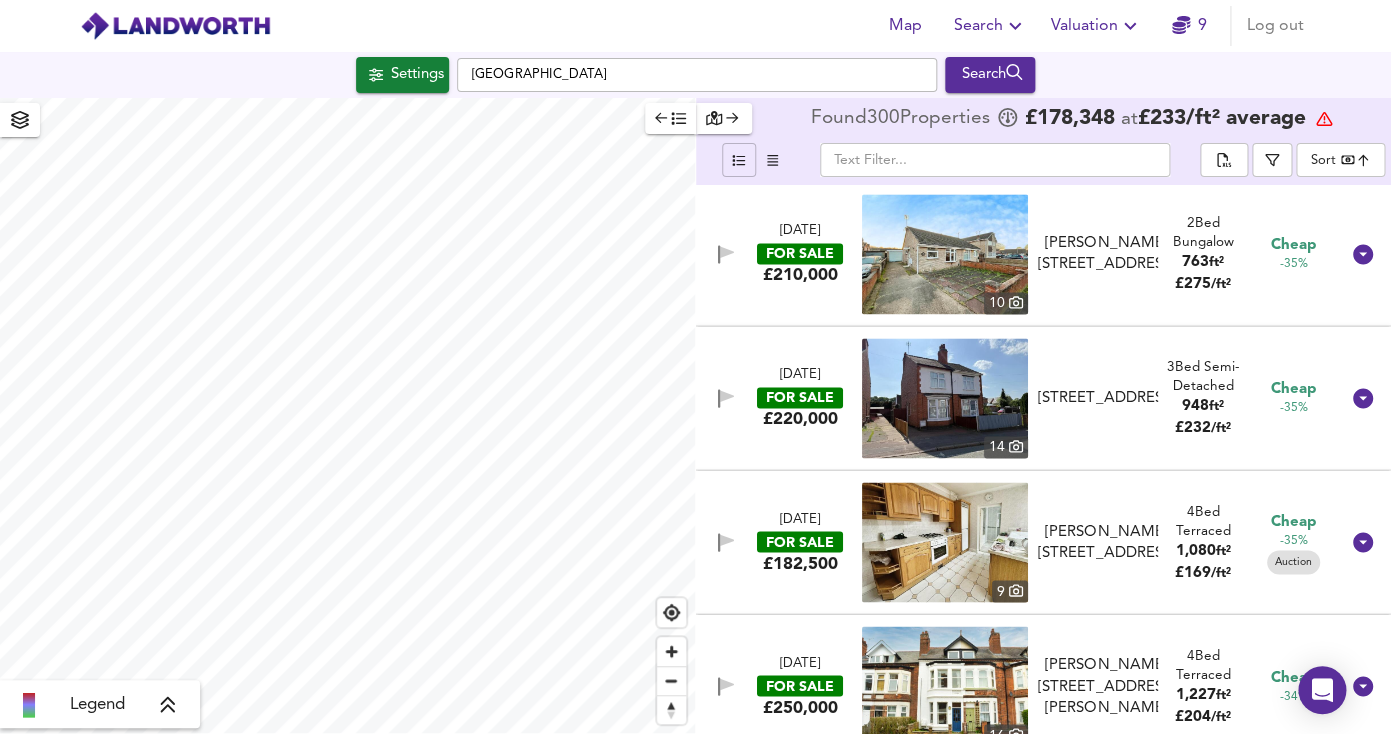 scroll, scrollTop: 3895, scrollLeft: 0, axis: vertical 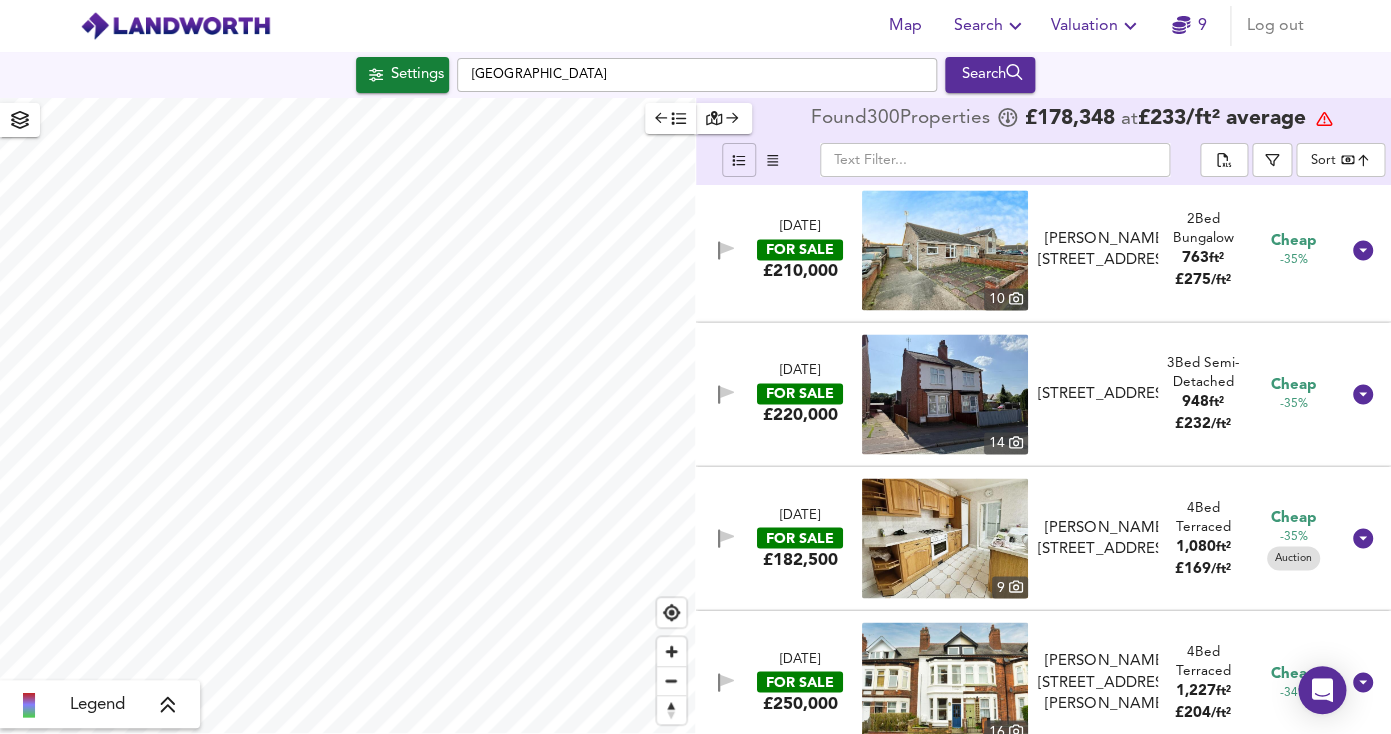 click at bounding box center [945, 394] 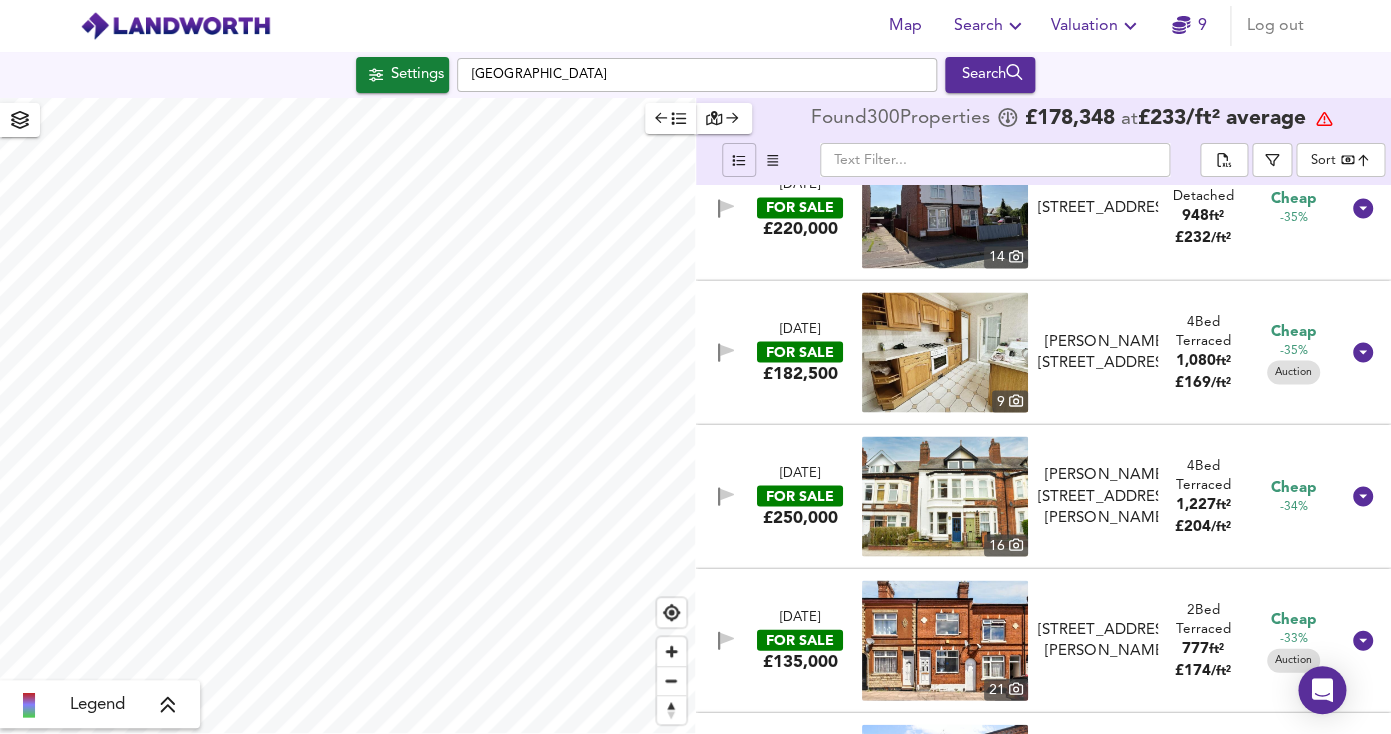 scroll, scrollTop: 4083, scrollLeft: 0, axis: vertical 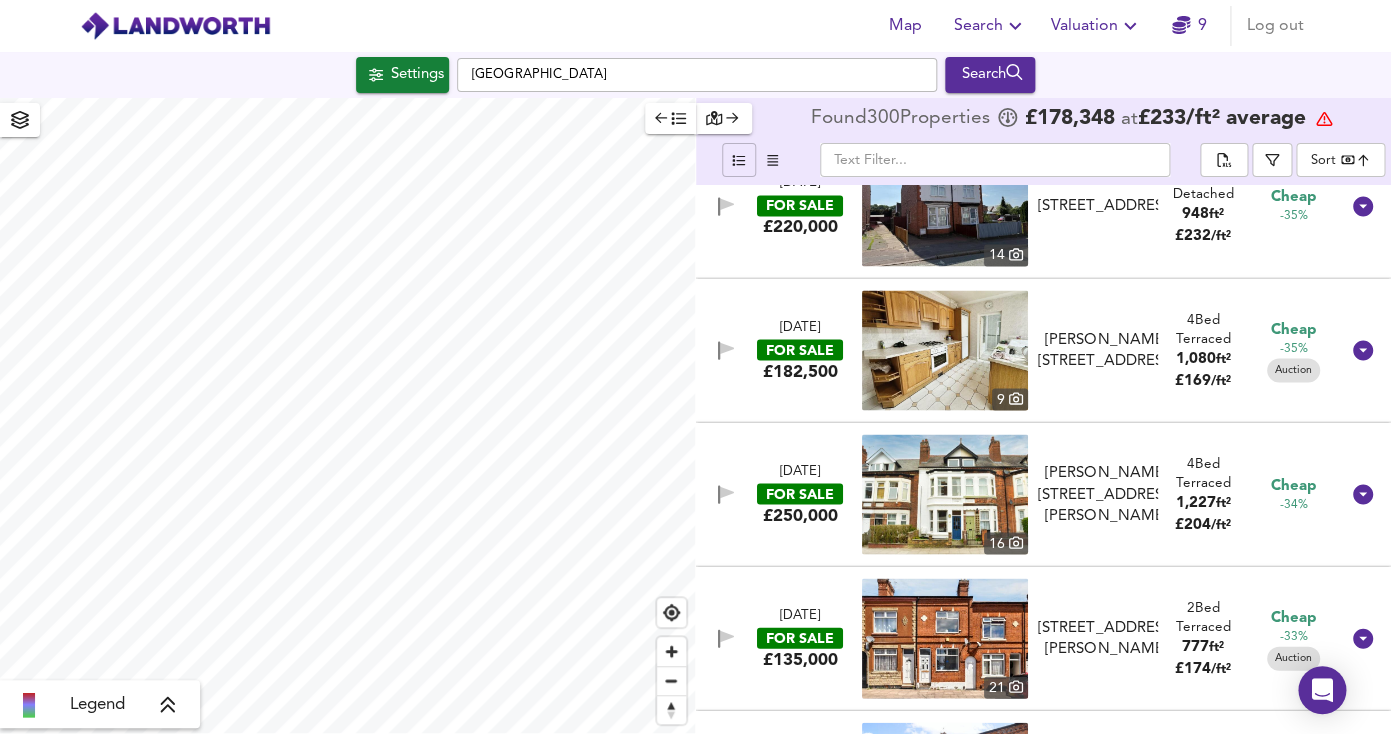 click at bounding box center [945, 494] 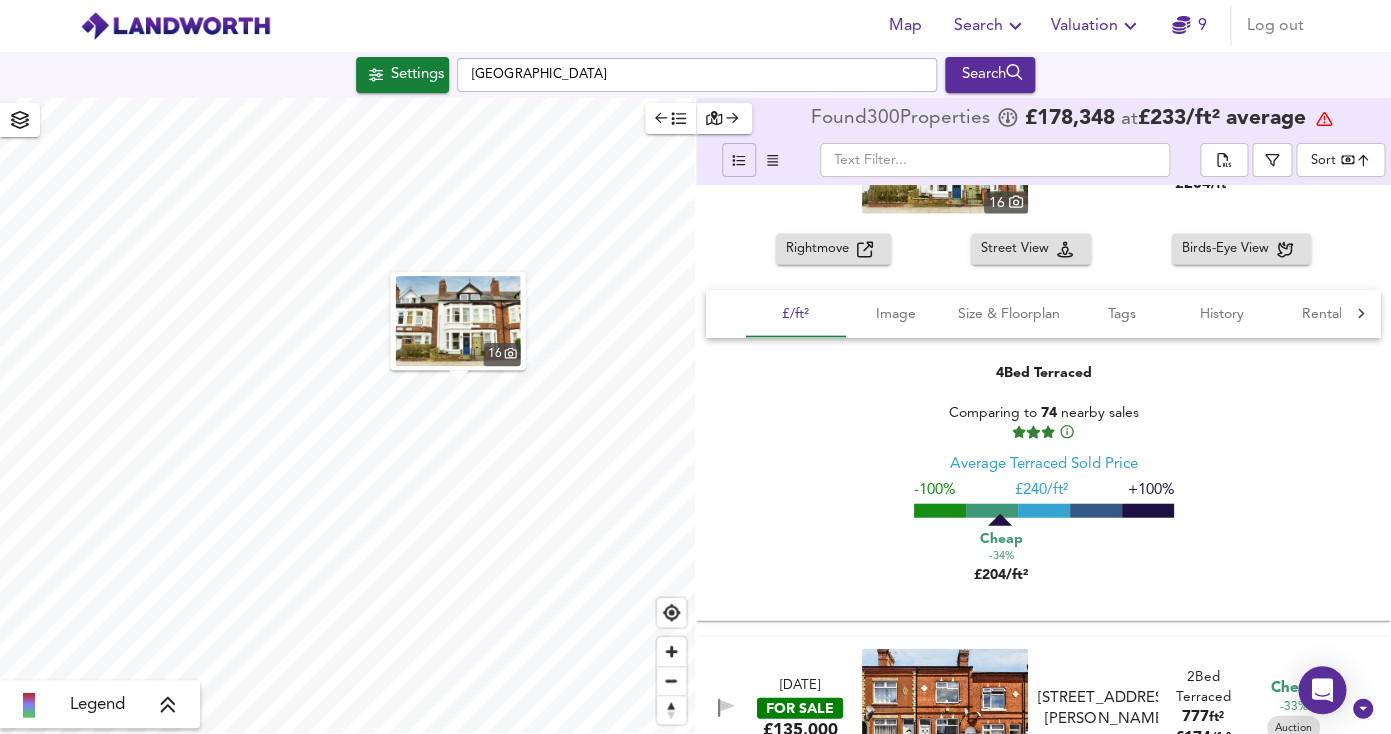 scroll, scrollTop: 4448, scrollLeft: 0, axis: vertical 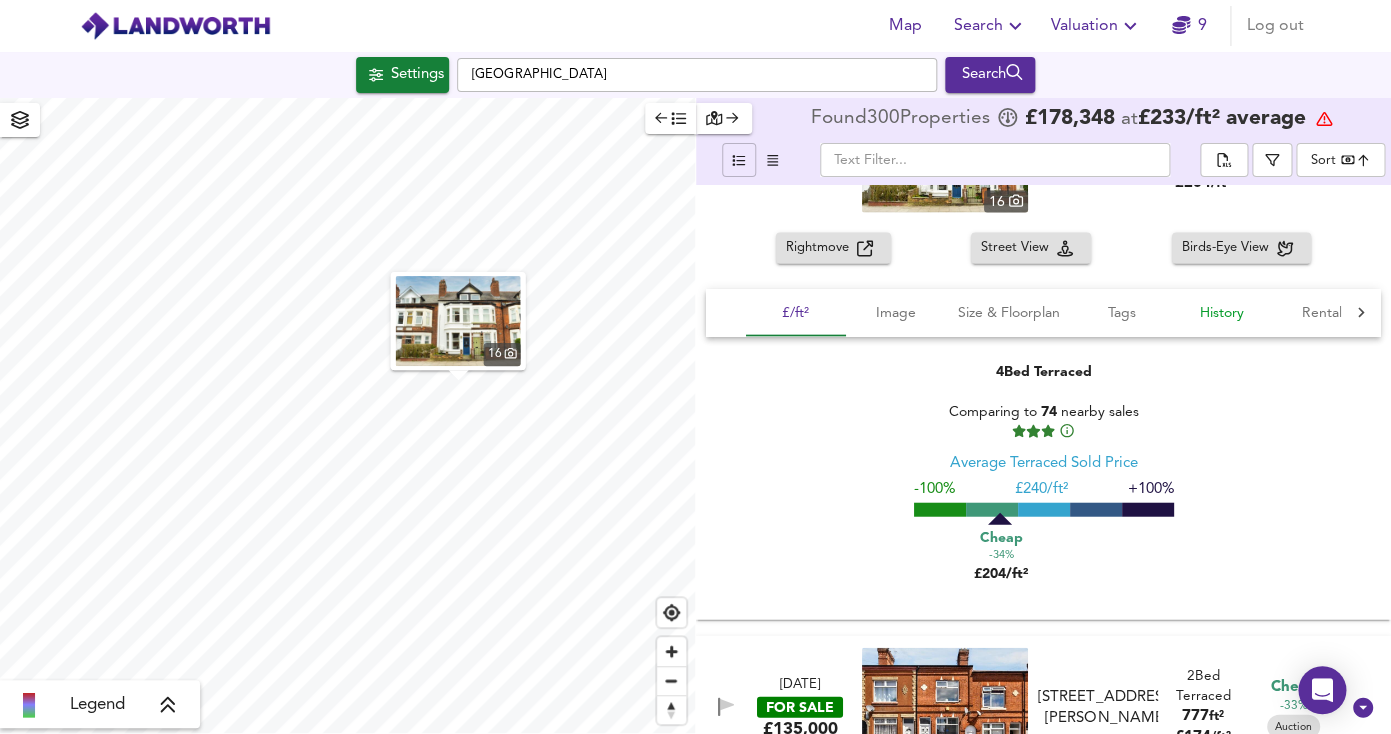 click on "History" at bounding box center [1222, 313] 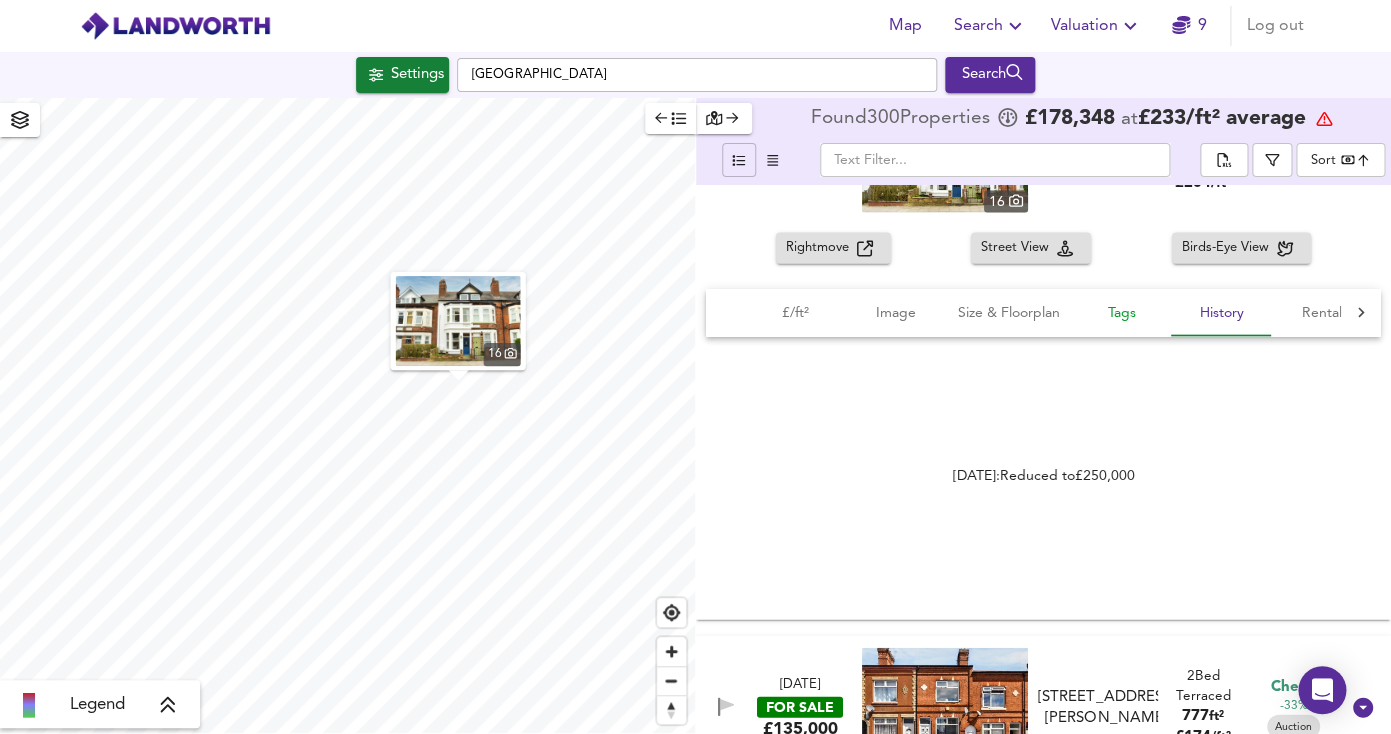 click on "Tags" at bounding box center [1122, 313] 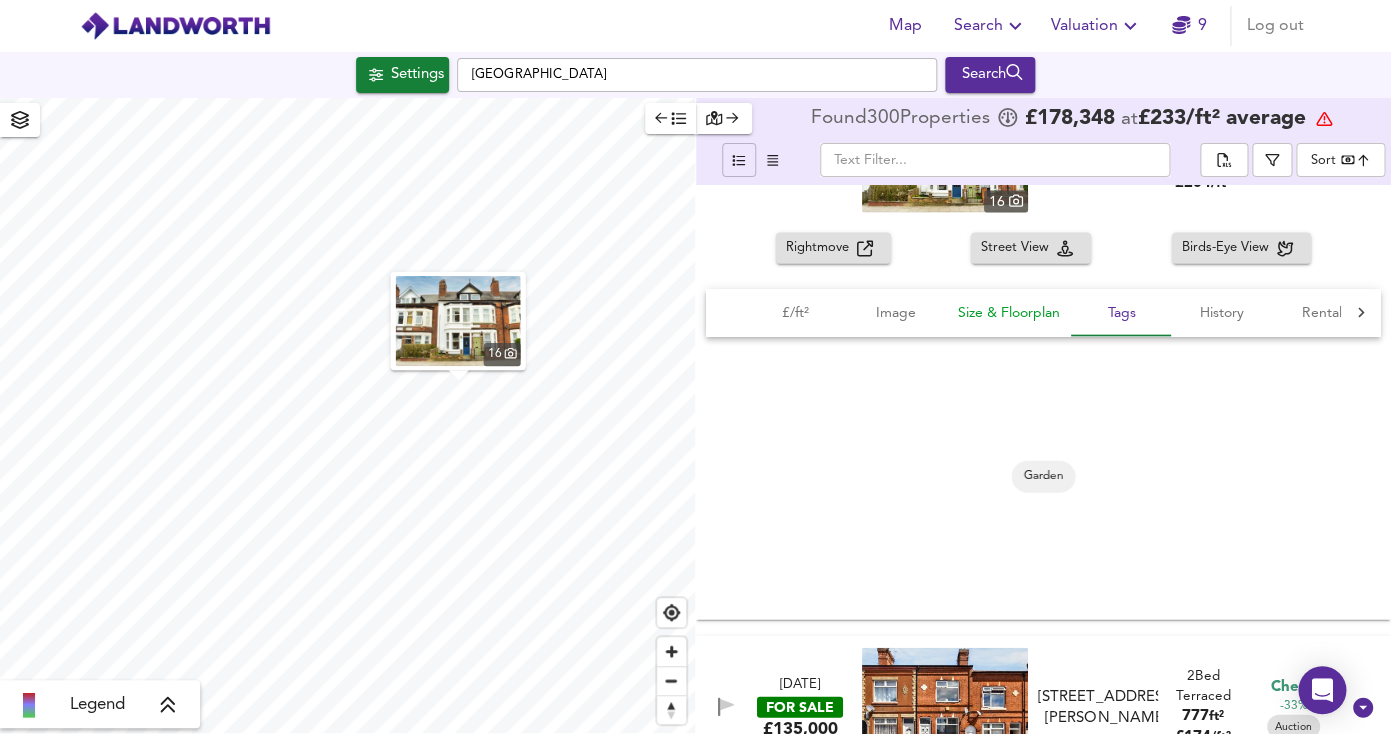 click on "Size & Floorplan" at bounding box center (1009, 313) 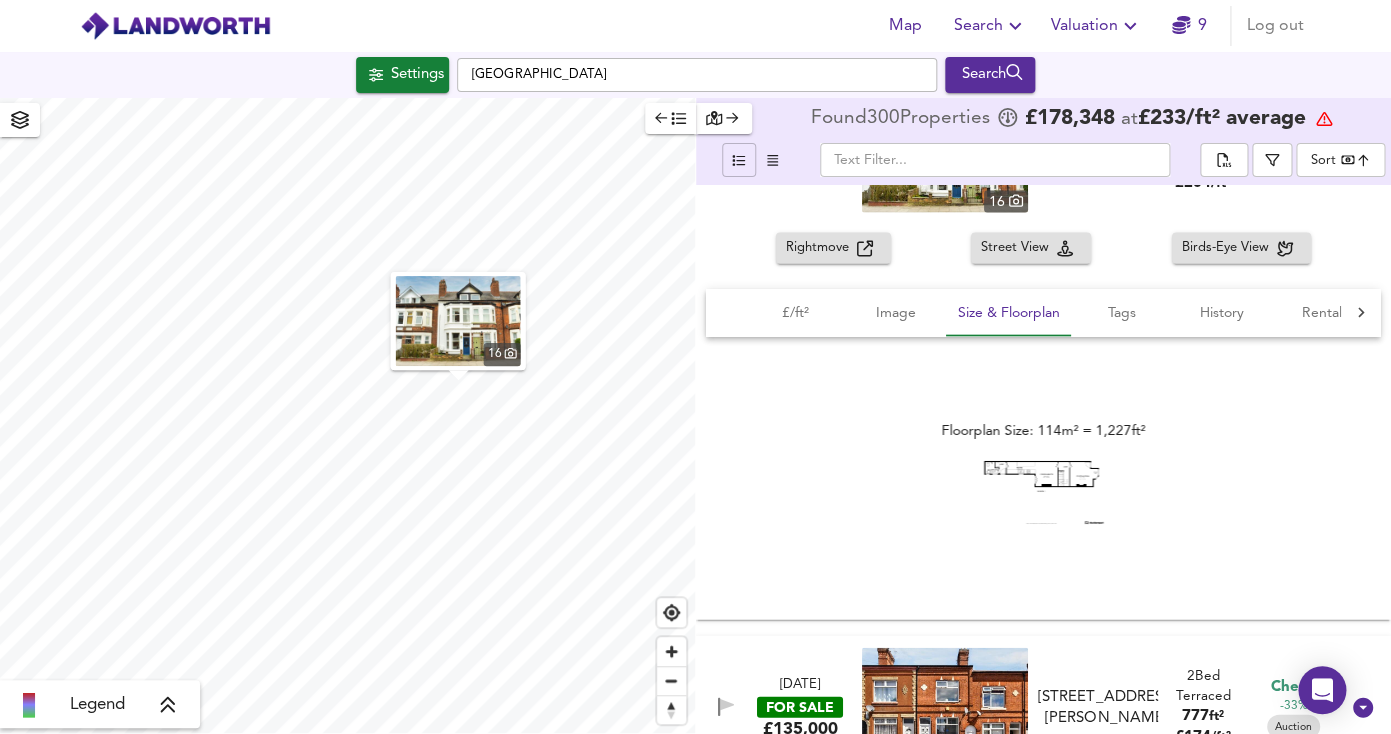 click at bounding box center (1043, 493) 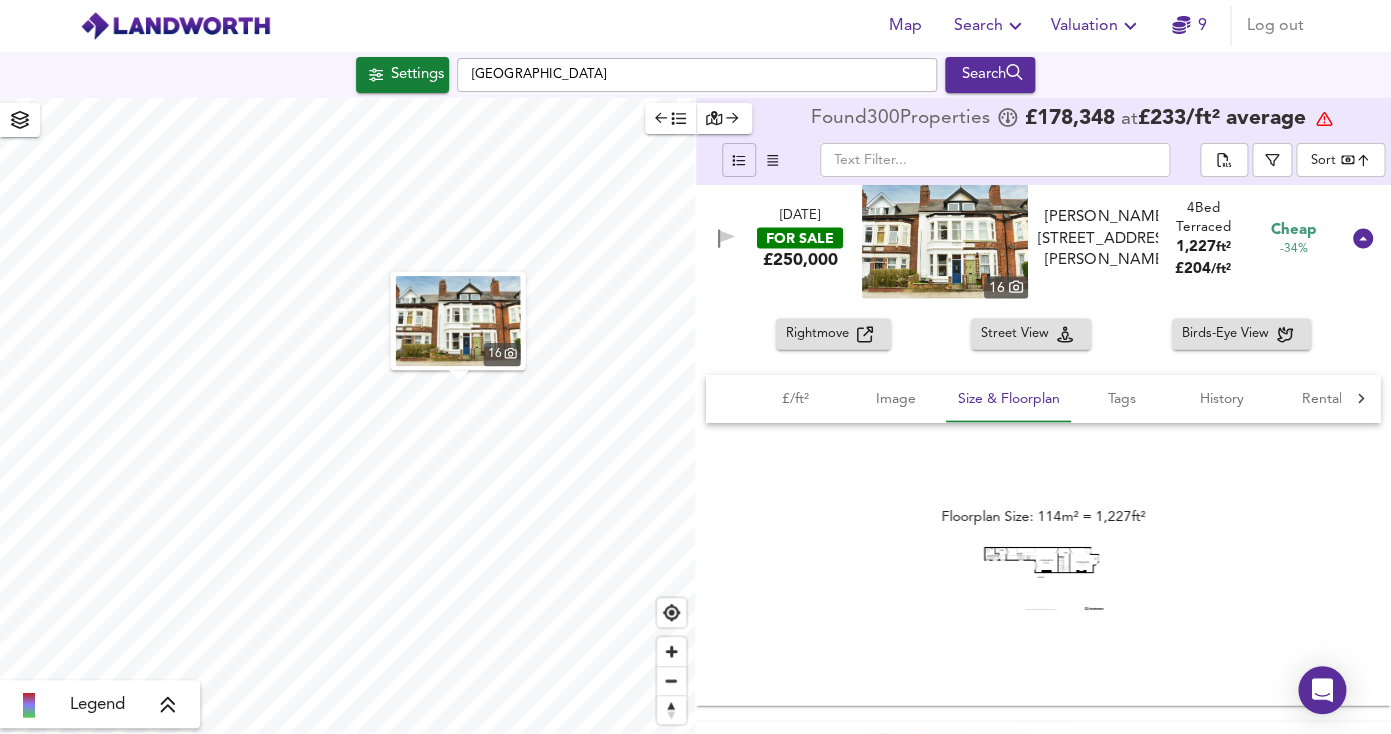 scroll, scrollTop: 4346, scrollLeft: 0, axis: vertical 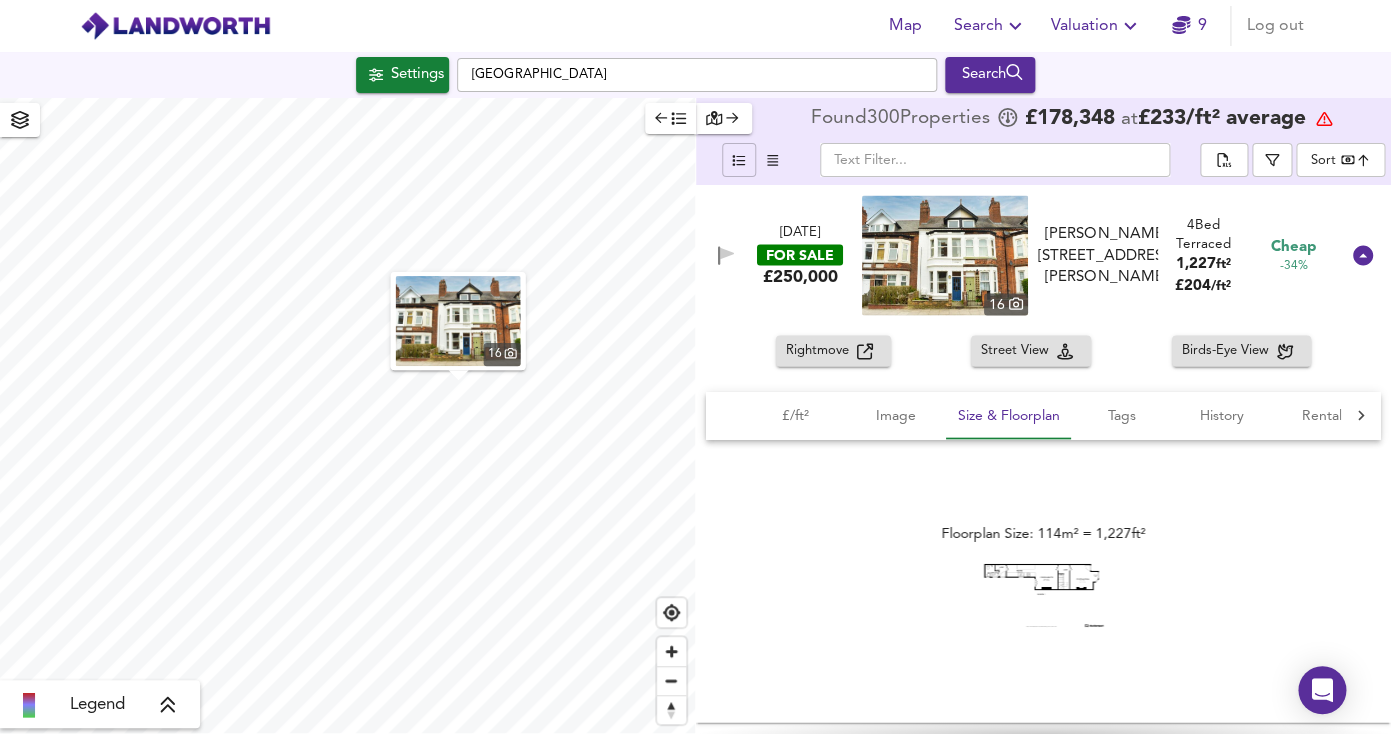 click at bounding box center (945, 255) 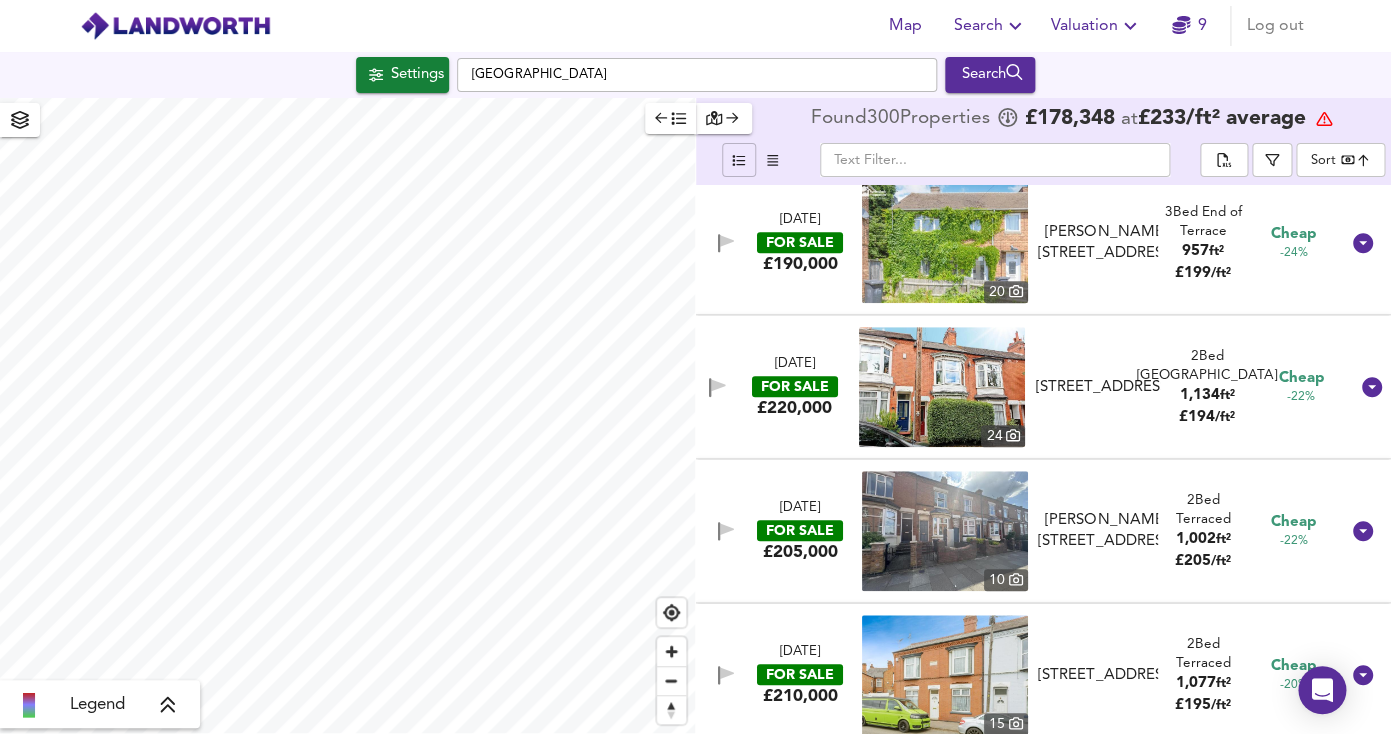 scroll, scrollTop: 6076, scrollLeft: 0, axis: vertical 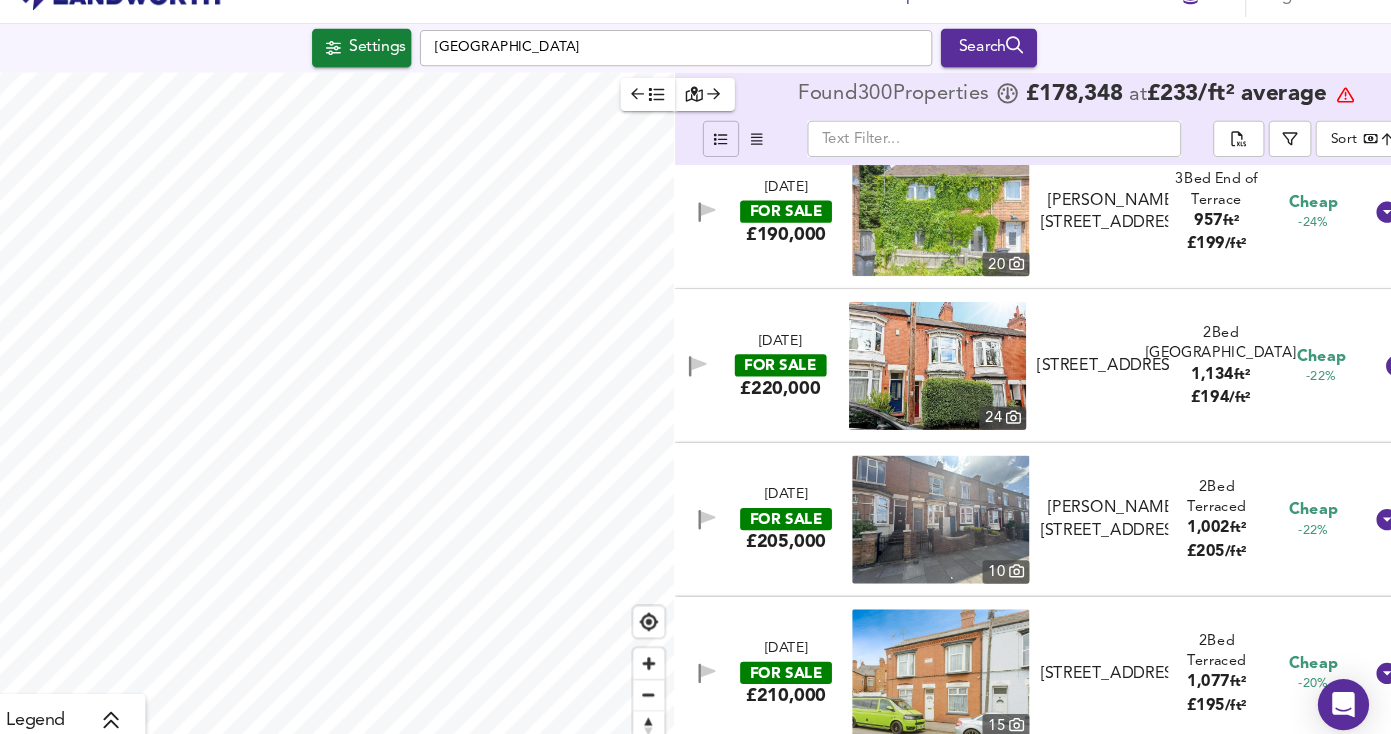 click at bounding box center [945, 517] 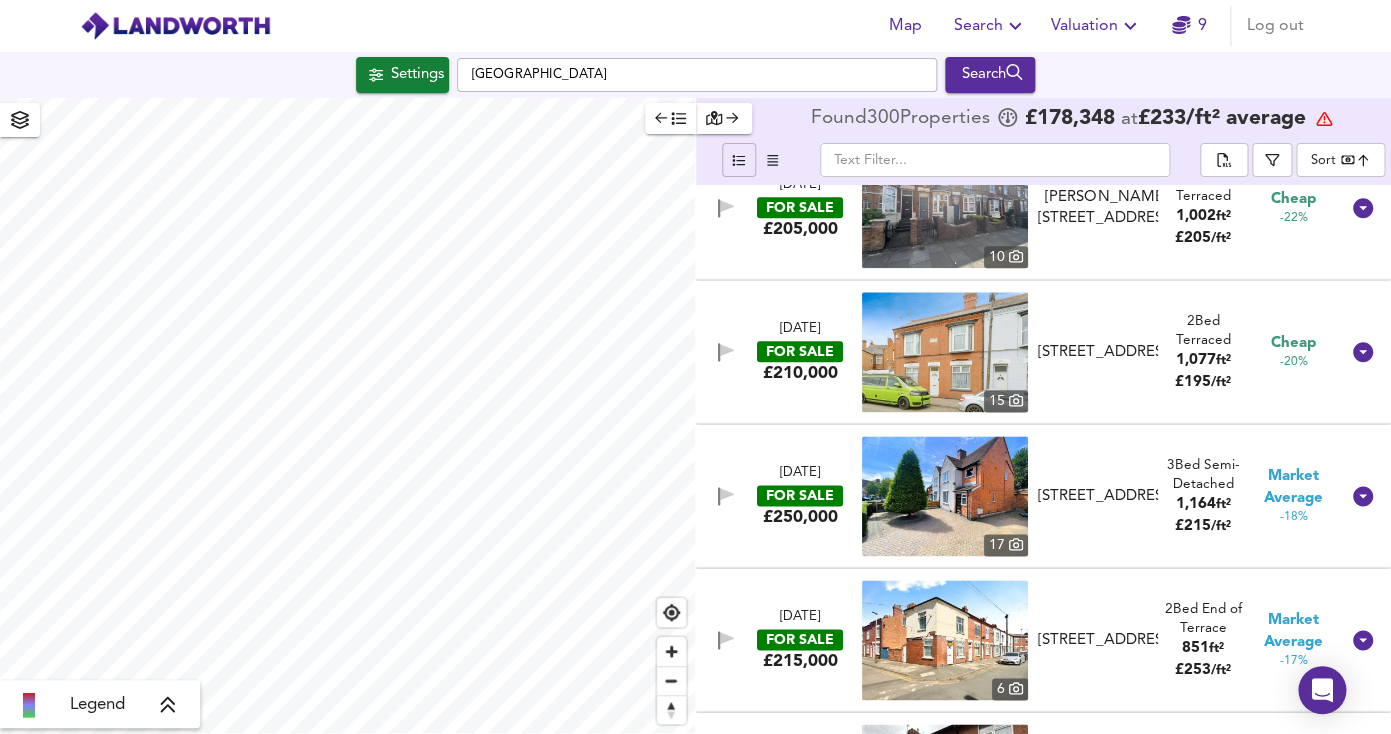 scroll, scrollTop: 6387, scrollLeft: 0, axis: vertical 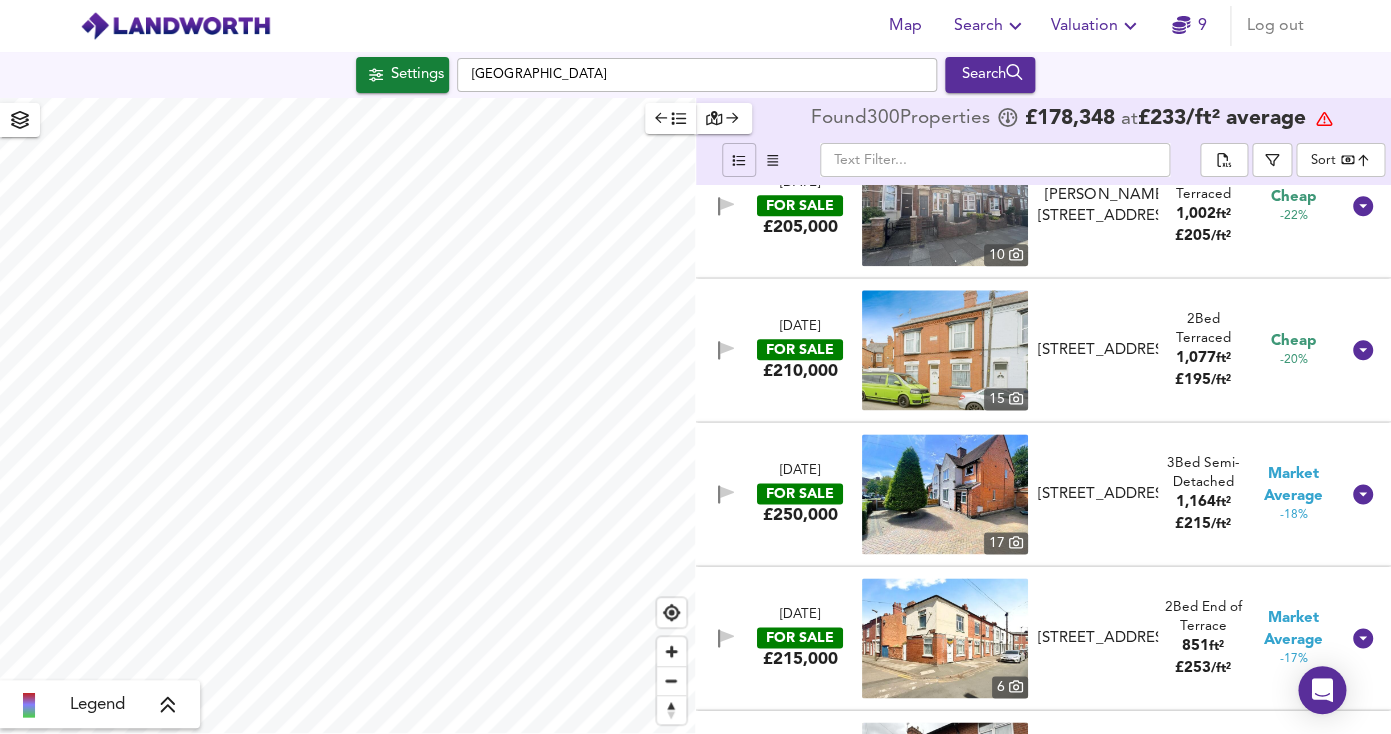 click at bounding box center (945, 494) 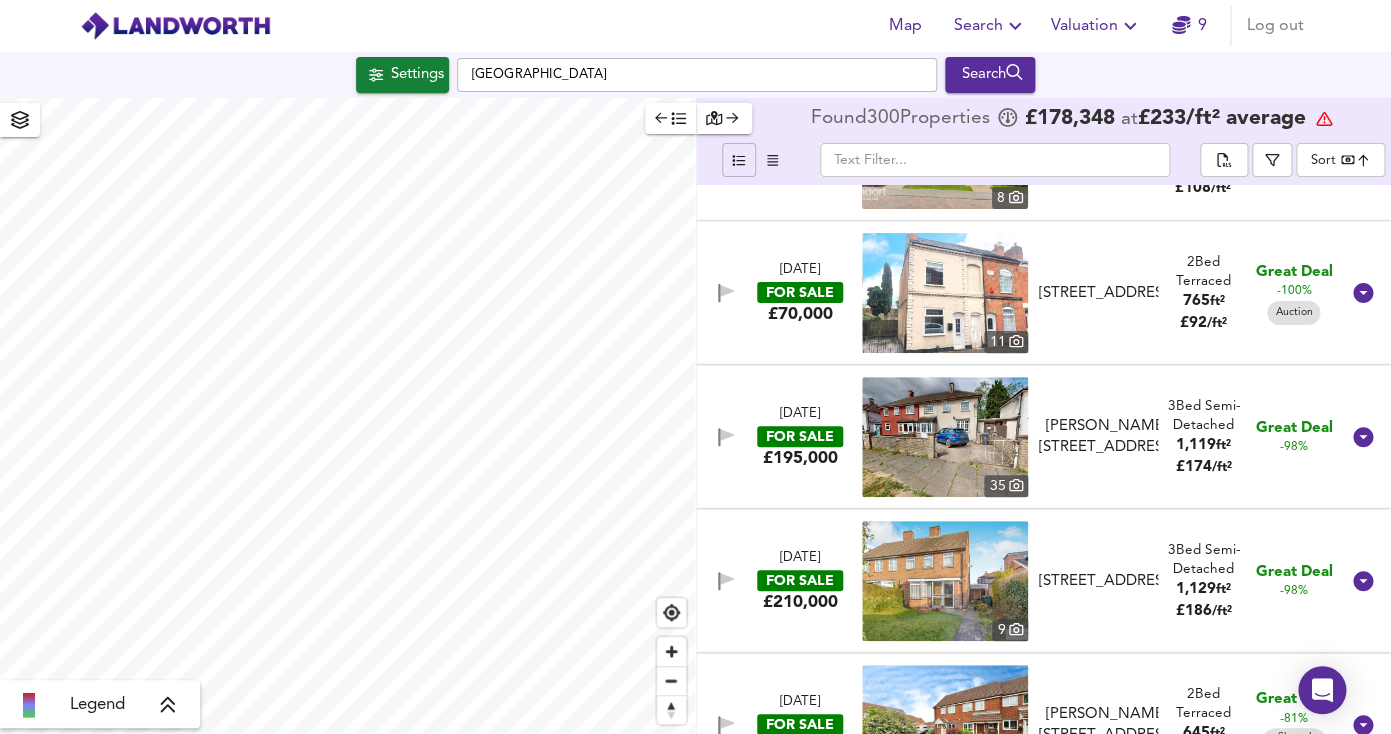 scroll, scrollTop: 117, scrollLeft: 0, axis: vertical 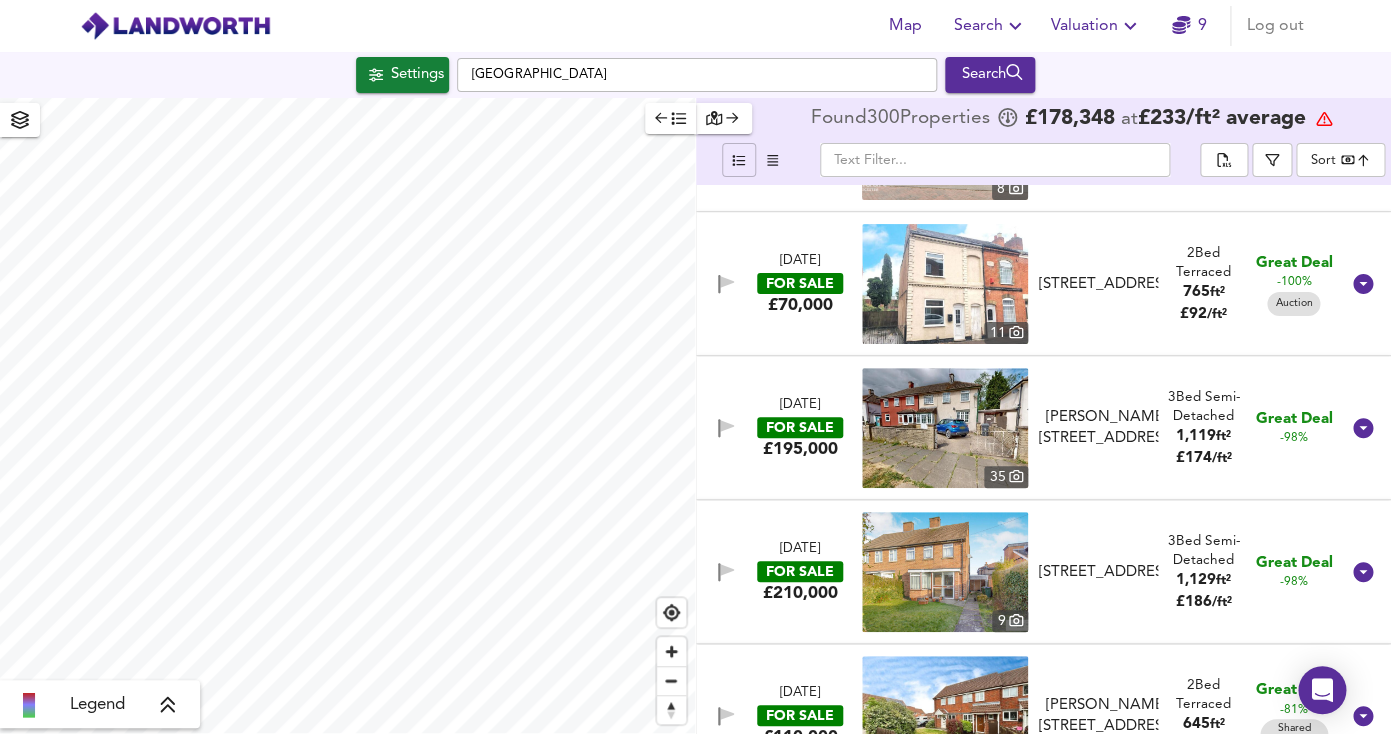 click at bounding box center [945, 428] 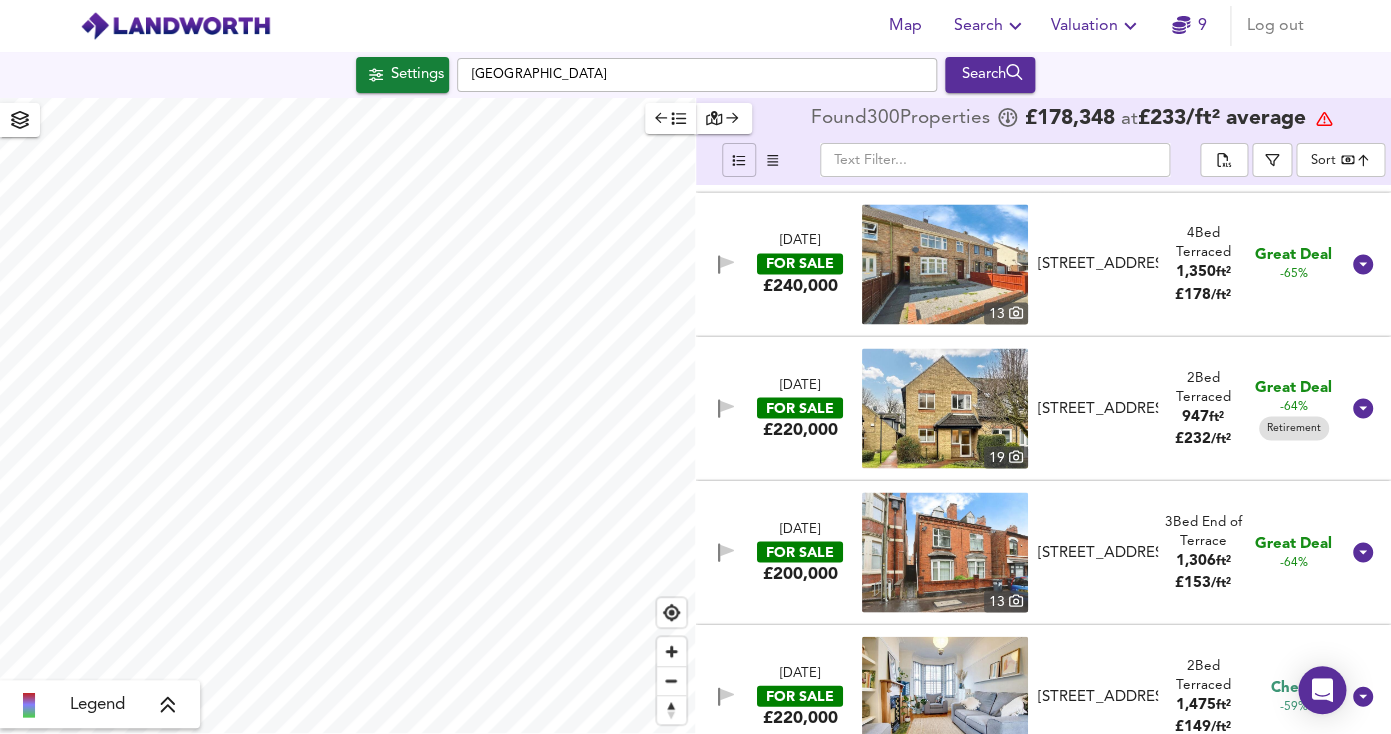 scroll, scrollTop: 1304, scrollLeft: 0, axis: vertical 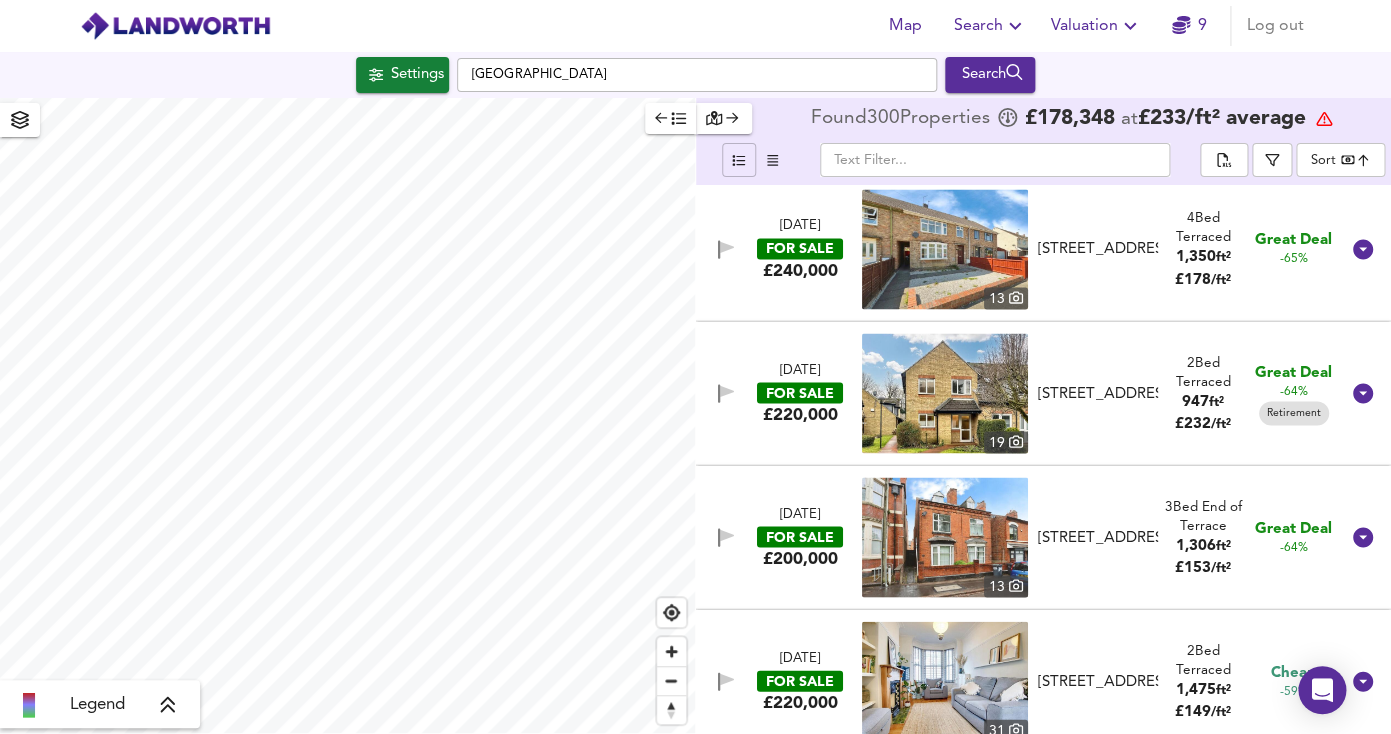 click at bounding box center [945, 393] 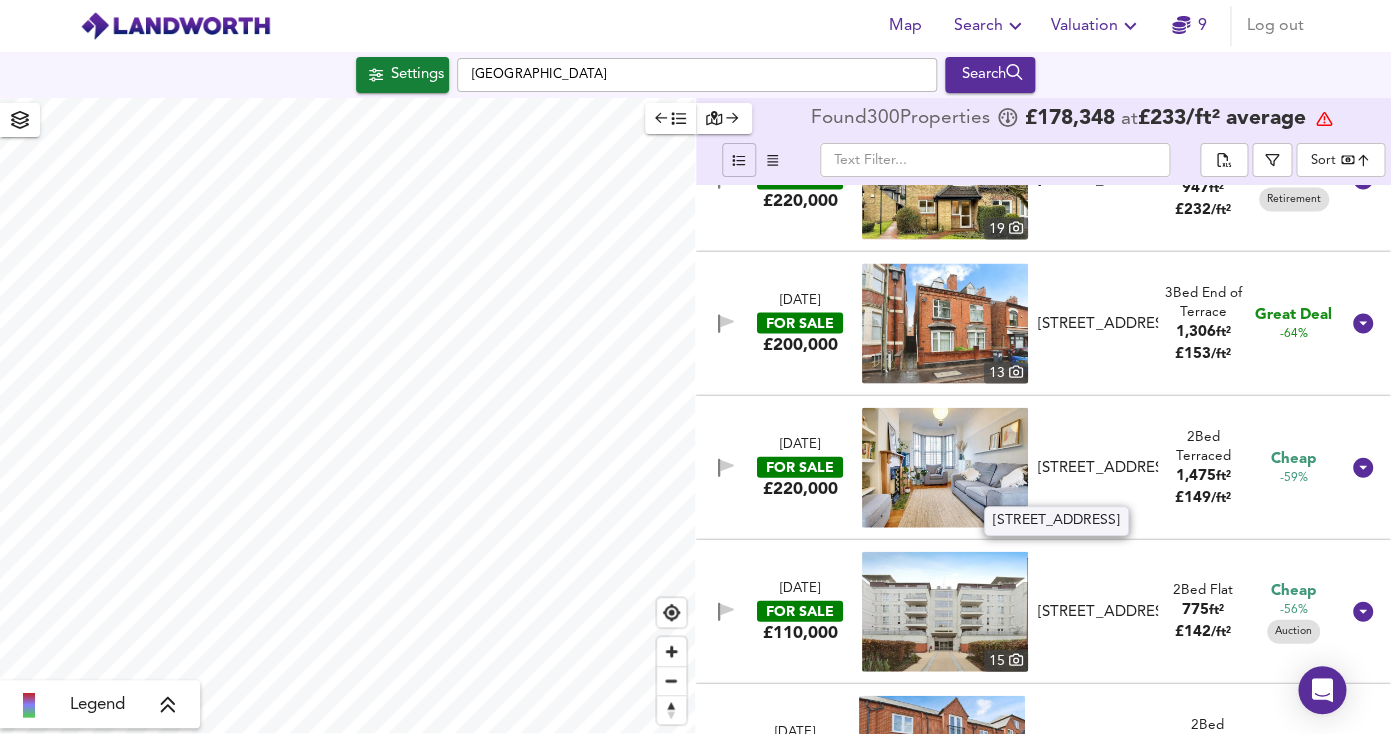 scroll, scrollTop: 1516, scrollLeft: 0, axis: vertical 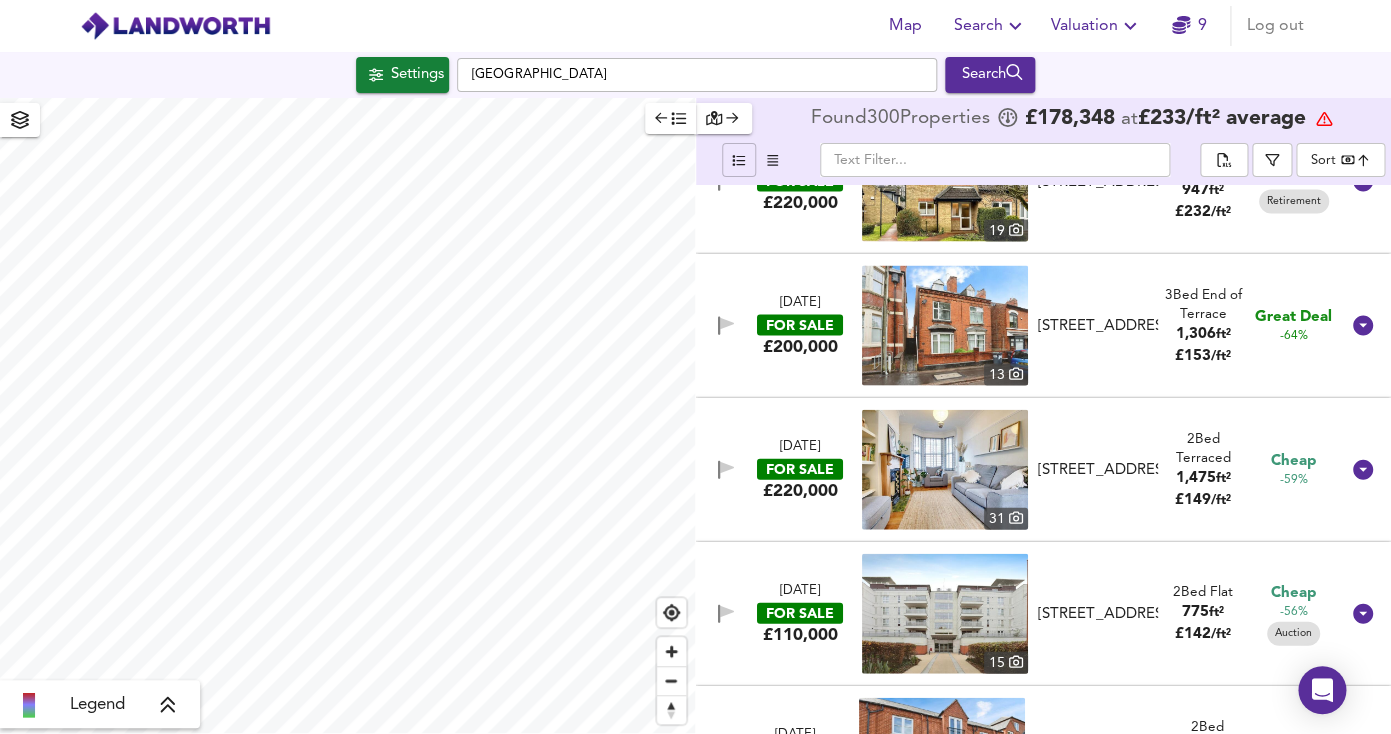 click at bounding box center [945, 469] 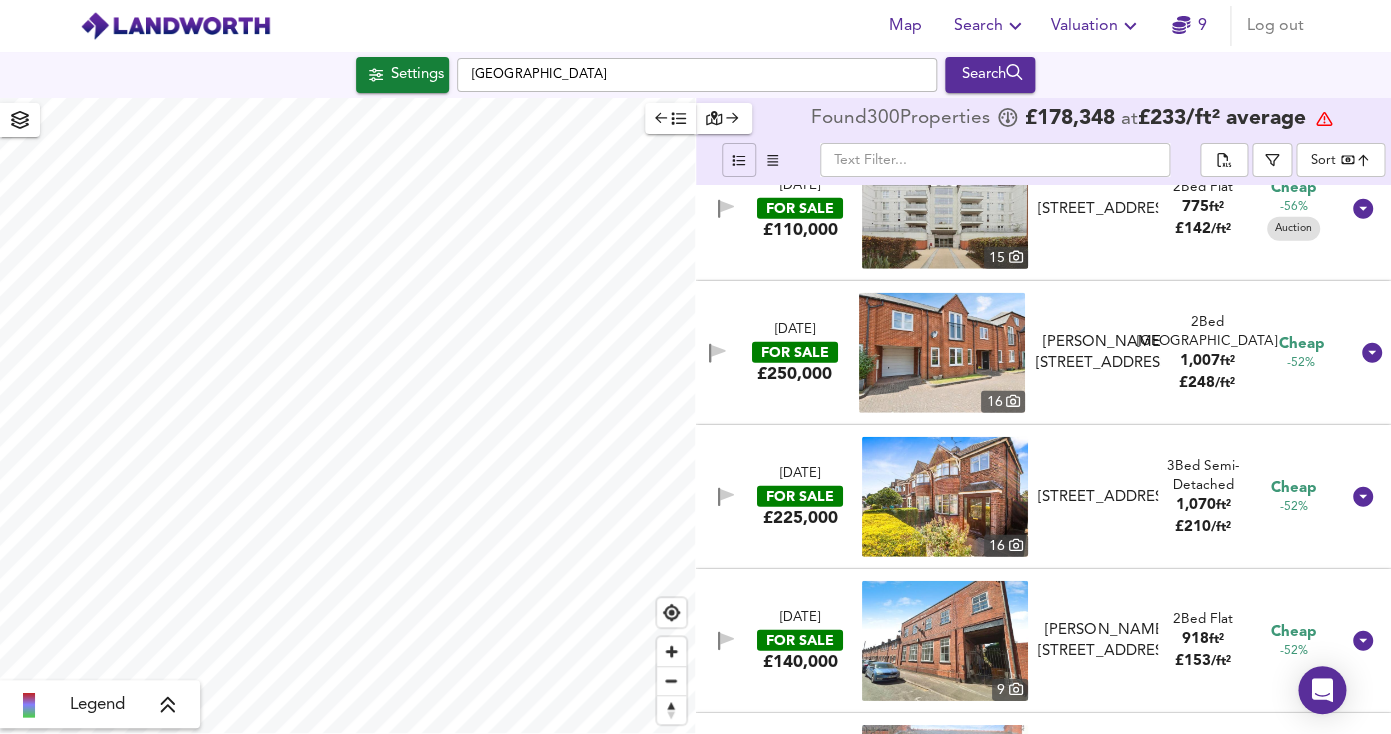 scroll, scrollTop: 1943, scrollLeft: 0, axis: vertical 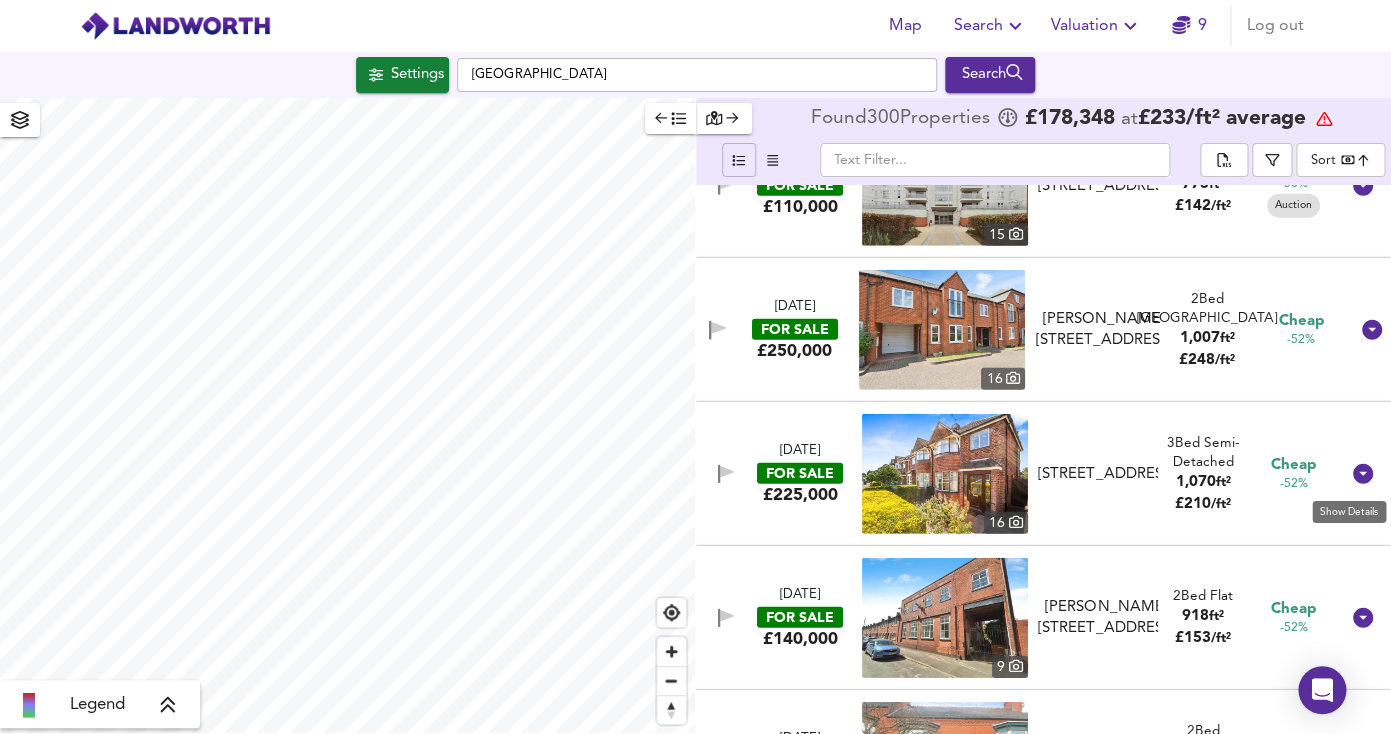 click 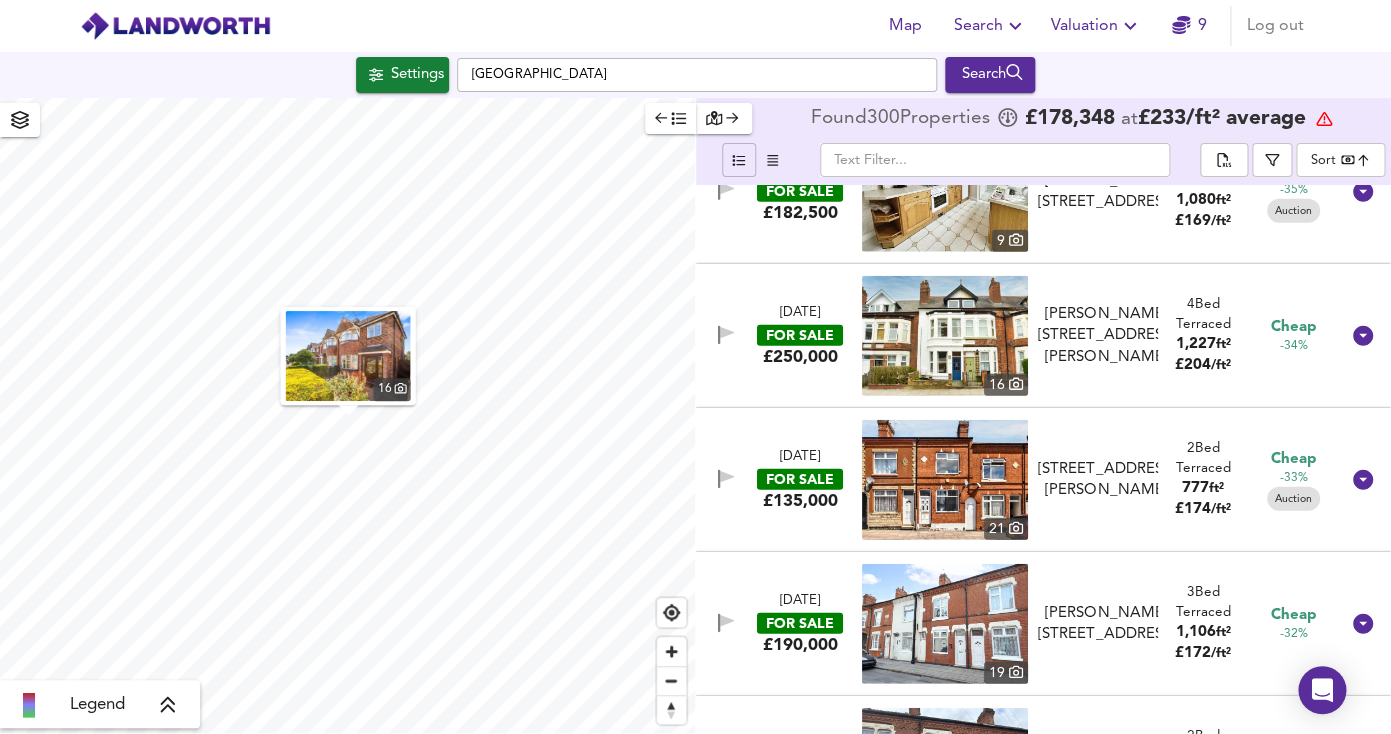 scroll, scrollTop: 4677, scrollLeft: 0, axis: vertical 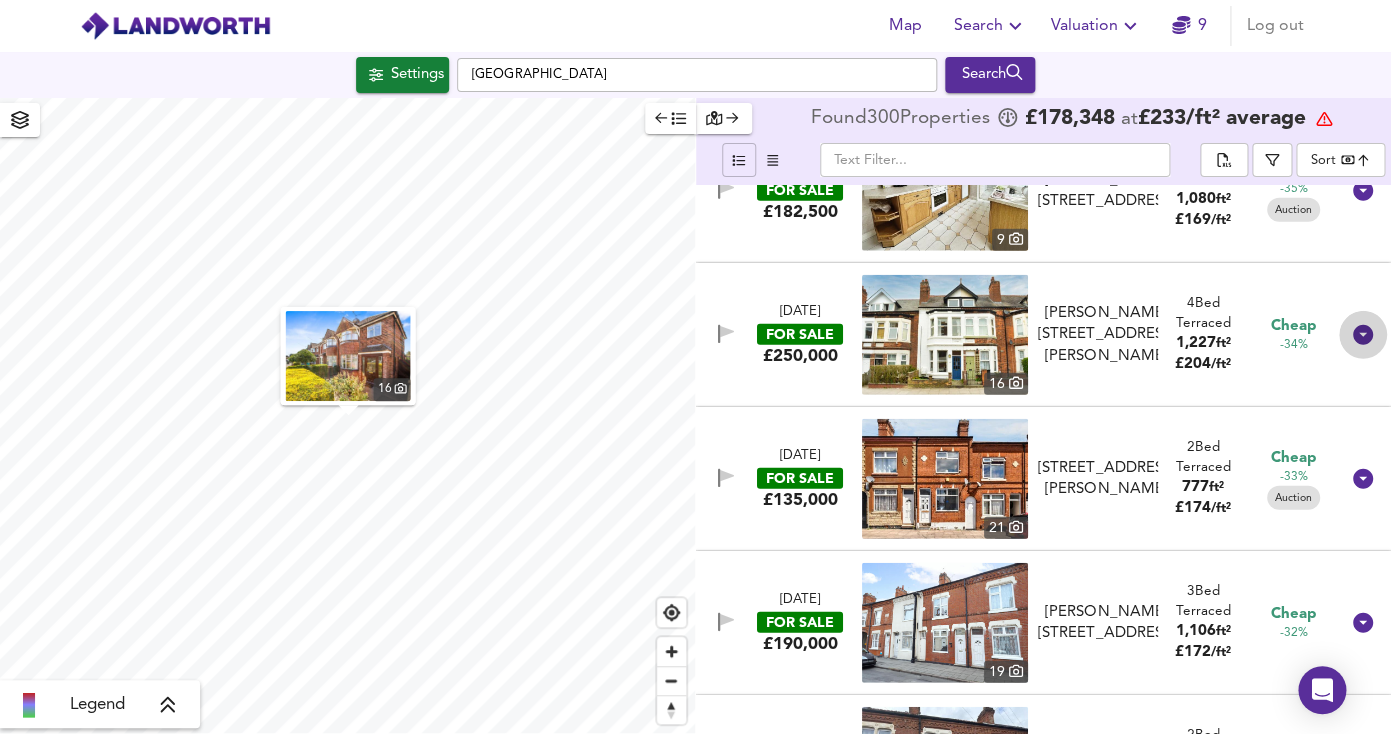 click 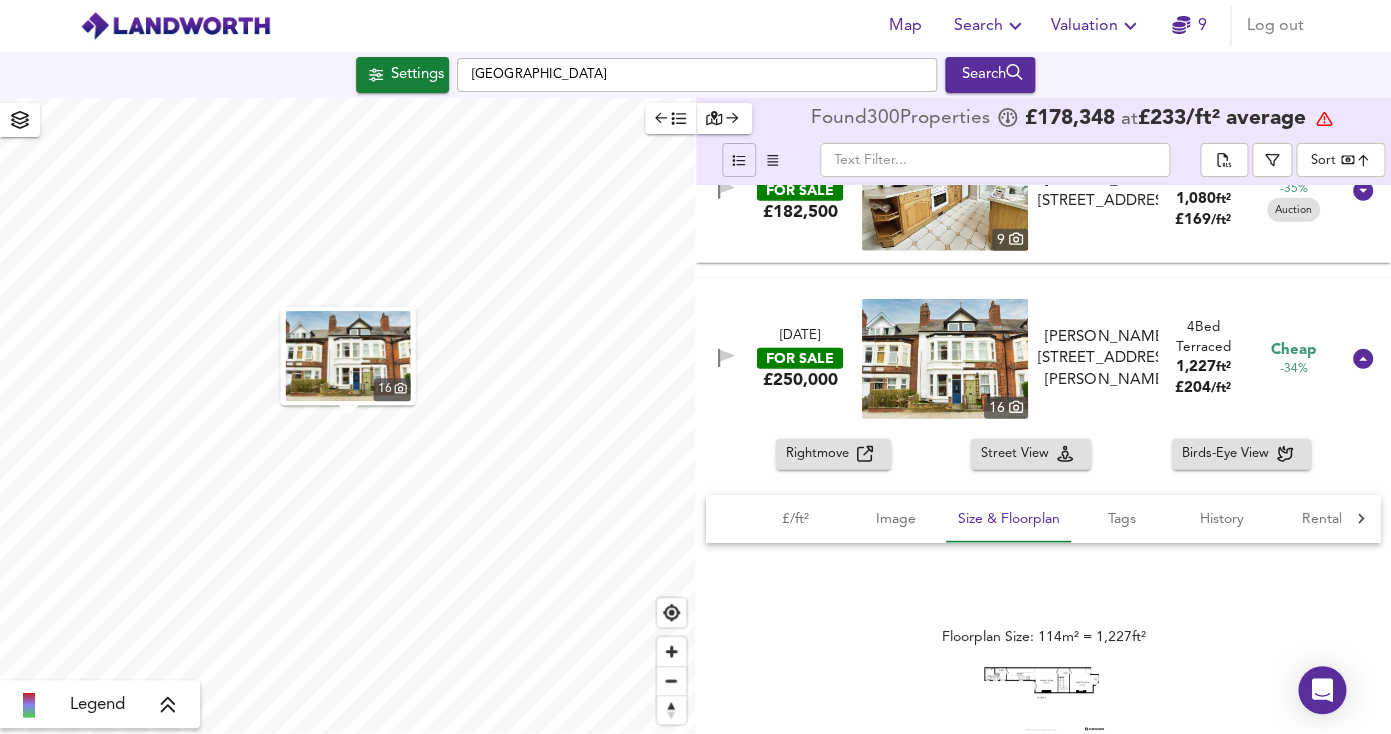 scroll, scrollTop: 4797, scrollLeft: 0, axis: vertical 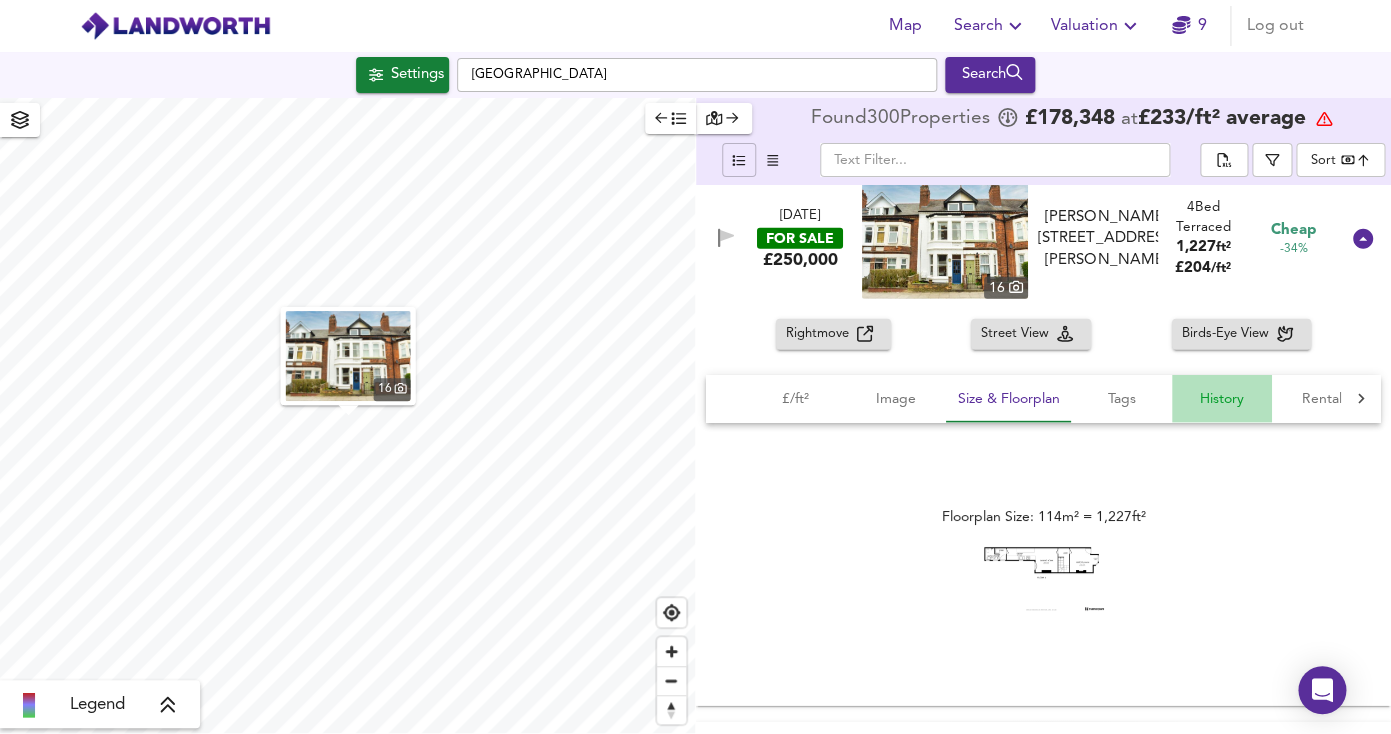 click on "History" at bounding box center (1222, 399) 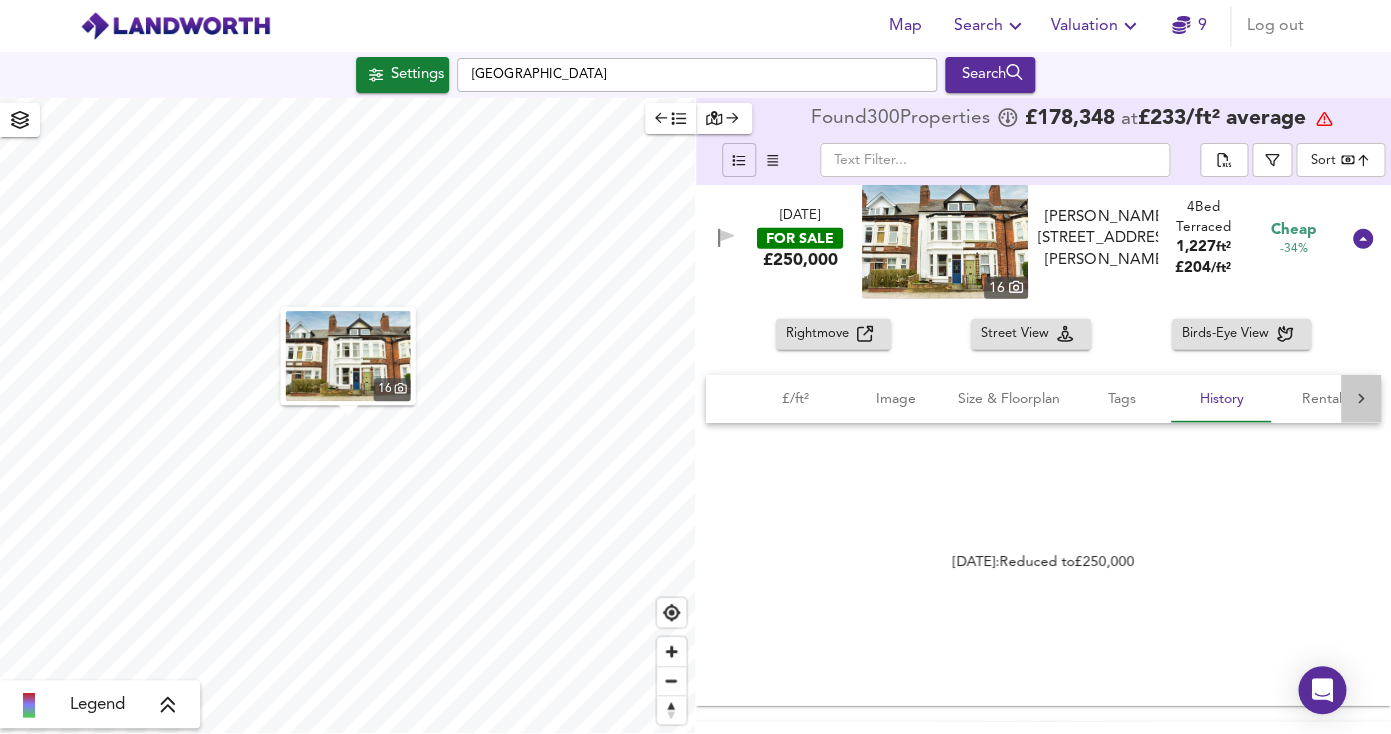 click at bounding box center (1361, 399) 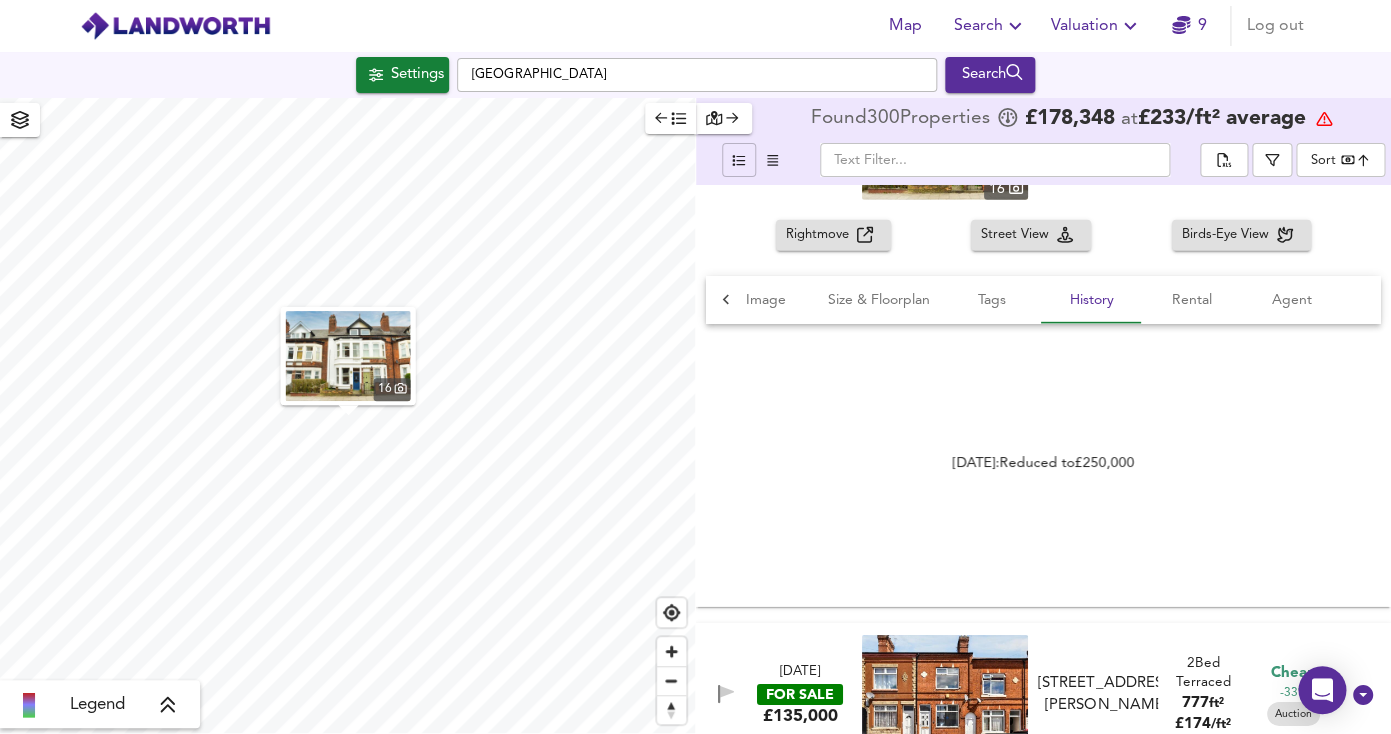 scroll, scrollTop: 4891, scrollLeft: 0, axis: vertical 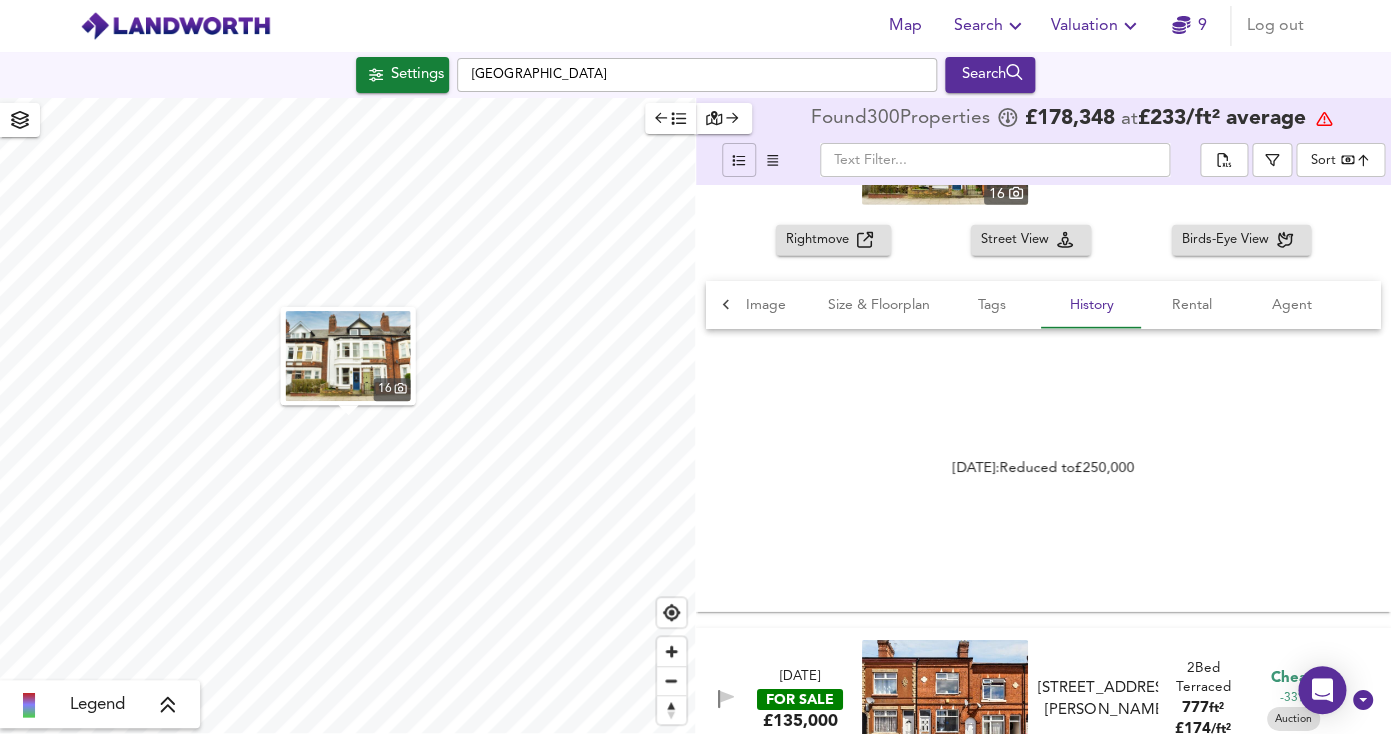 click on "[DATE] :  Reduced to  £ 250,000" at bounding box center (1043, 468) 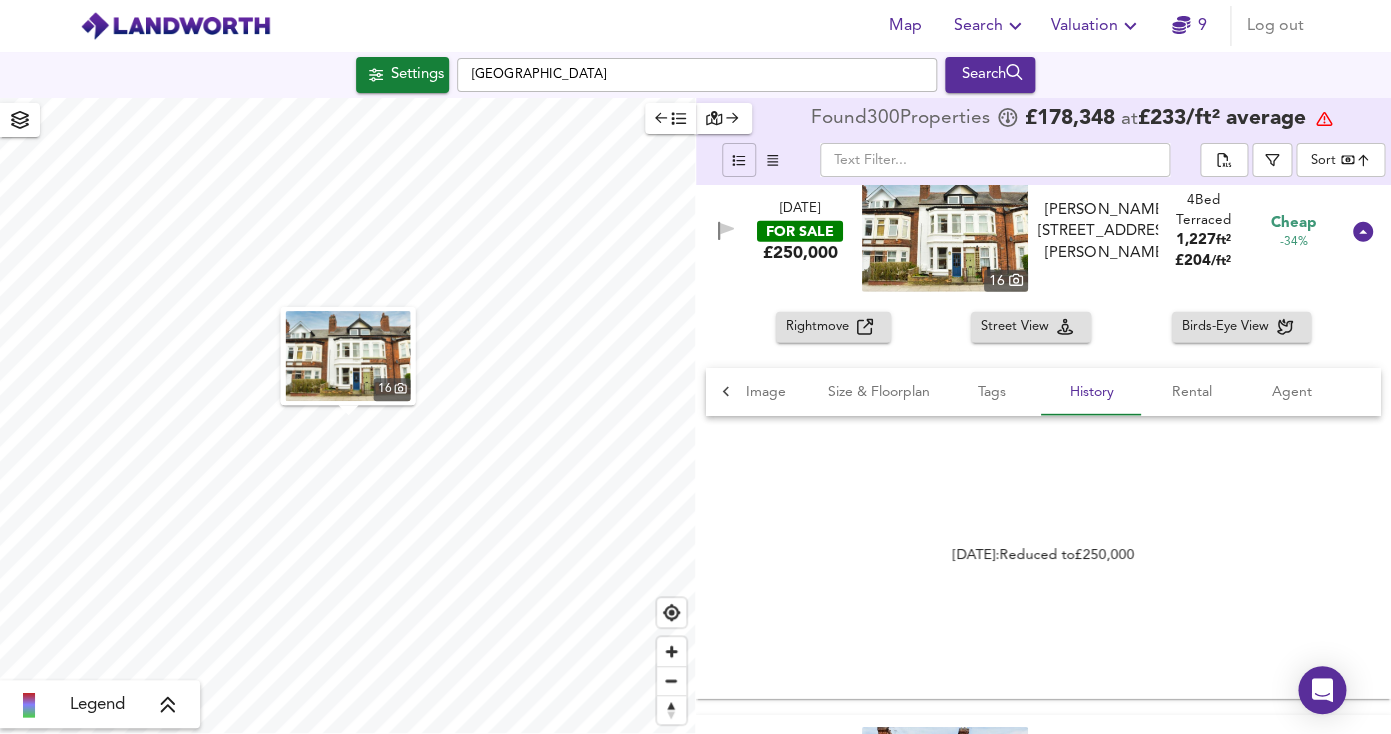 scroll, scrollTop: 4805, scrollLeft: 0, axis: vertical 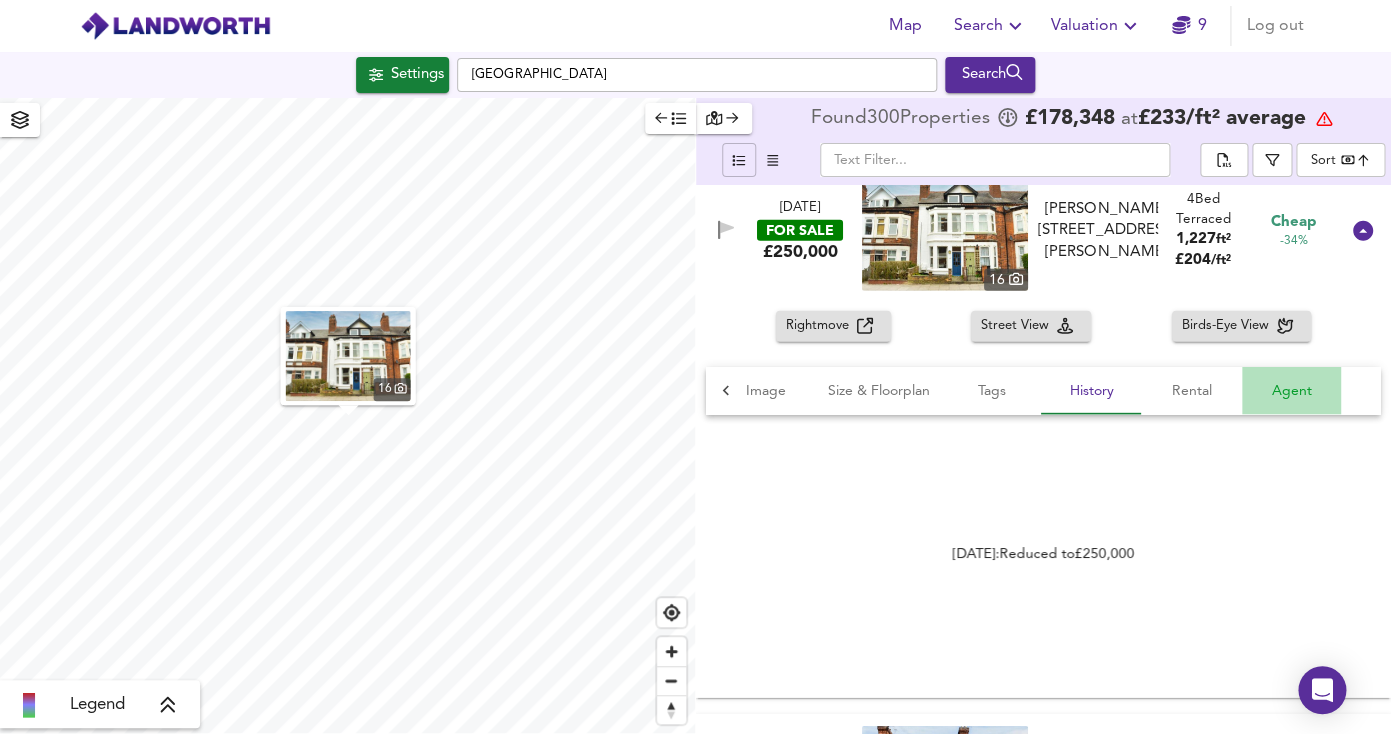 click on "Agent" at bounding box center (1292, 391) 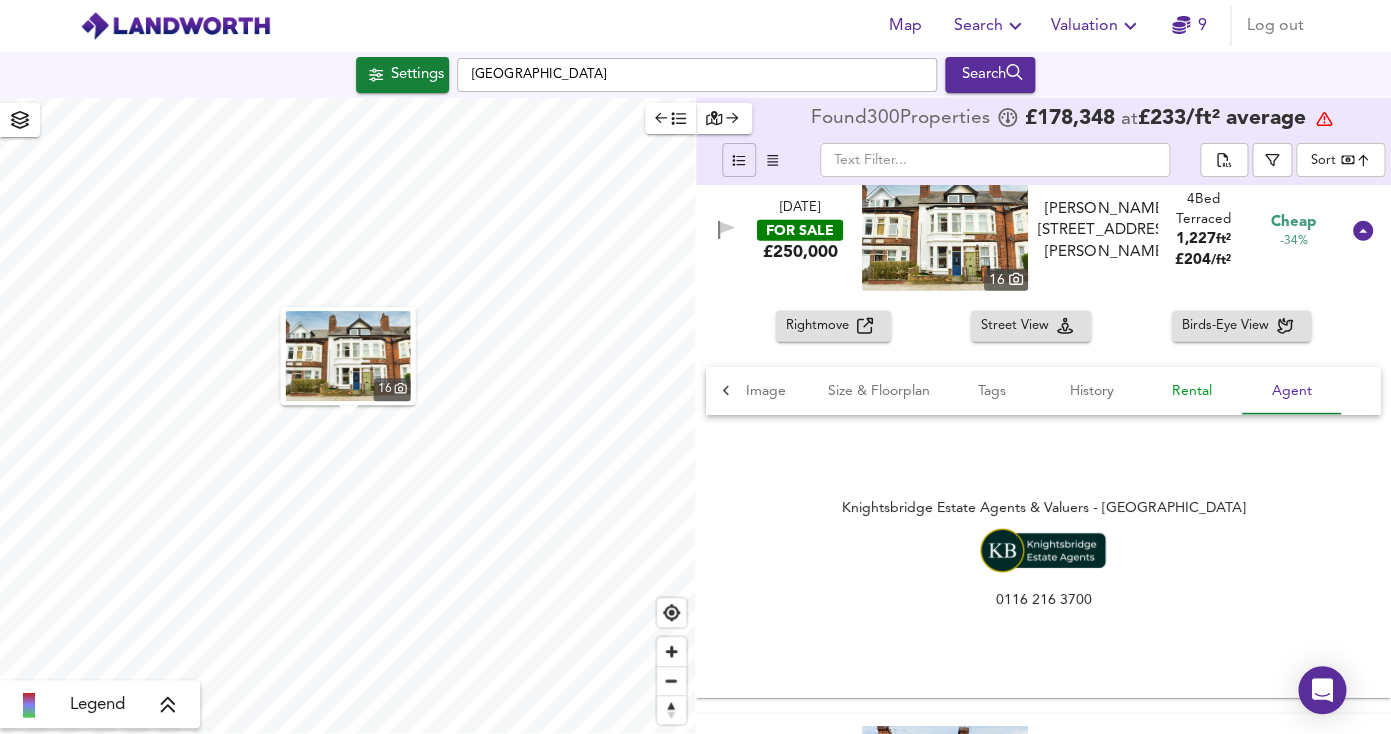 click on "Rental" at bounding box center (1192, 391) 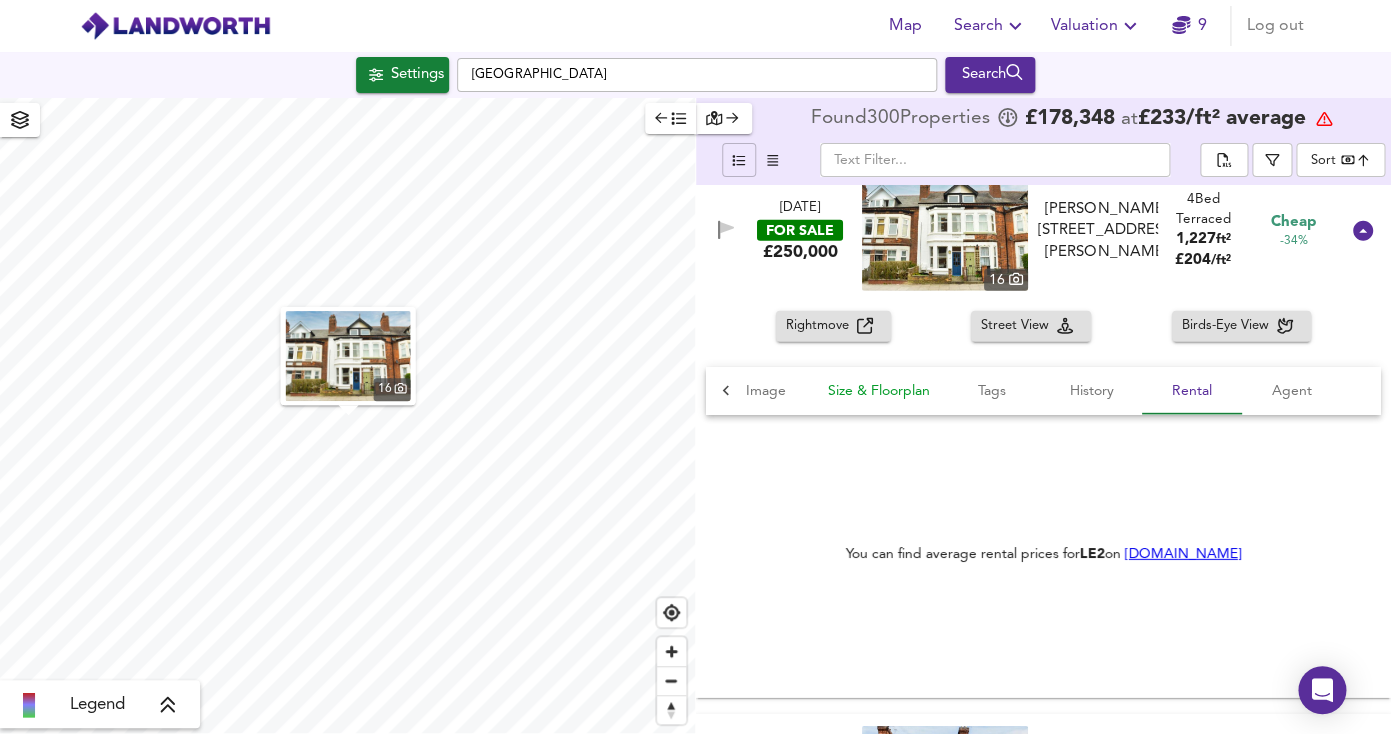 click on "Size & Floorplan" at bounding box center (879, 391) 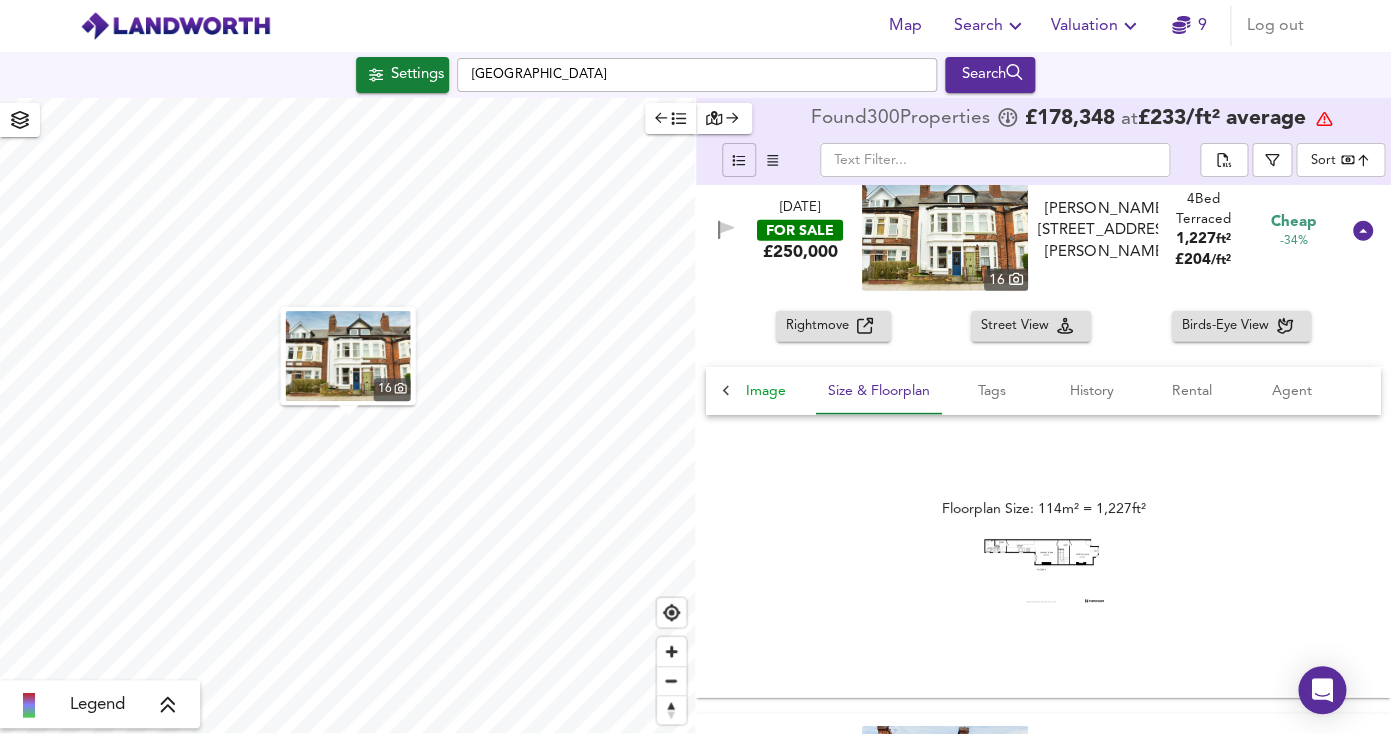 click on "Image" at bounding box center [766, 391] 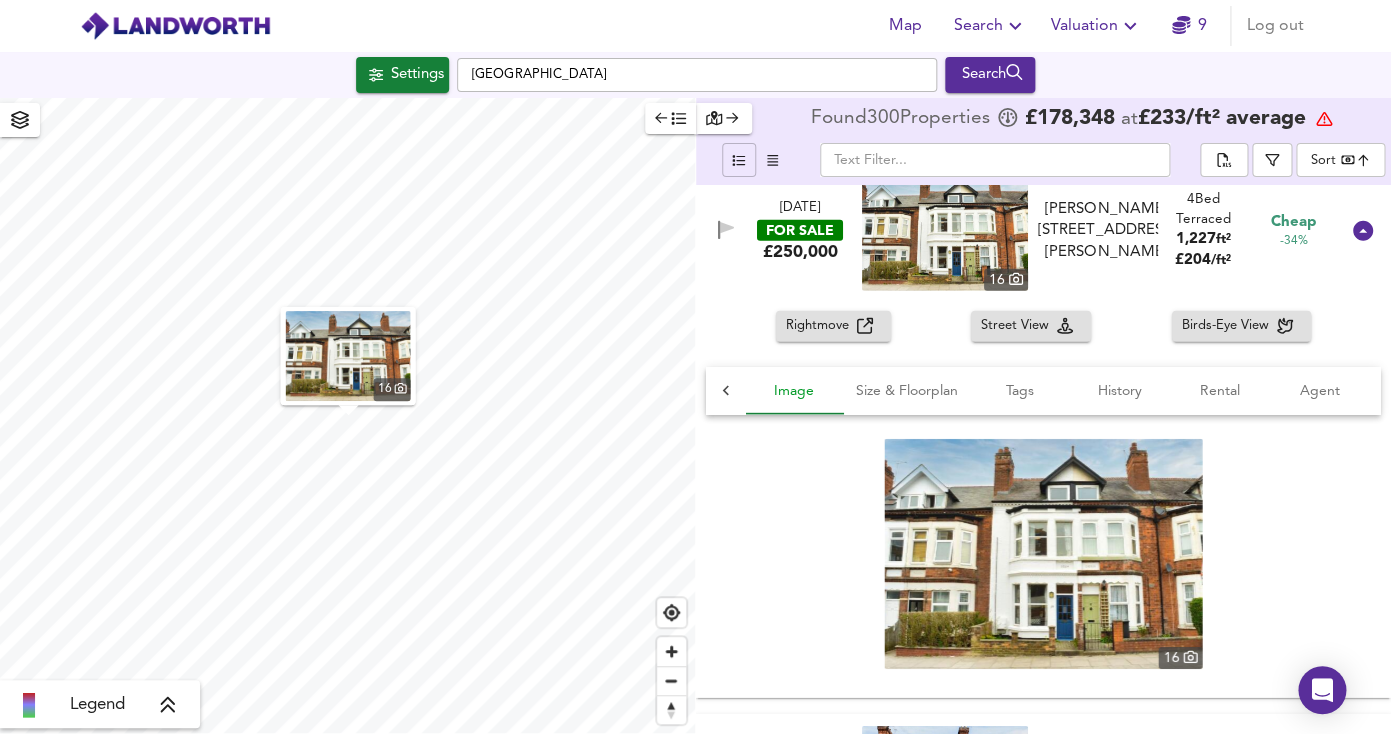 scroll, scrollTop: 0, scrollLeft: 100, axis: horizontal 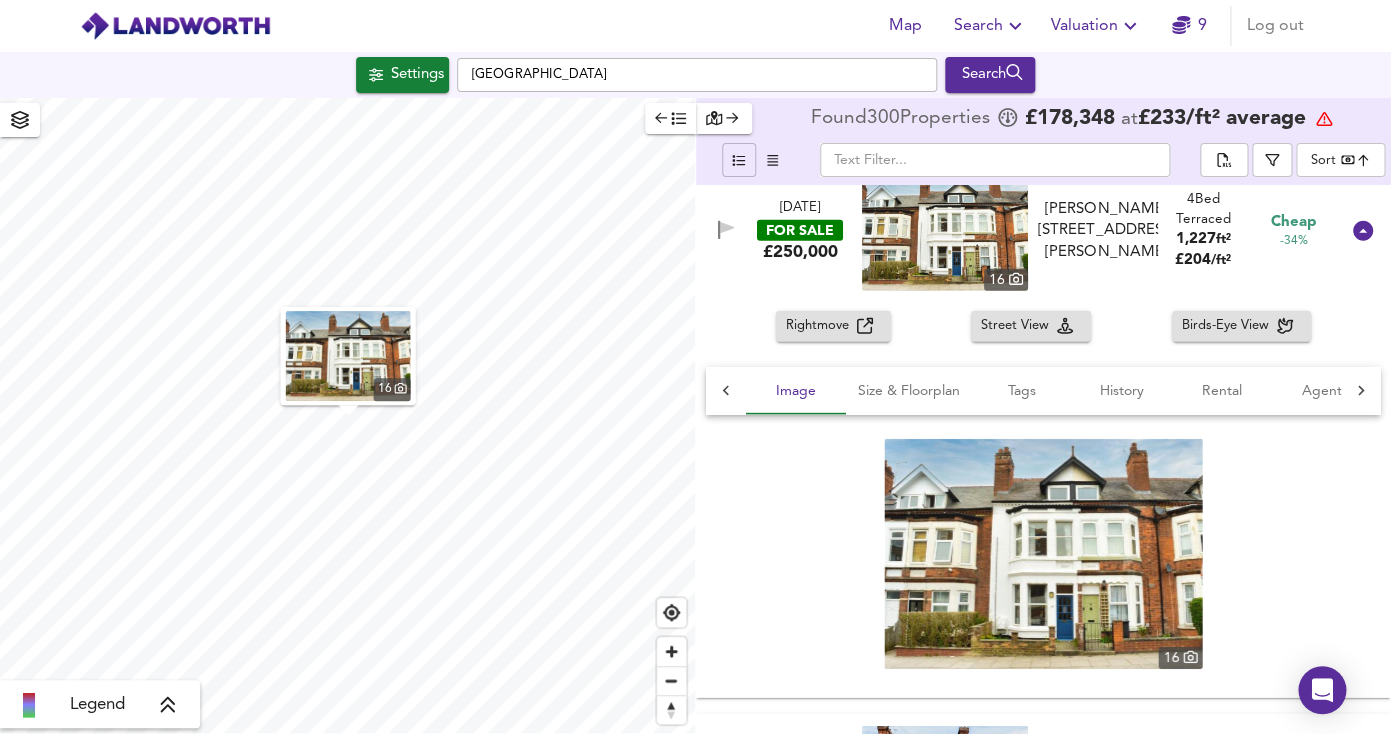 click 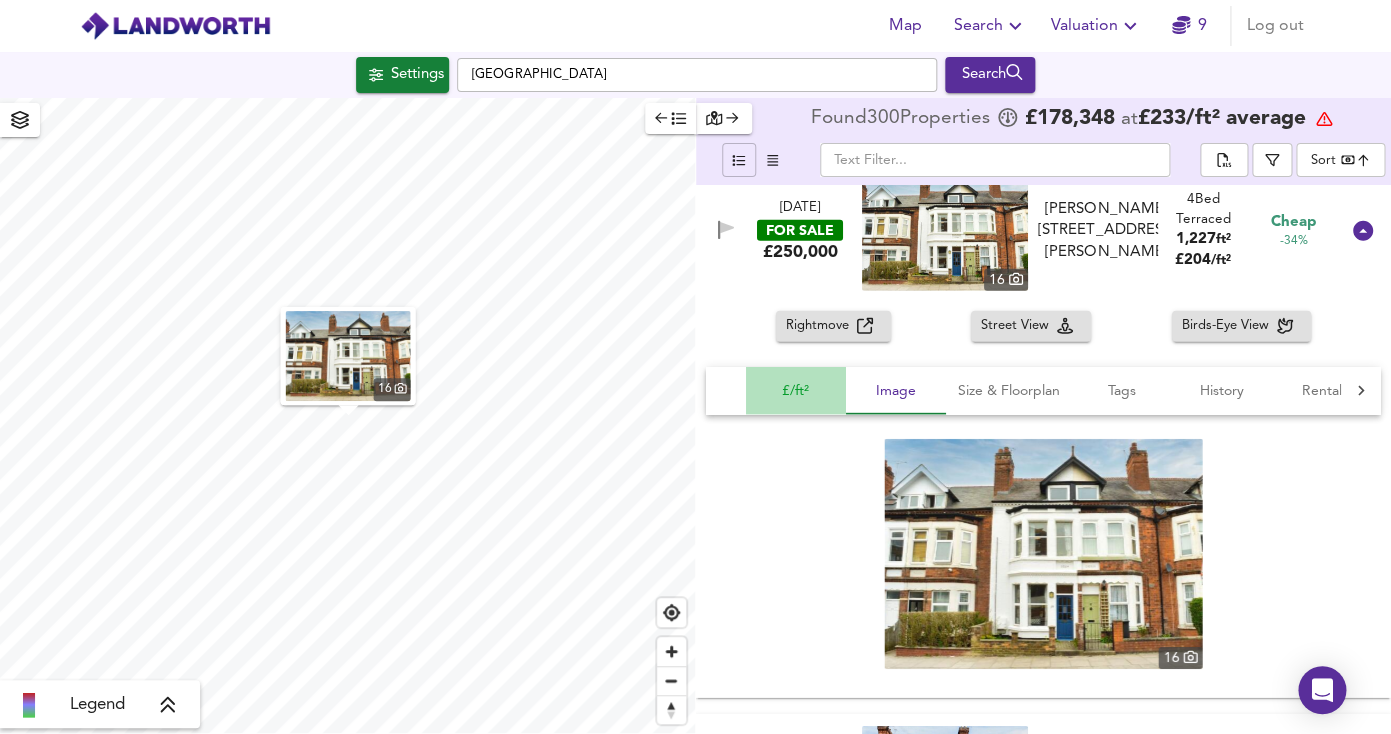 click on "£/ft²" at bounding box center [796, 391] 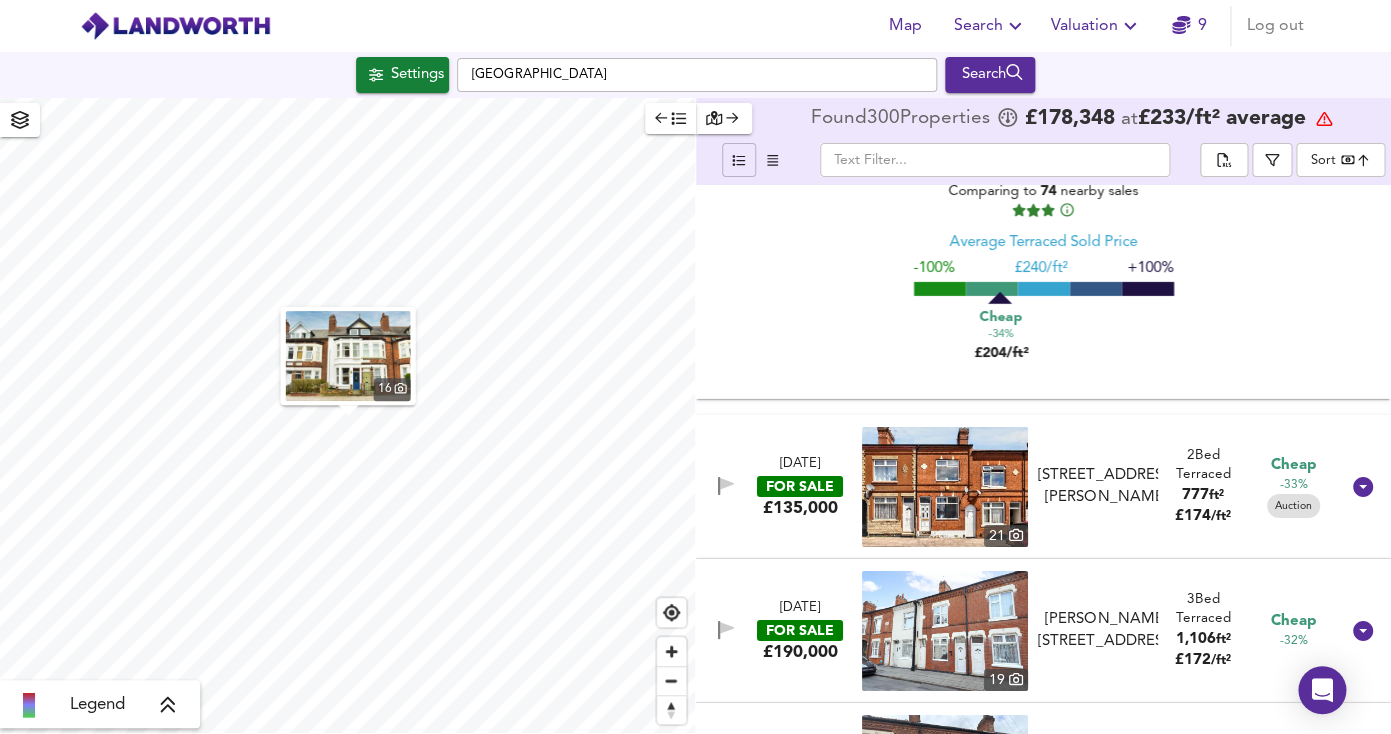 scroll, scrollTop: 5143, scrollLeft: 0, axis: vertical 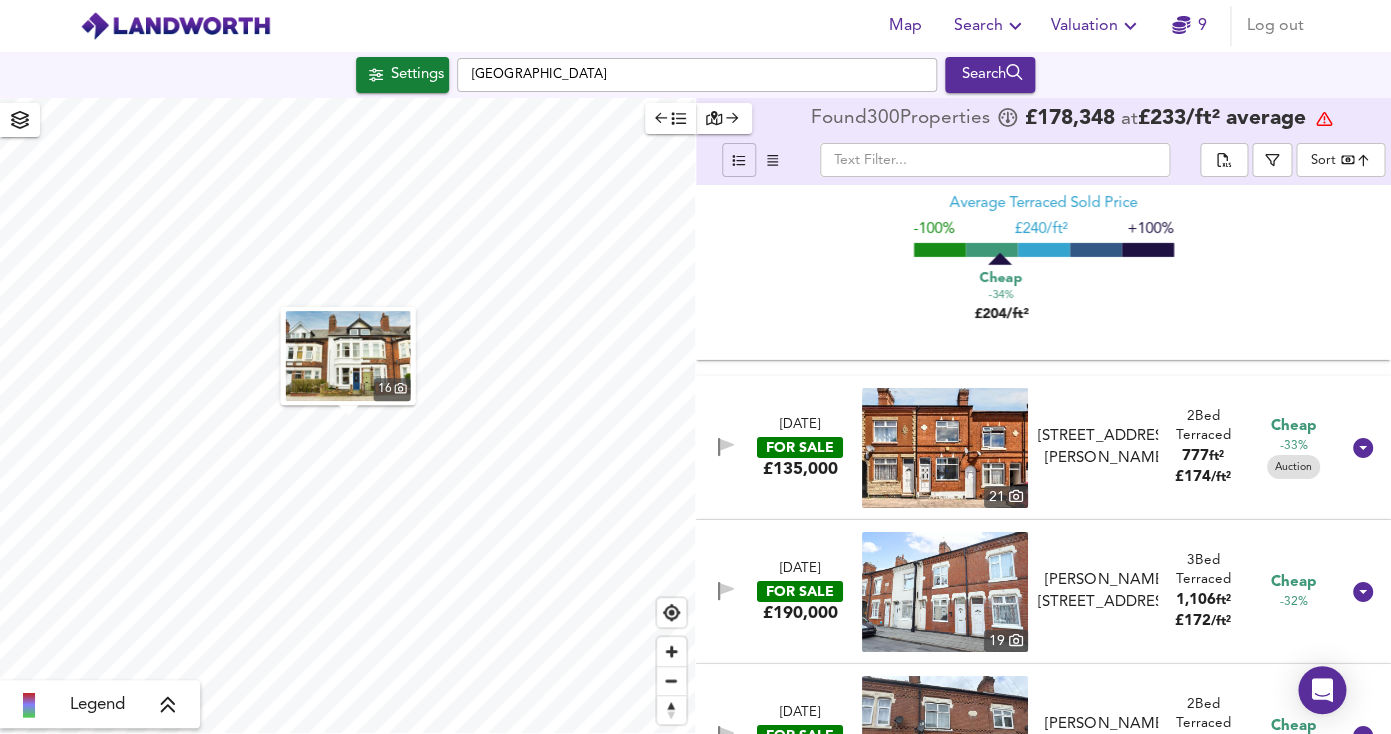 click on "[STREET_ADDRESS][PERSON_NAME]" at bounding box center (1106, 447) 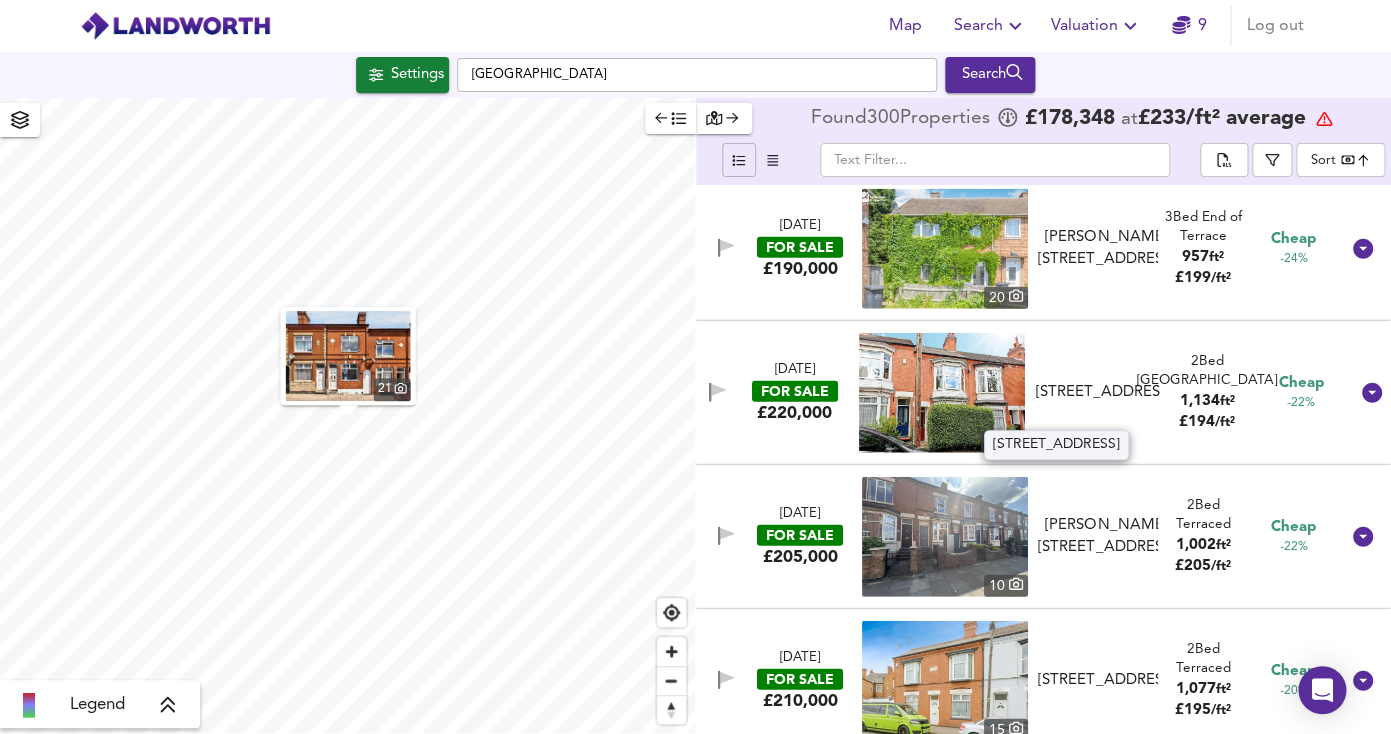 scroll, scrollTop: 7543, scrollLeft: 0, axis: vertical 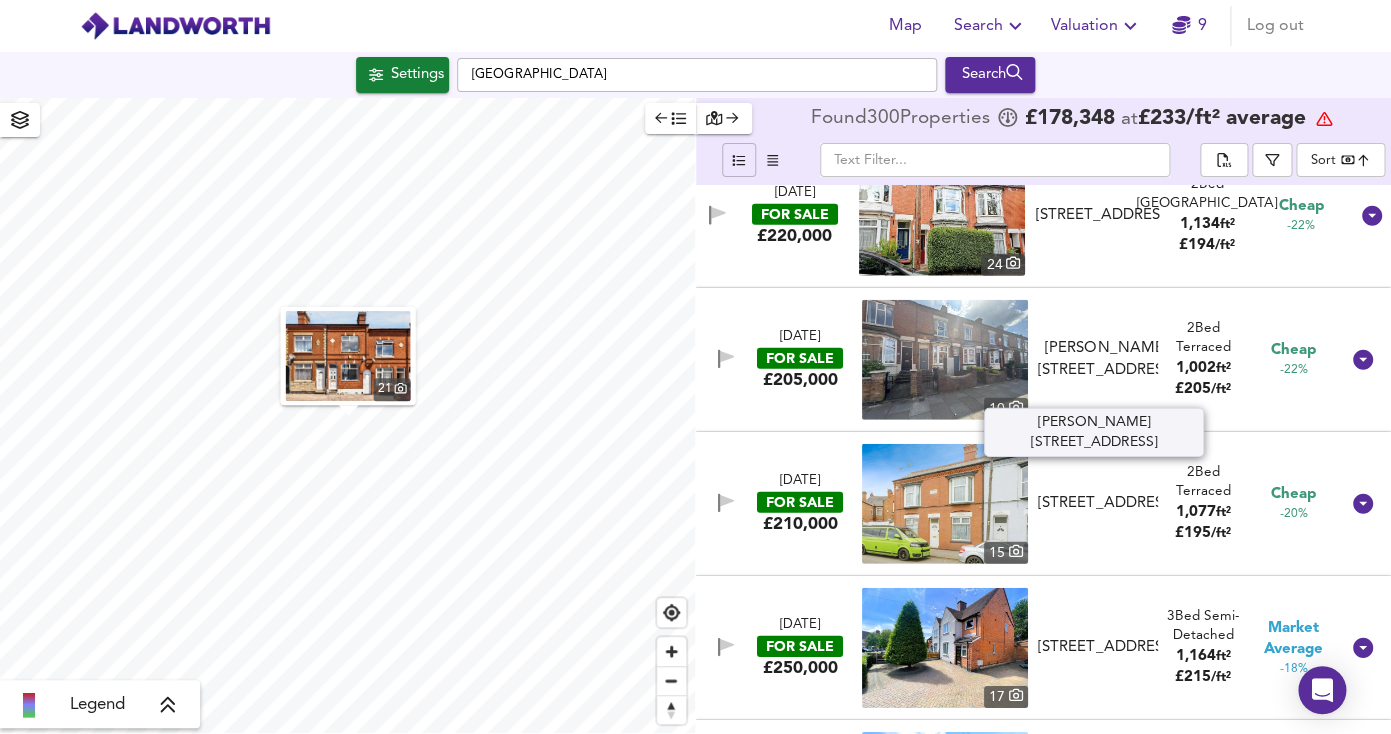 click on "[PERSON_NAME][STREET_ADDRESS]" at bounding box center (1106, 359) 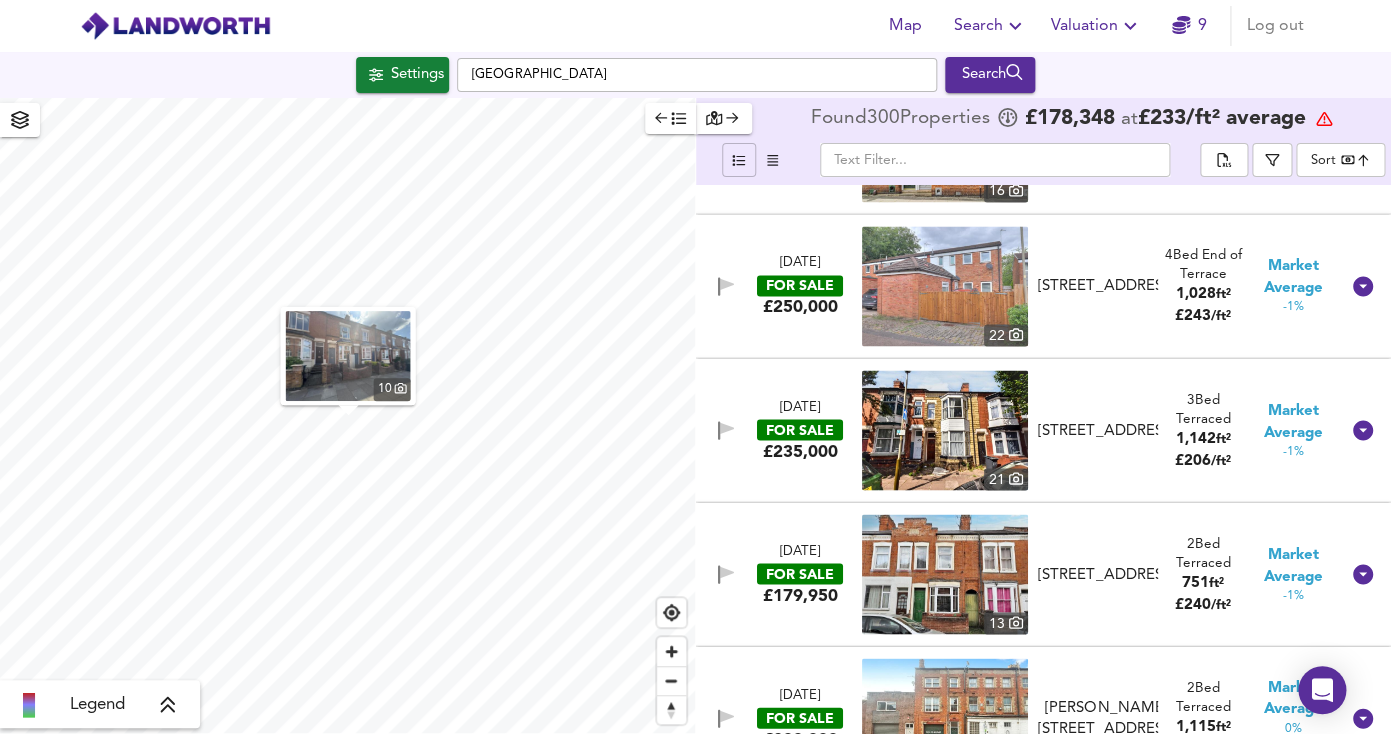 scroll, scrollTop: 12375, scrollLeft: 0, axis: vertical 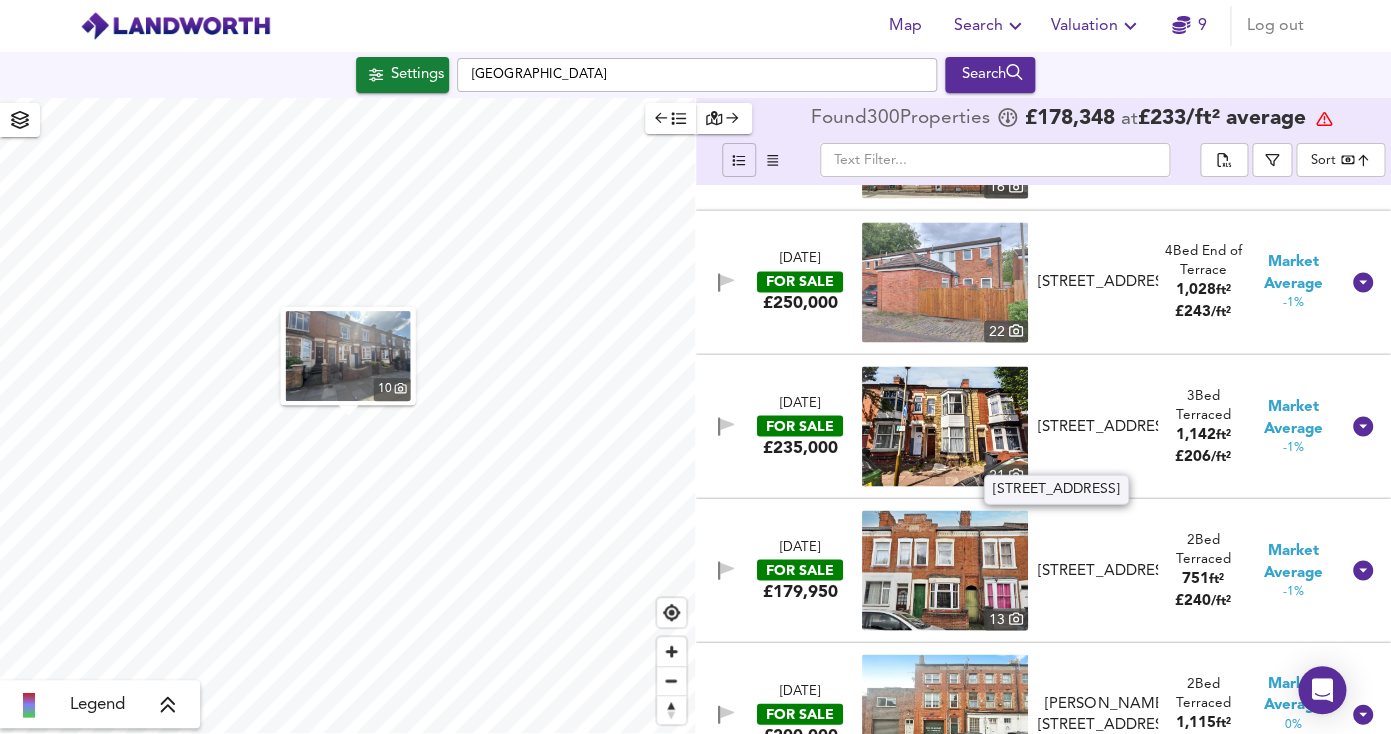 click on "[STREET_ADDRESS]" at bounding box center [1106, 426] 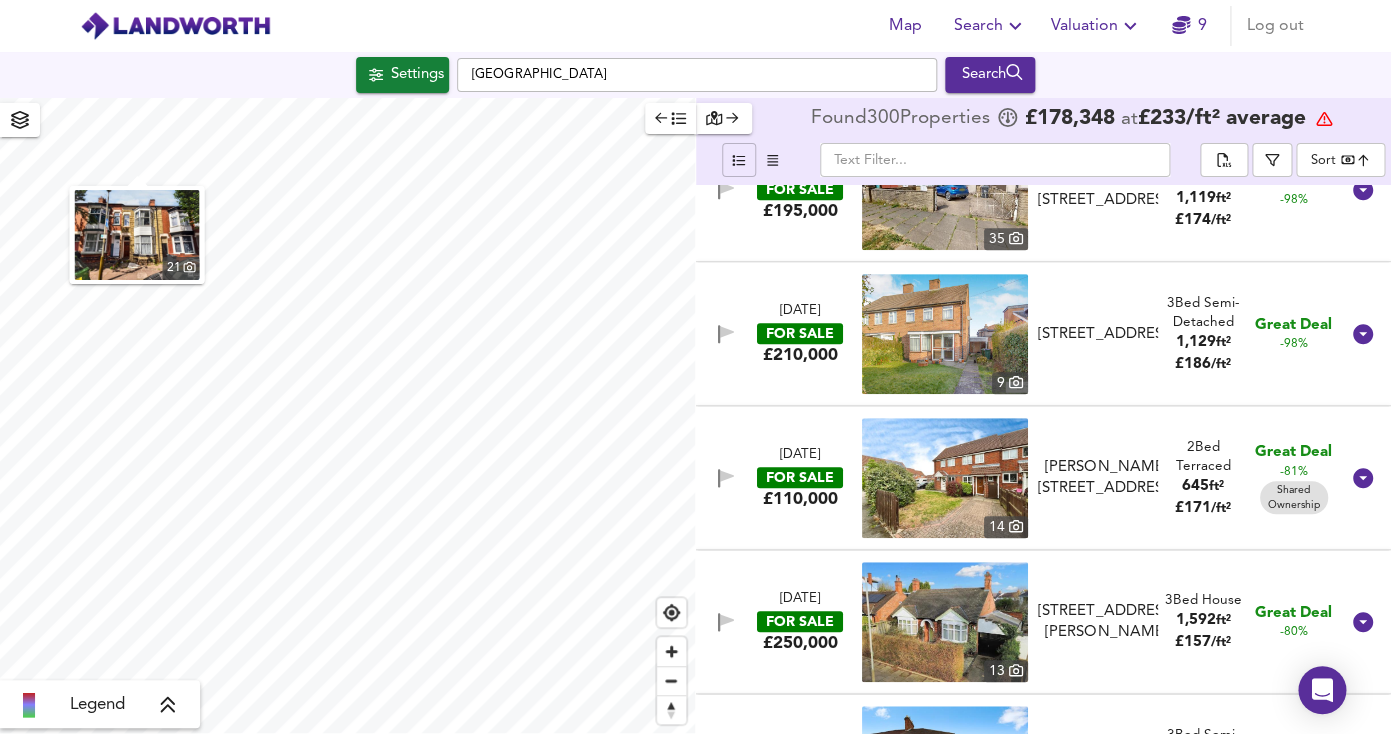scroll, scrollTop: 0, scrollLeft: 0, axis: both 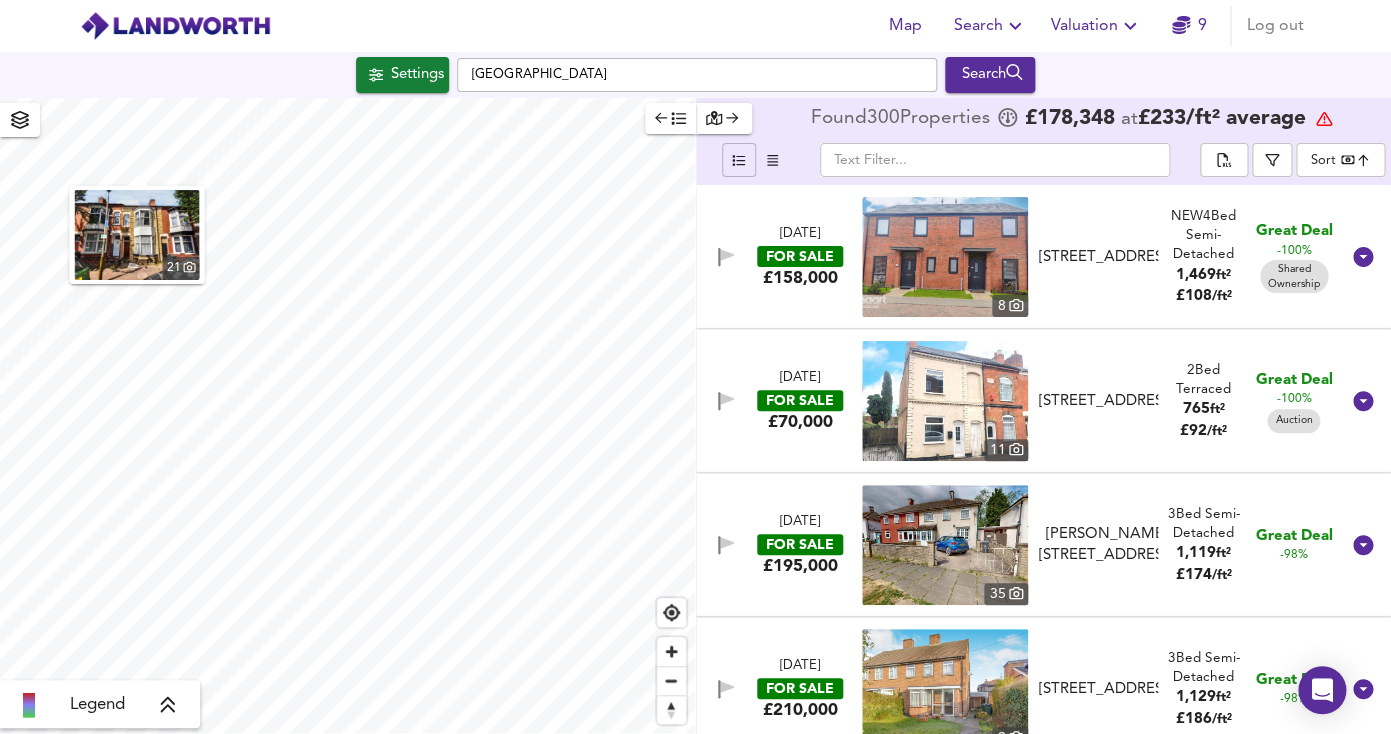click on "[DATE] FOR SALE £158,000     [STREET_ADDRESS] NEW  4  Bed   Semi-Detached 1,469 ft² £ 108 / ft²   Great Deal -100% Shared Ownership" at bounding box center (1020, 257) 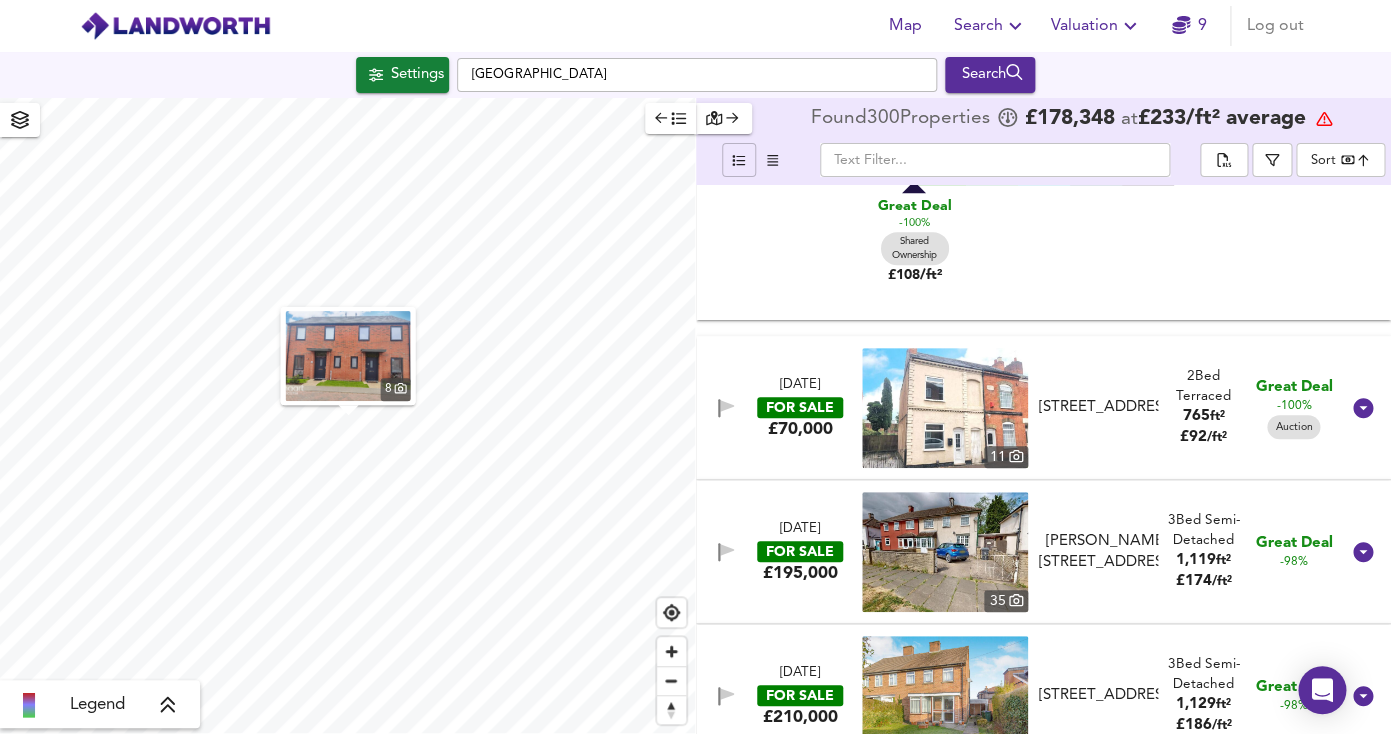 scroll, scrollTop: 506, scrollLeft: 0, axis: vertical 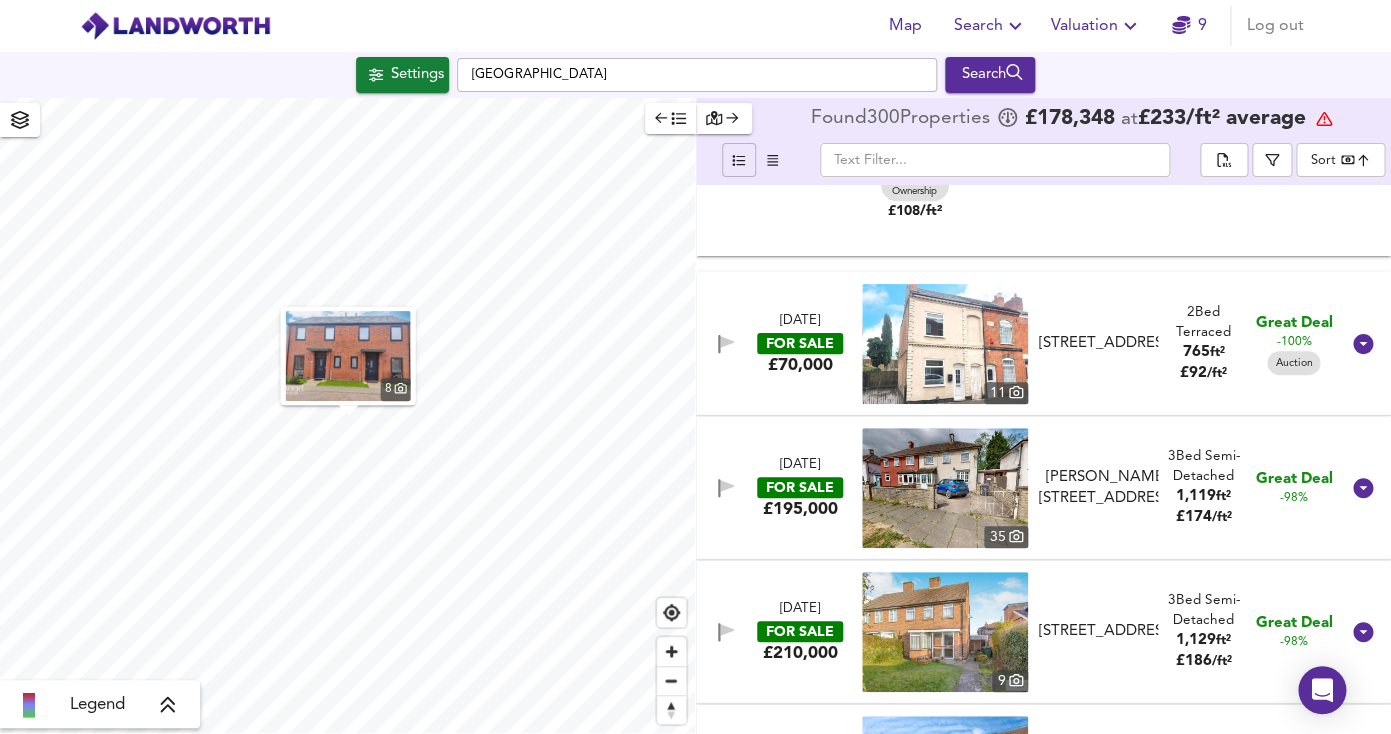 click on "[STREET_ADDRESS]" at bounding box center [1106, 343] 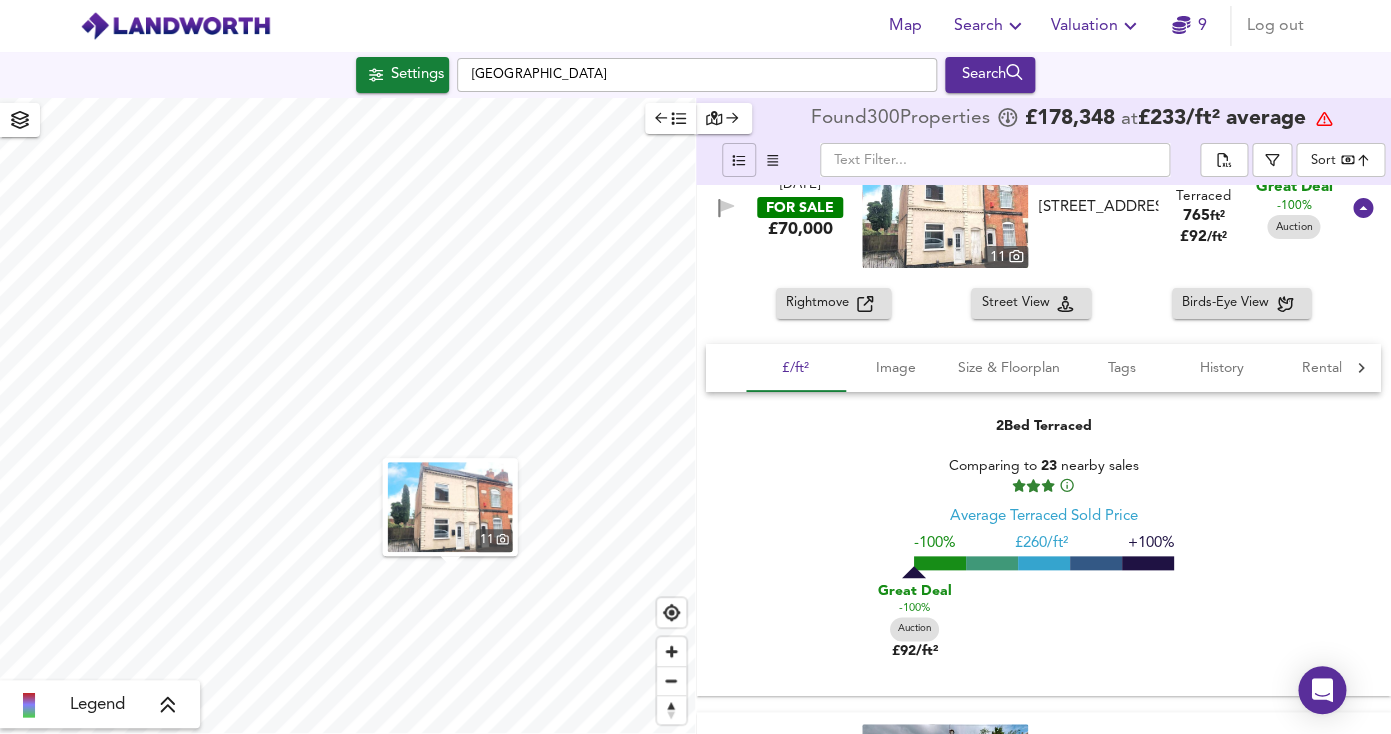 scroll, scrollTop: 653, scrollLeft: 0, axis: vertical 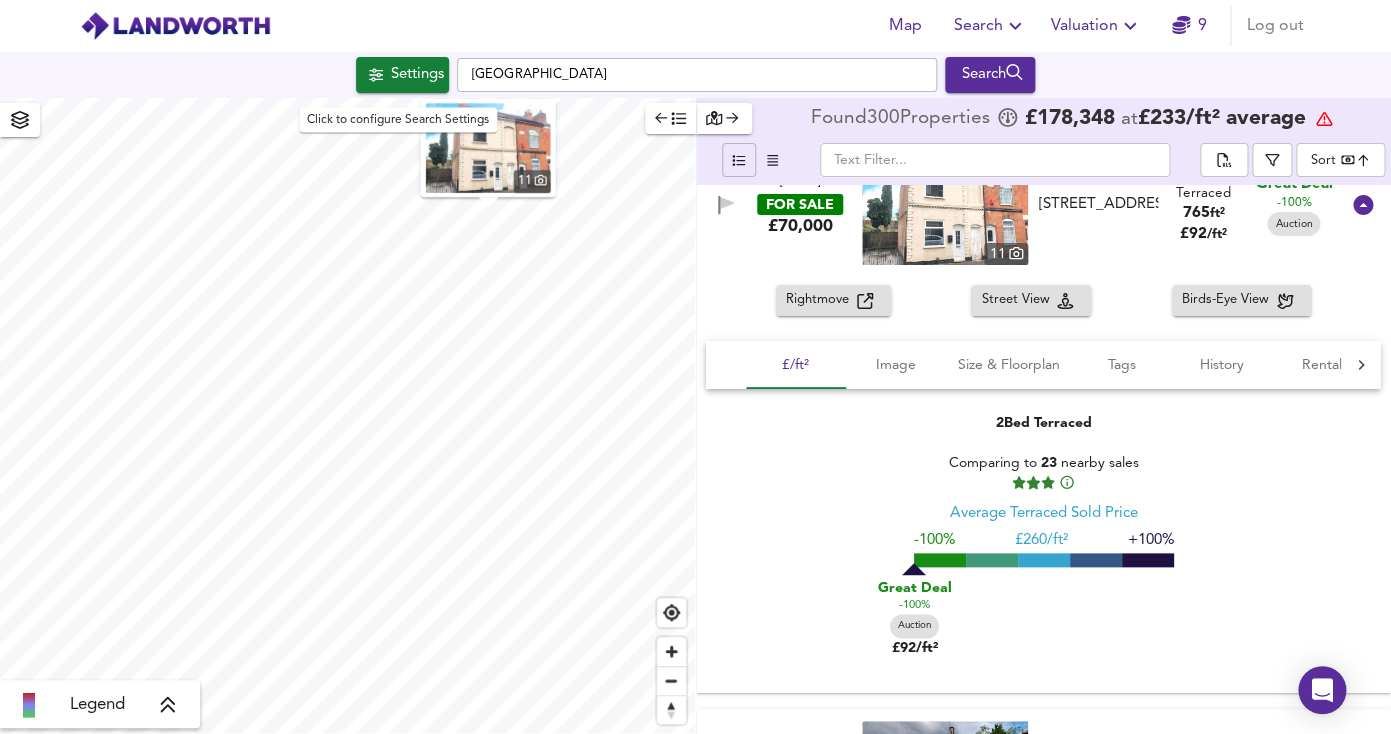 click on "Map Search Valuation    9 Log out        Settings     [GEOGRAPHIC_DATA]        Search        11           Legend       Found  300  Propert ies     £ 178,348   at  £ 233 / ft²   average              ​         Sort   bestdeal ​ [DATE] FOR SALE £158,000     [STREET_ADDRESS] NEW  4  Bed   Semi-Detached 1,469 ft² £ 108 / ft²   Great Deal -100% Shared Ownership Rightmove       Street View       Birds-Eye View       £/ft² Image Size & Floorplan Tags History Rental Agent NEW  4  Bed   Semi-Detached Comparing to   12   nearby sales   Average Semi Sold Price -100% £ 289/ft² +100% Great Deal -100% Shared Ownership £108/ft²   8     Floorplan Size: 136m² = 1,469ft² Garden Off Street Parking Shared Ownership [DATE] :  Listed for  £ 158,000 You can find average rental prices for  LE4  on   [DOMAIN_NAME] haart - [GEOGRAPHIC_DATA] 0116 216 5069 [DATE] FOR SALE £70,000     11     2  Bed" at bounding box center [695, 367] 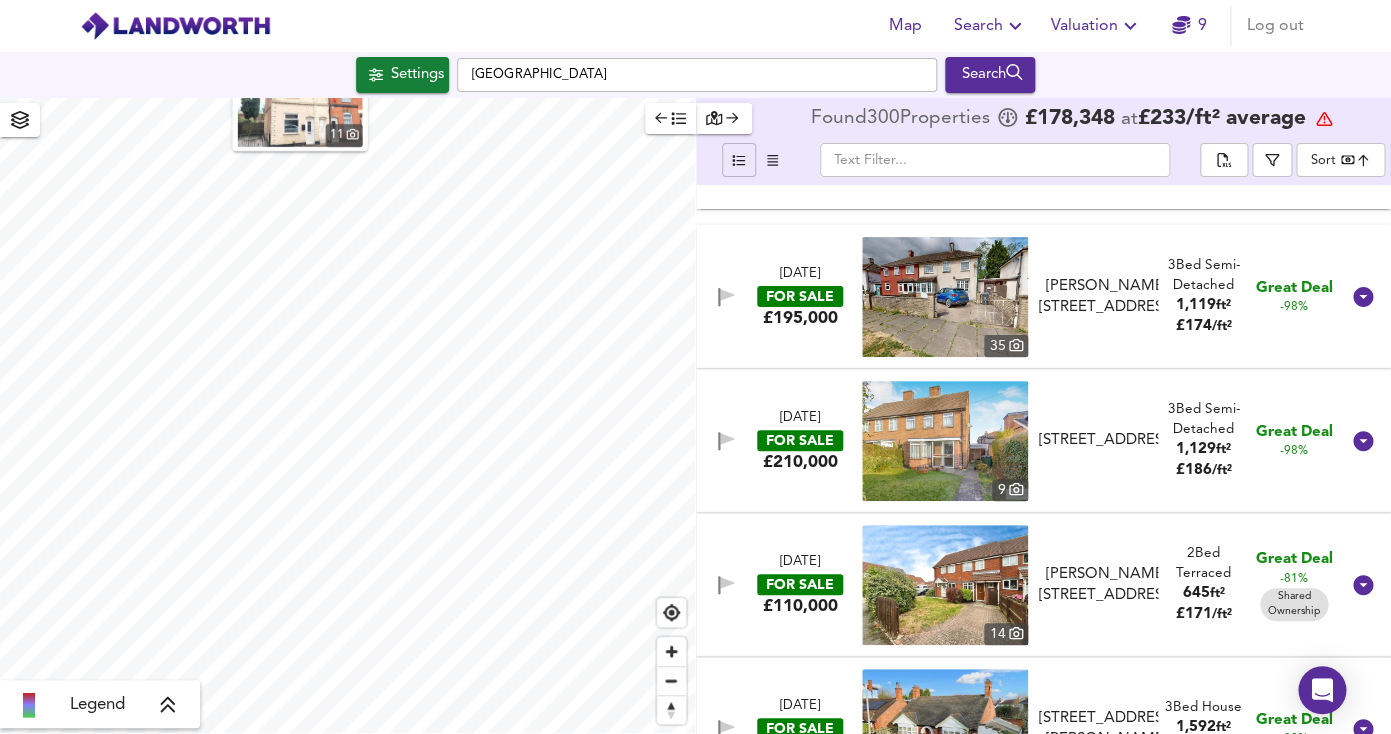 scroll, scrollTop: 1138, scrollLeft: 0, axis: vertical 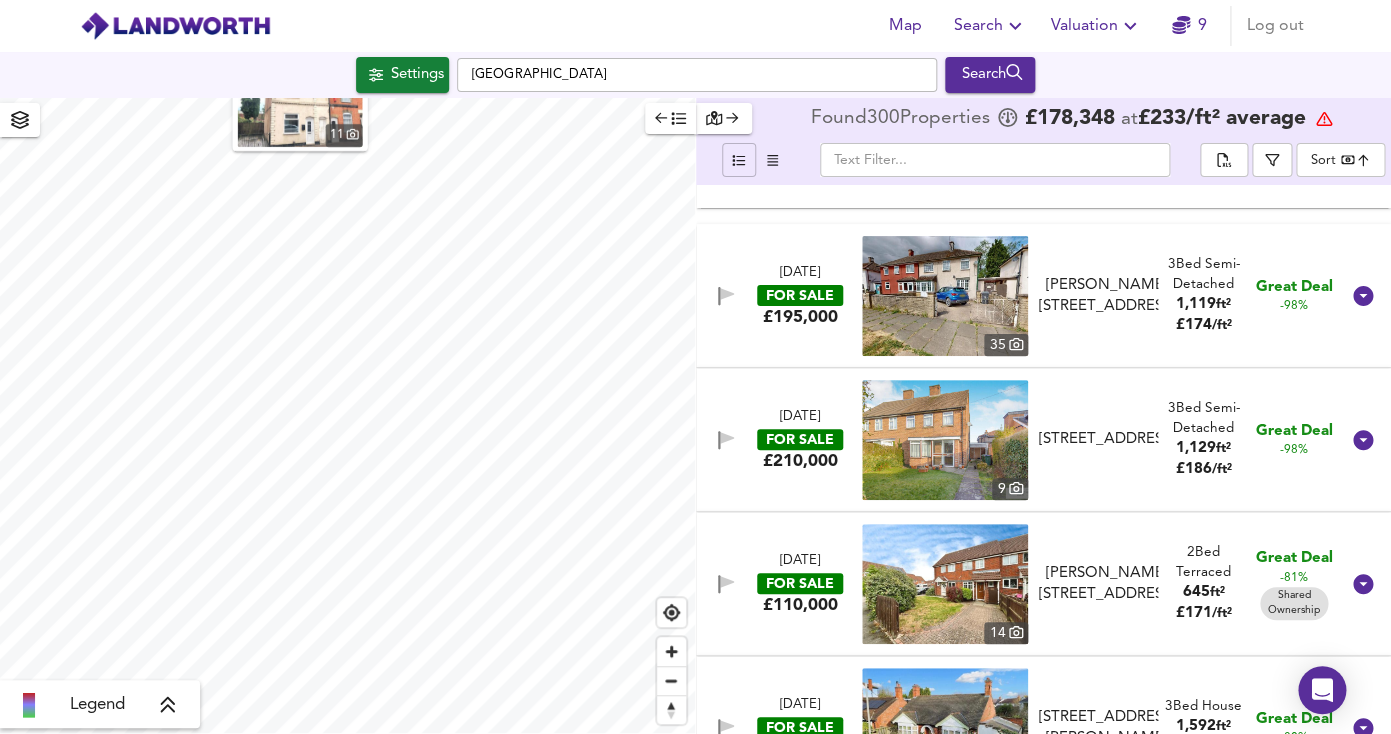 click on "[PERSON_NAME][STREET_ADDRESS]" at bounding box center [1106, 296] 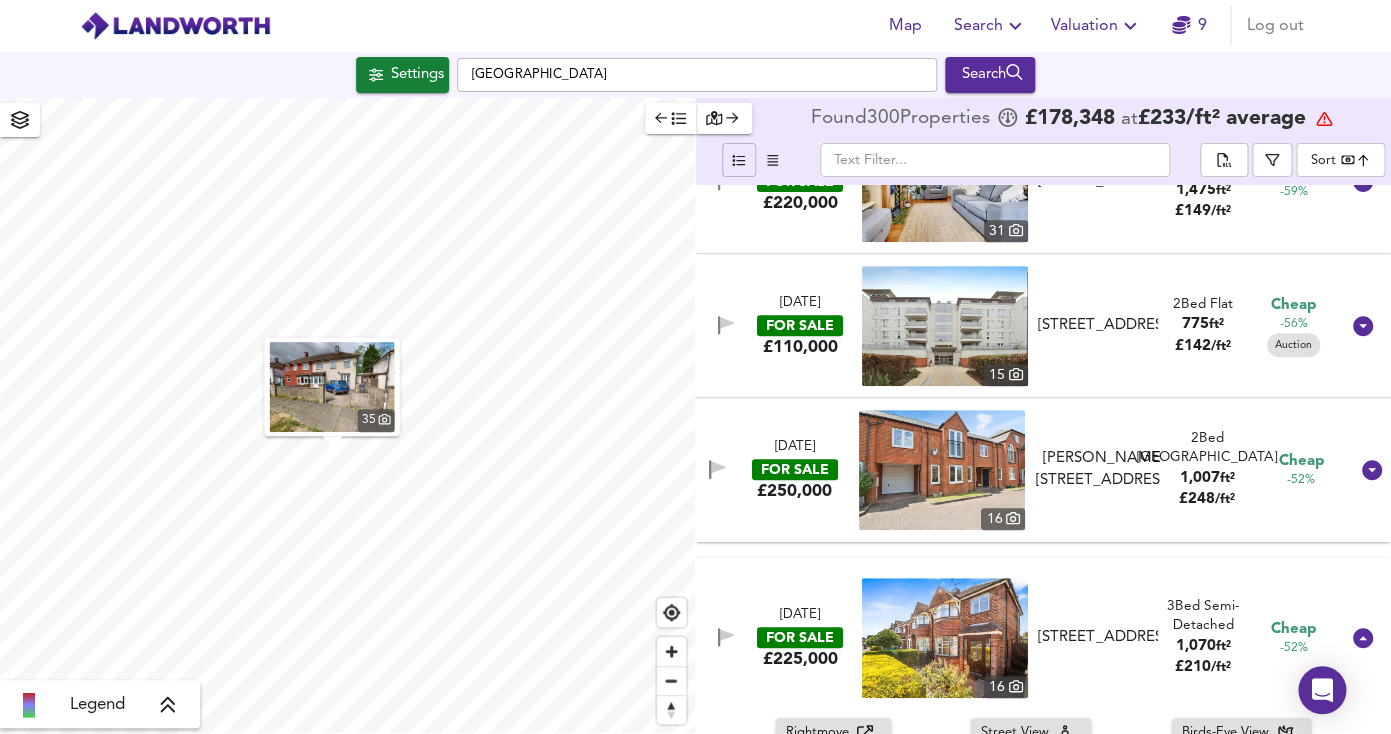 scroll, scrollTop: 3390, scrollLeft: 0, axis: vertical 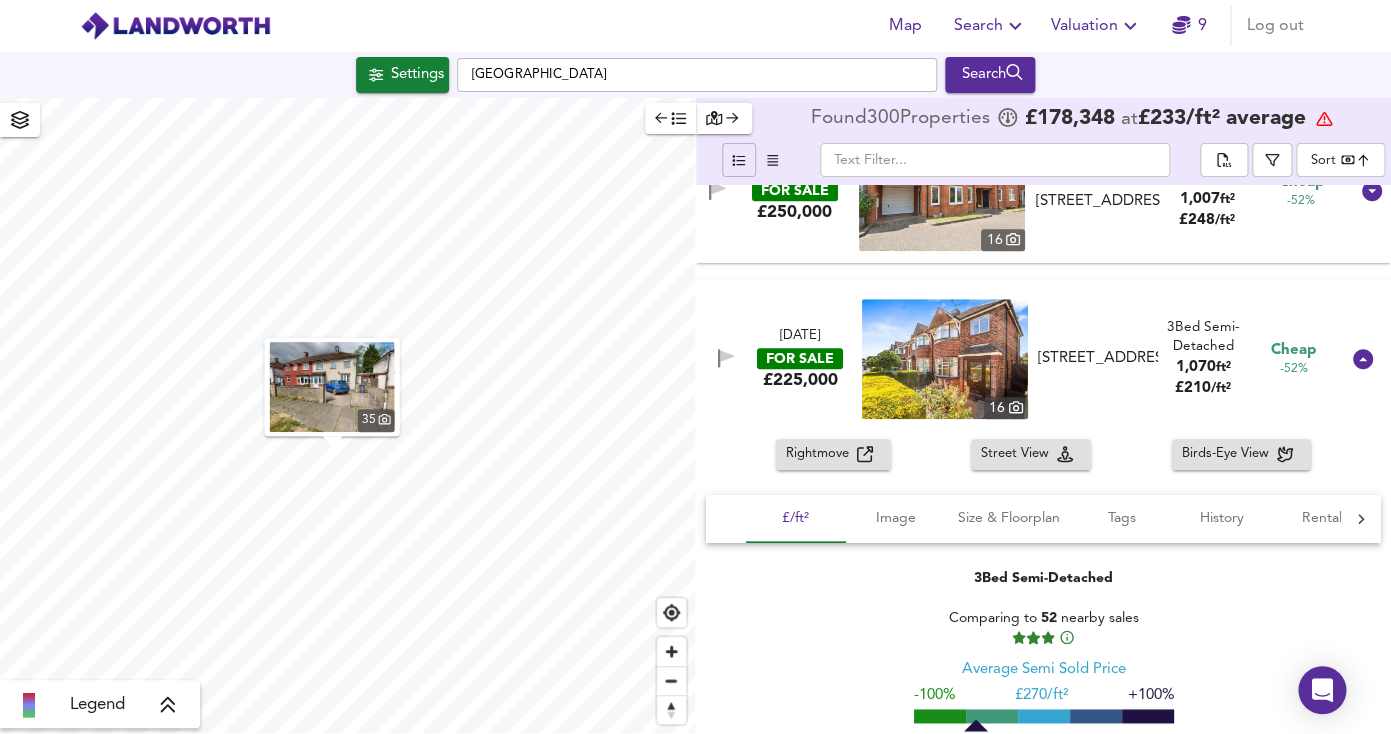 click on "[STREET_ADDRESS]" at bounding box center [1106, 358] 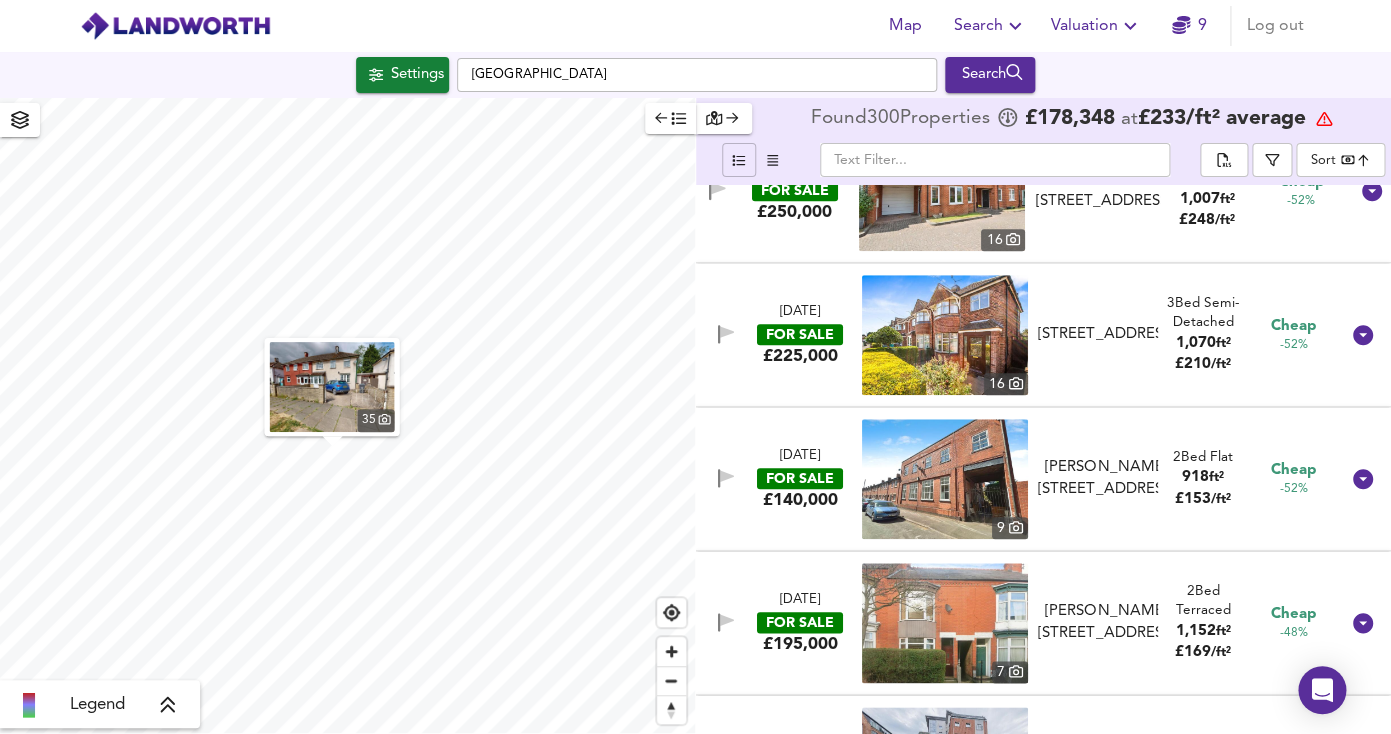click on "[STREET_ADDRESS]" at bounding box center (1106, 334) 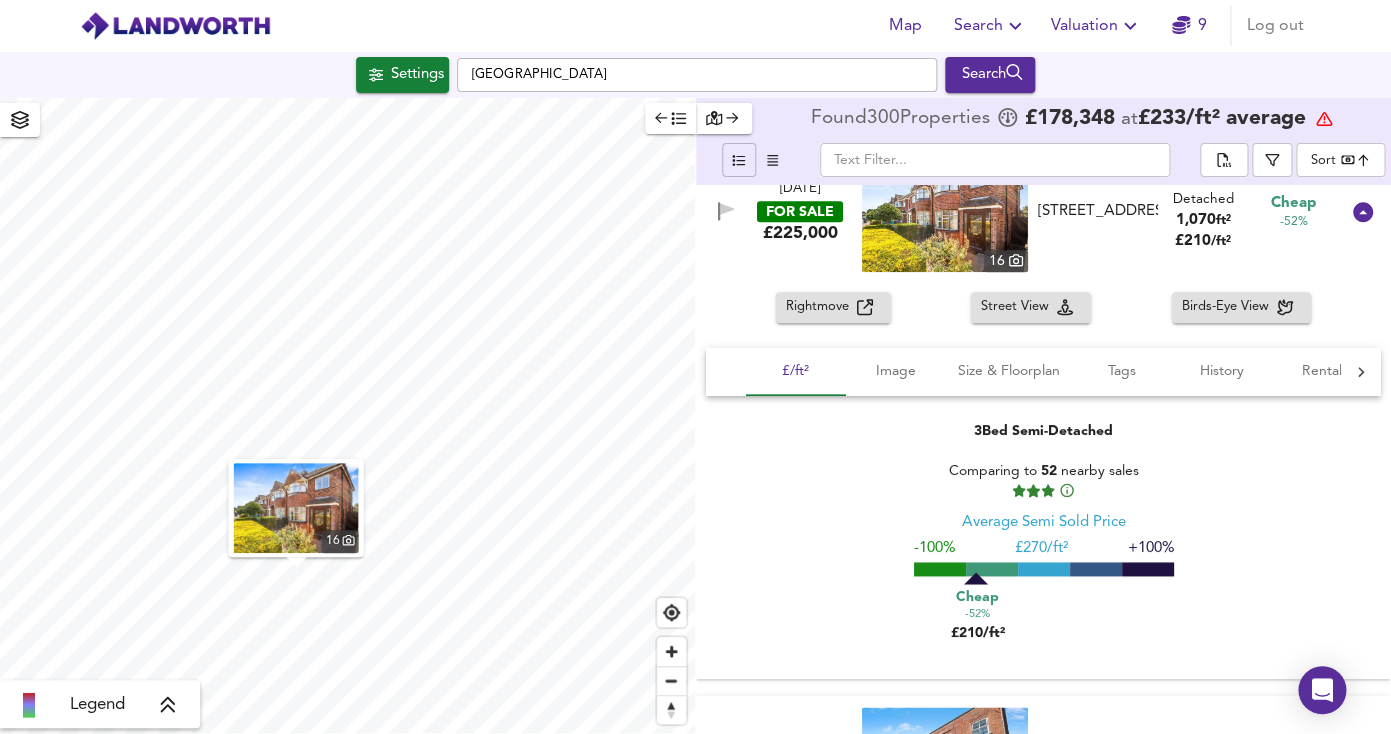 scroll, scrollTop: 3519, scrollLeft: 0, axis: vertical 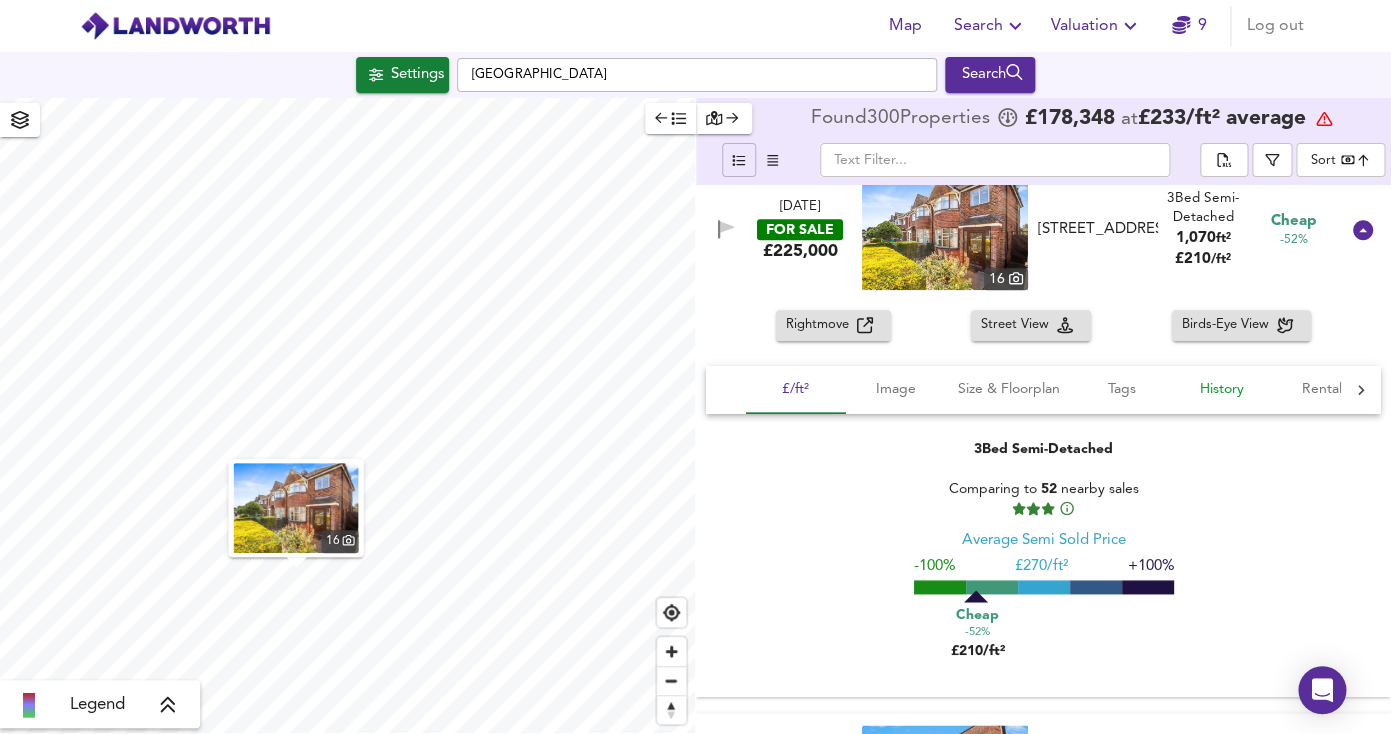 click on "History" at bounding box center (1222, 389) 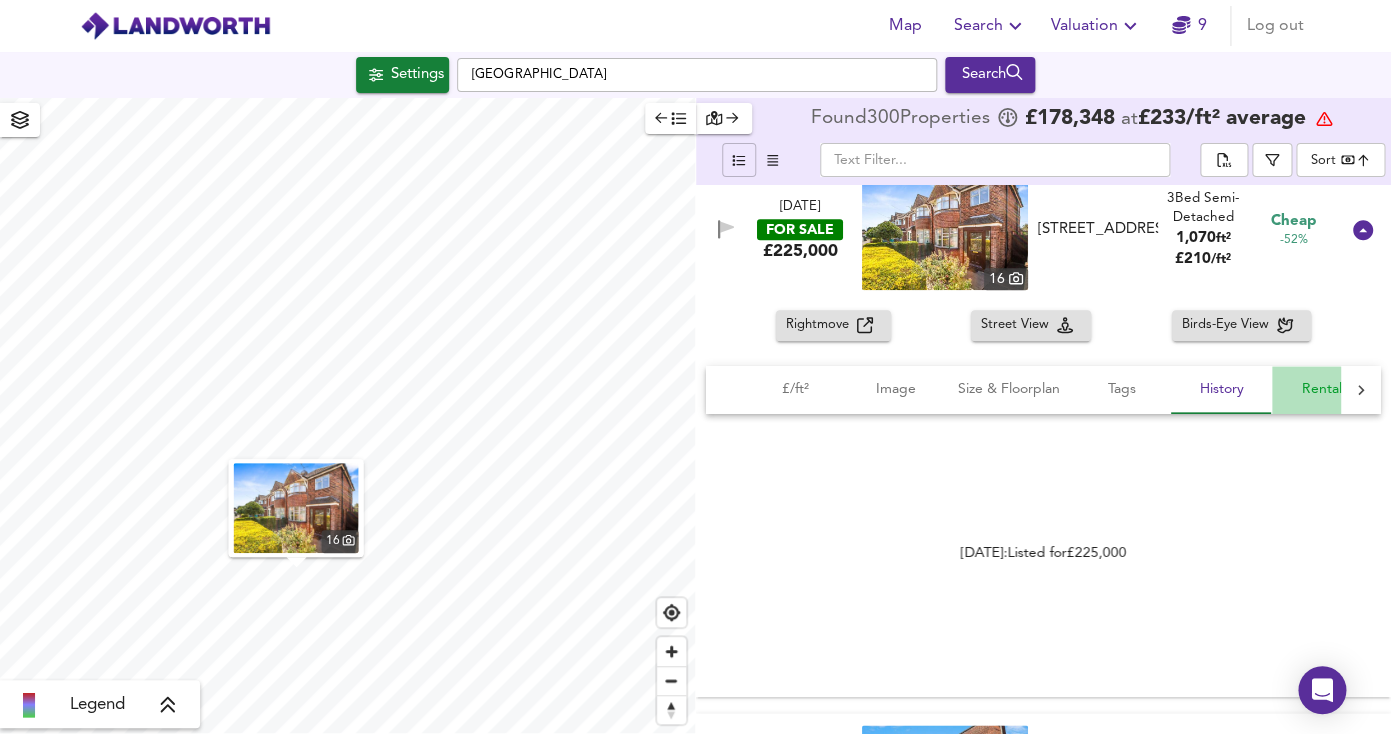 click on "Rental" at bounding box center (1322, 389) 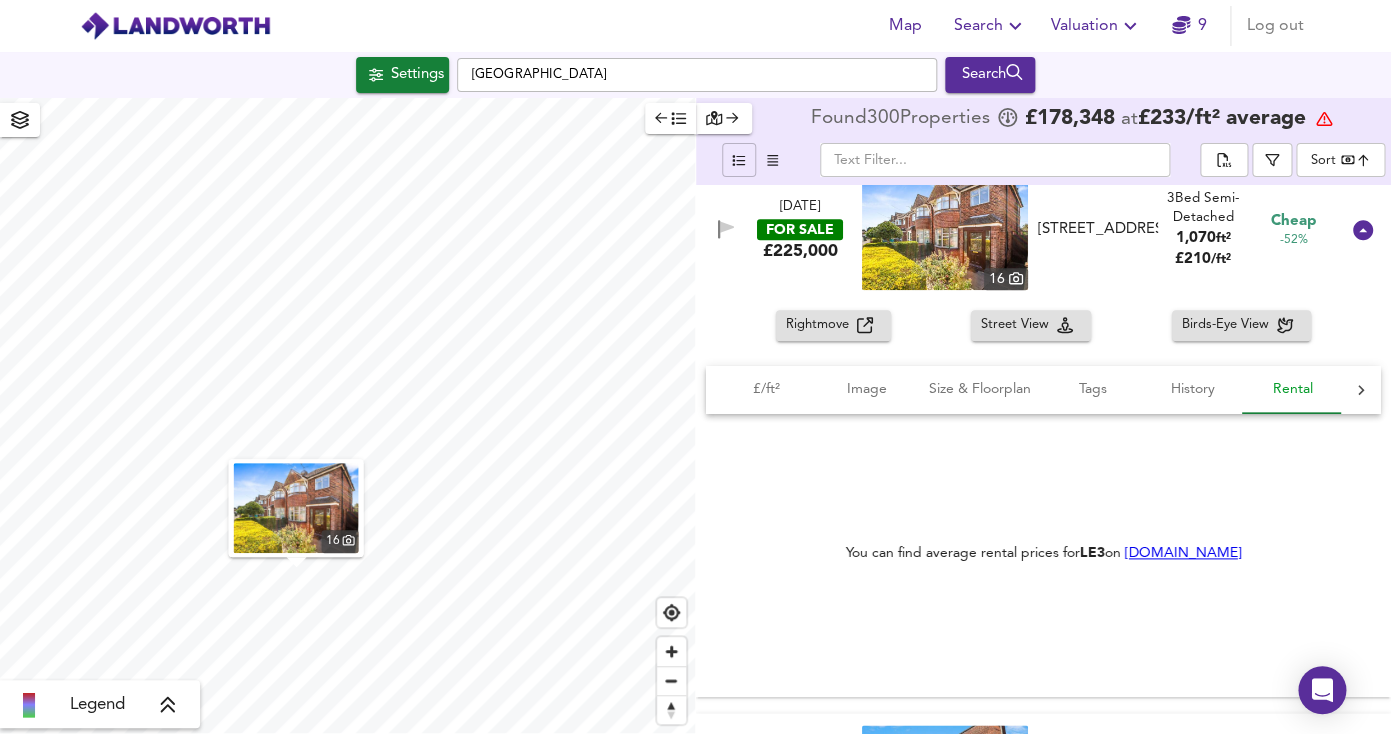 scroll, scrollTop: 0, scrollLeft: 30, axis: horizontal 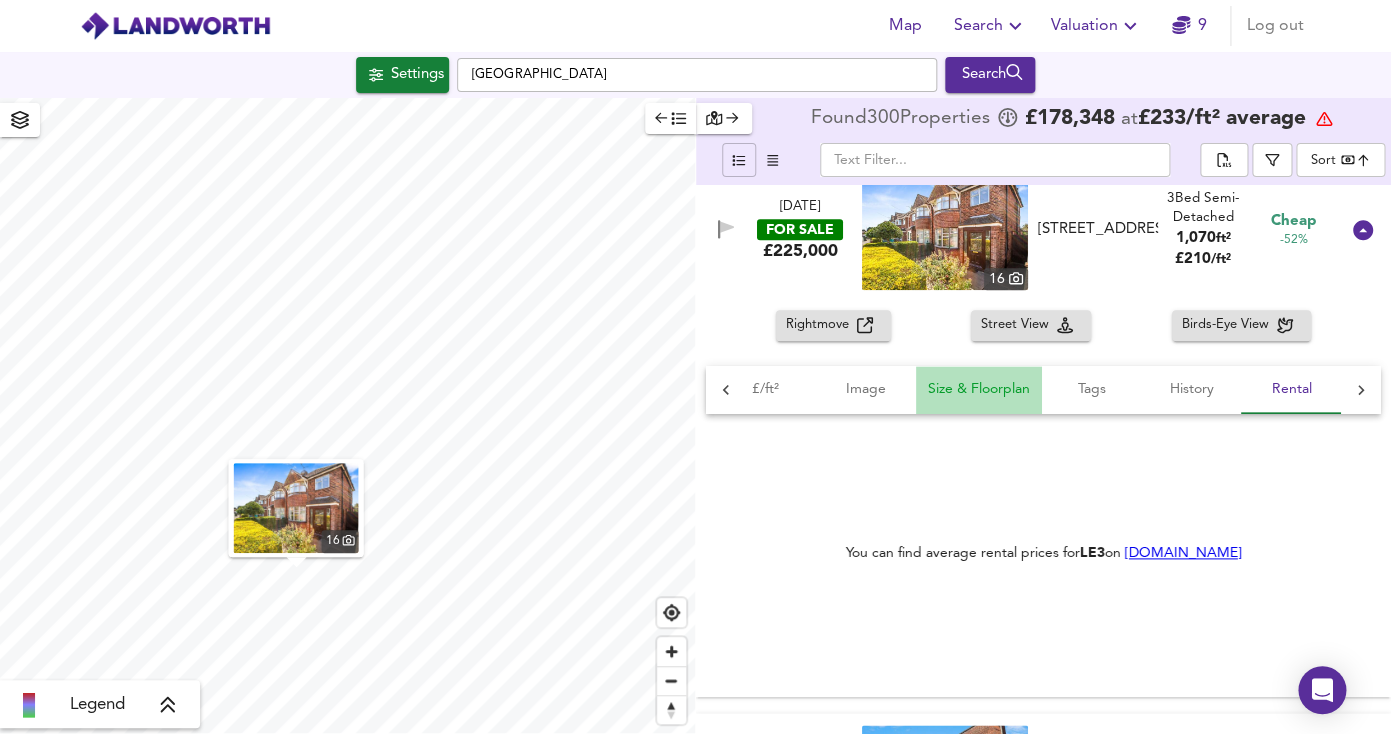 click on "Size & Floorplan" at bounding box center (979, 389) 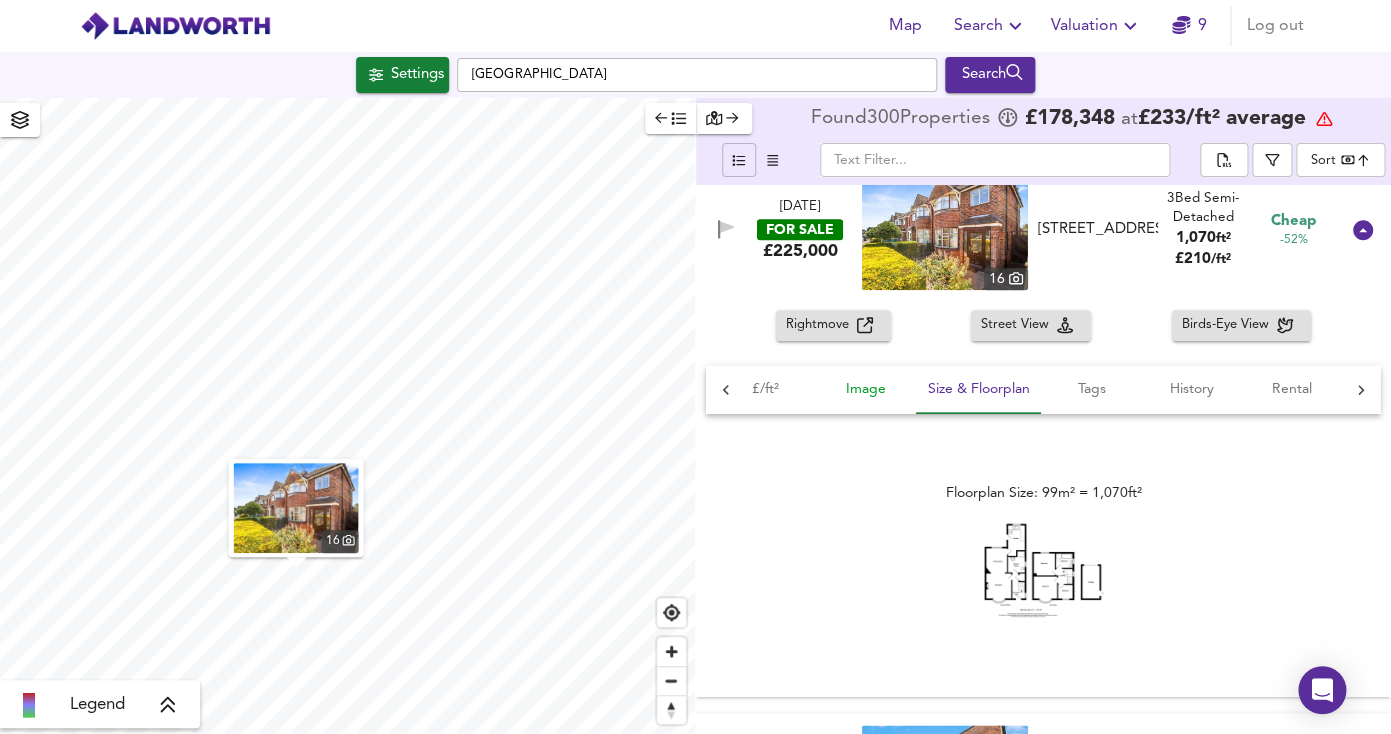 click on "Image" at bounding box center [866, 389] 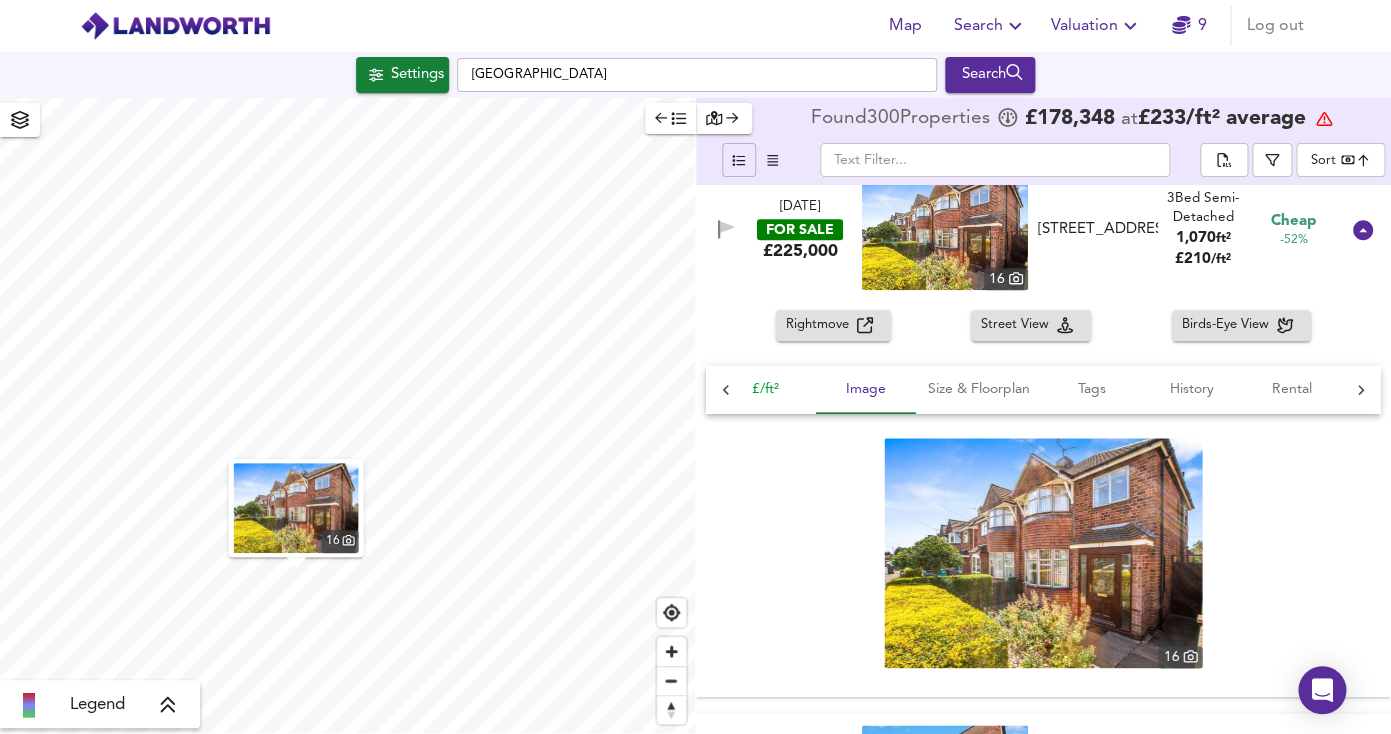 click on "£/ft²" at bounding box center [766, 389] 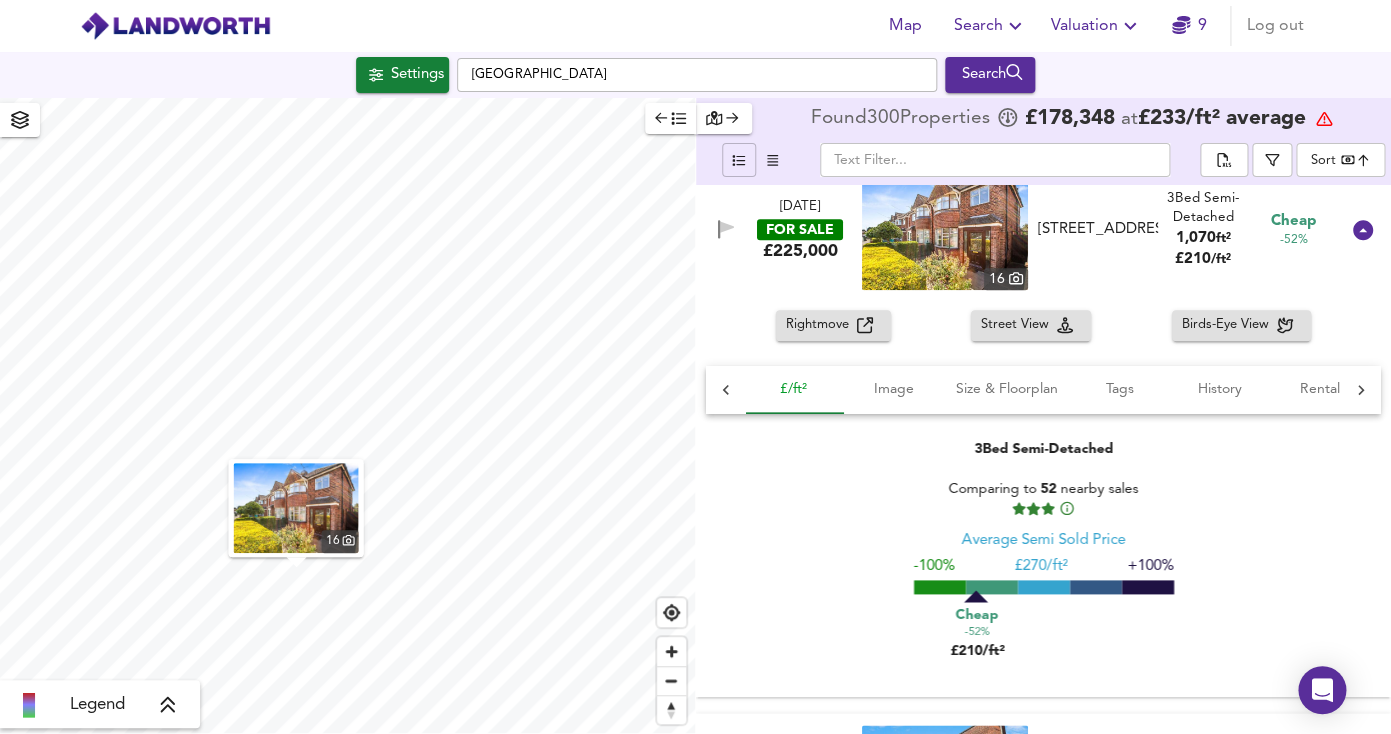 scroll, scrollTop: 0, scrollLeft: 0, axis: both 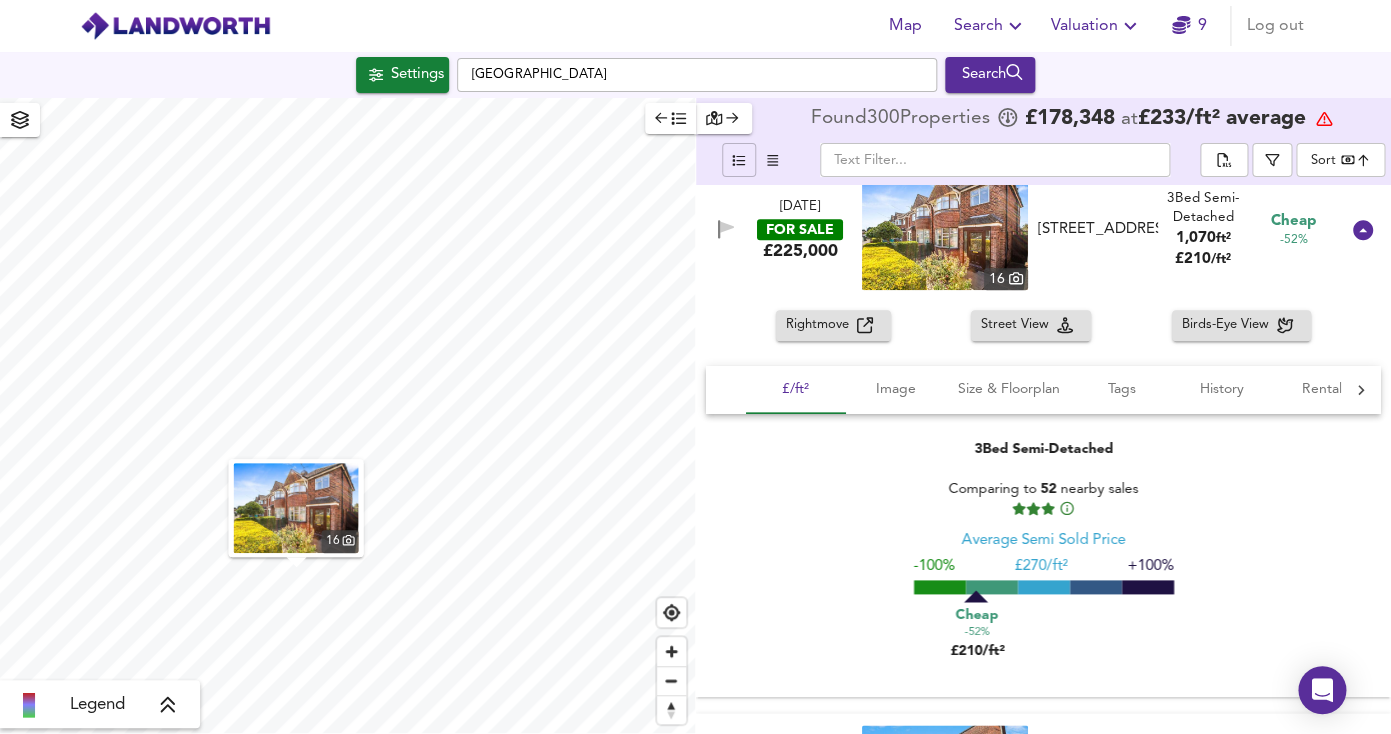 click on "Average Semi Sold Price" at bounding box center (1043, 539) 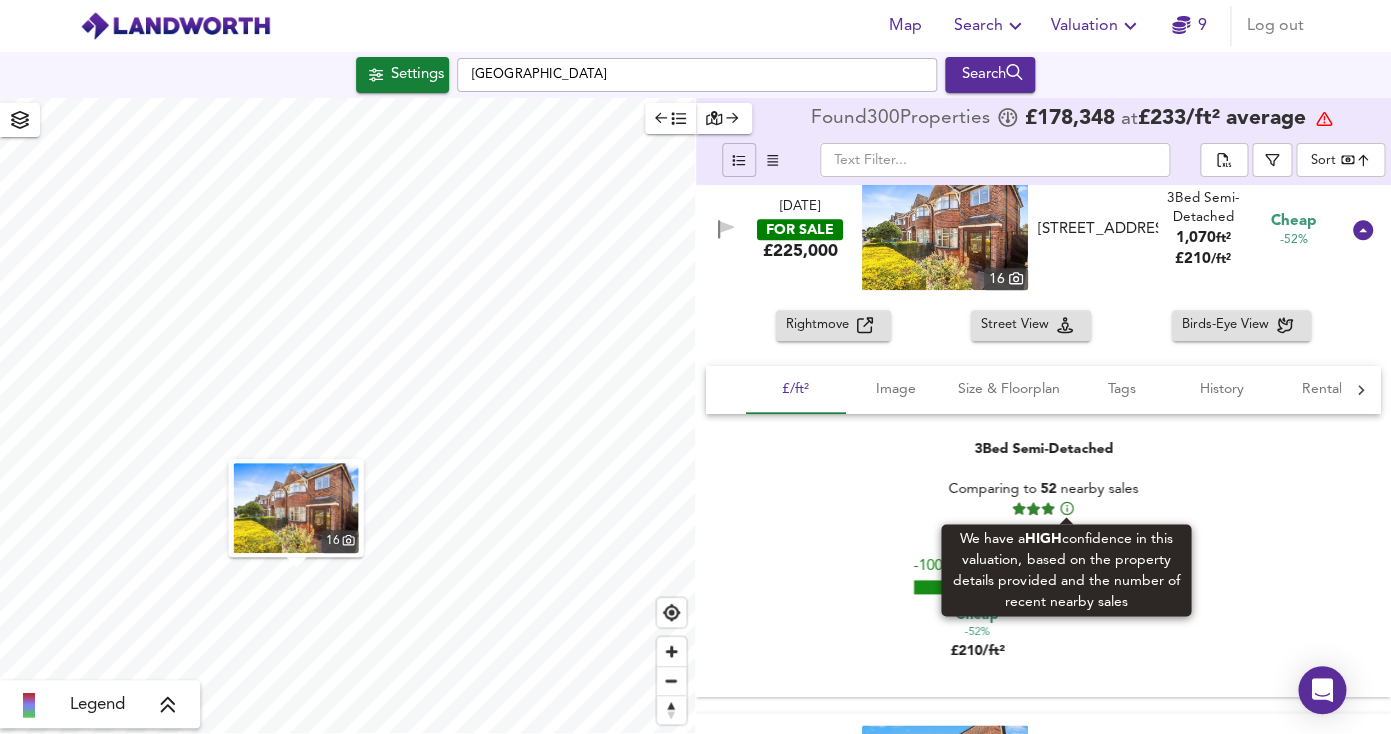 click 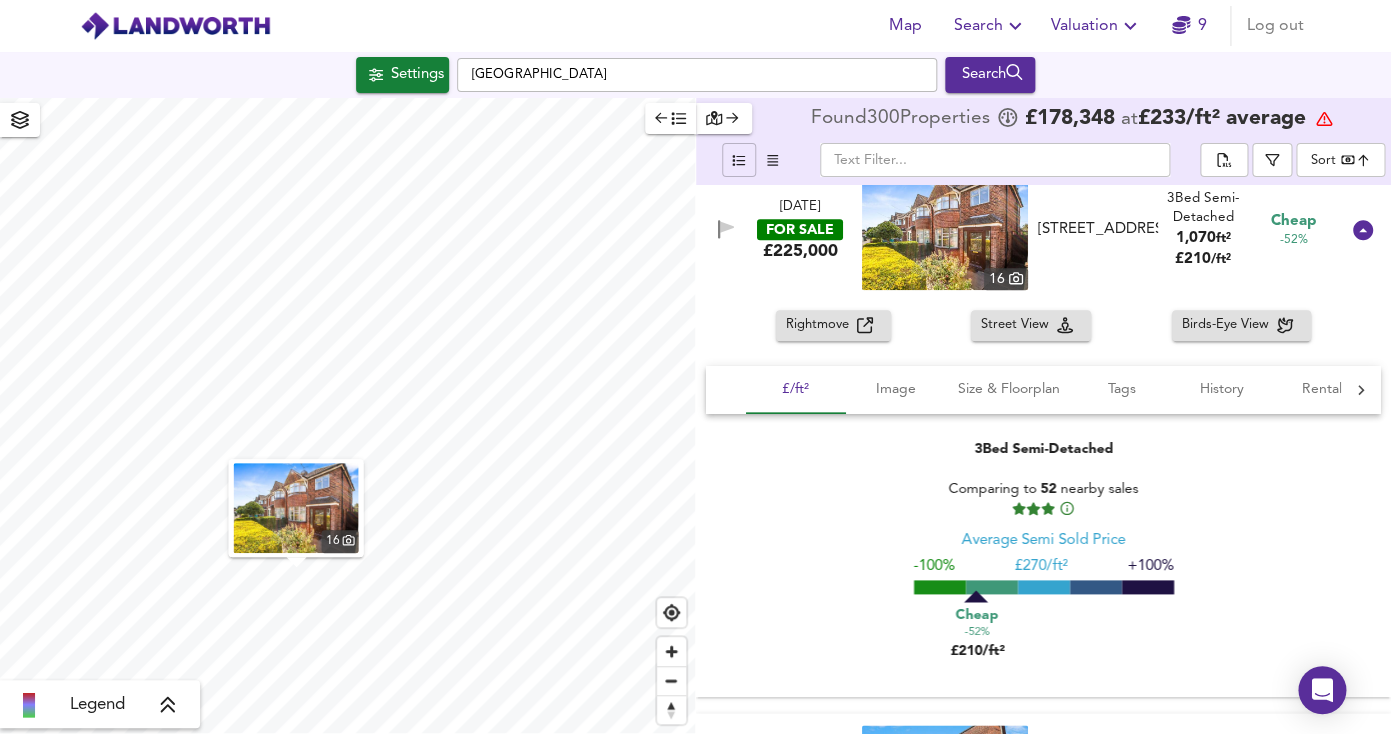 click on "Rightmove" at bounding box center (821, 325) 